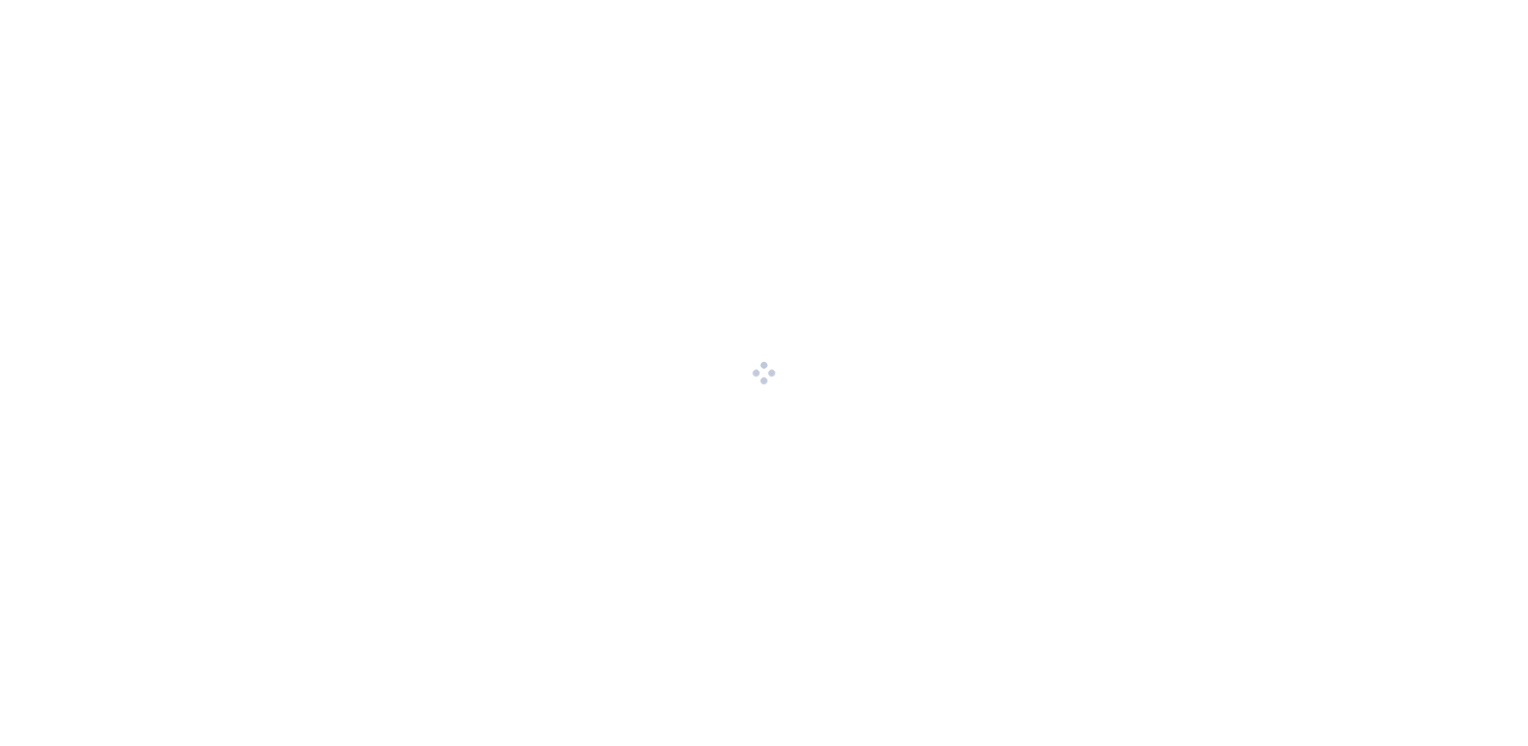 scroll, scrollTop: 0, scrollLeft: 0, axis: both 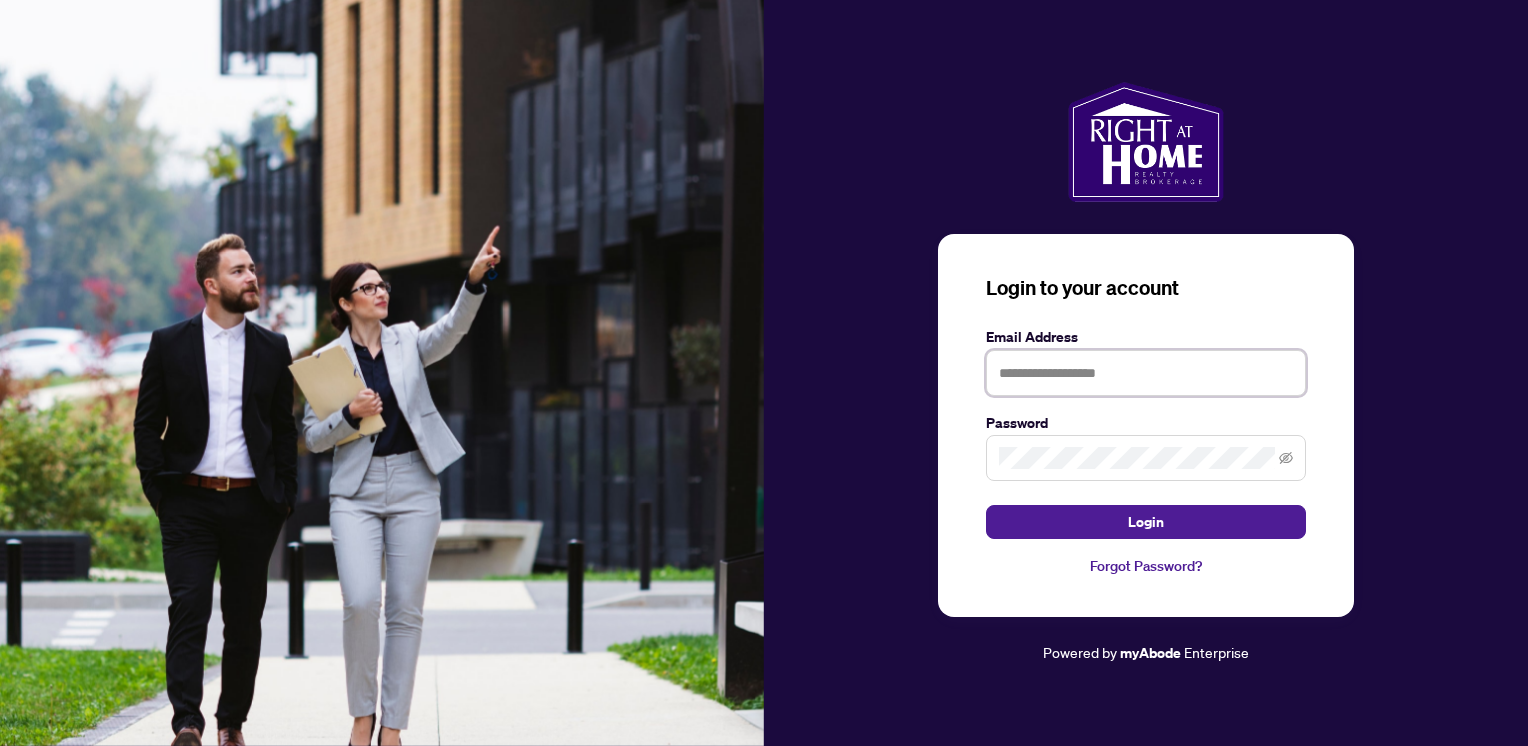 click at bounding box center [1146, 373] 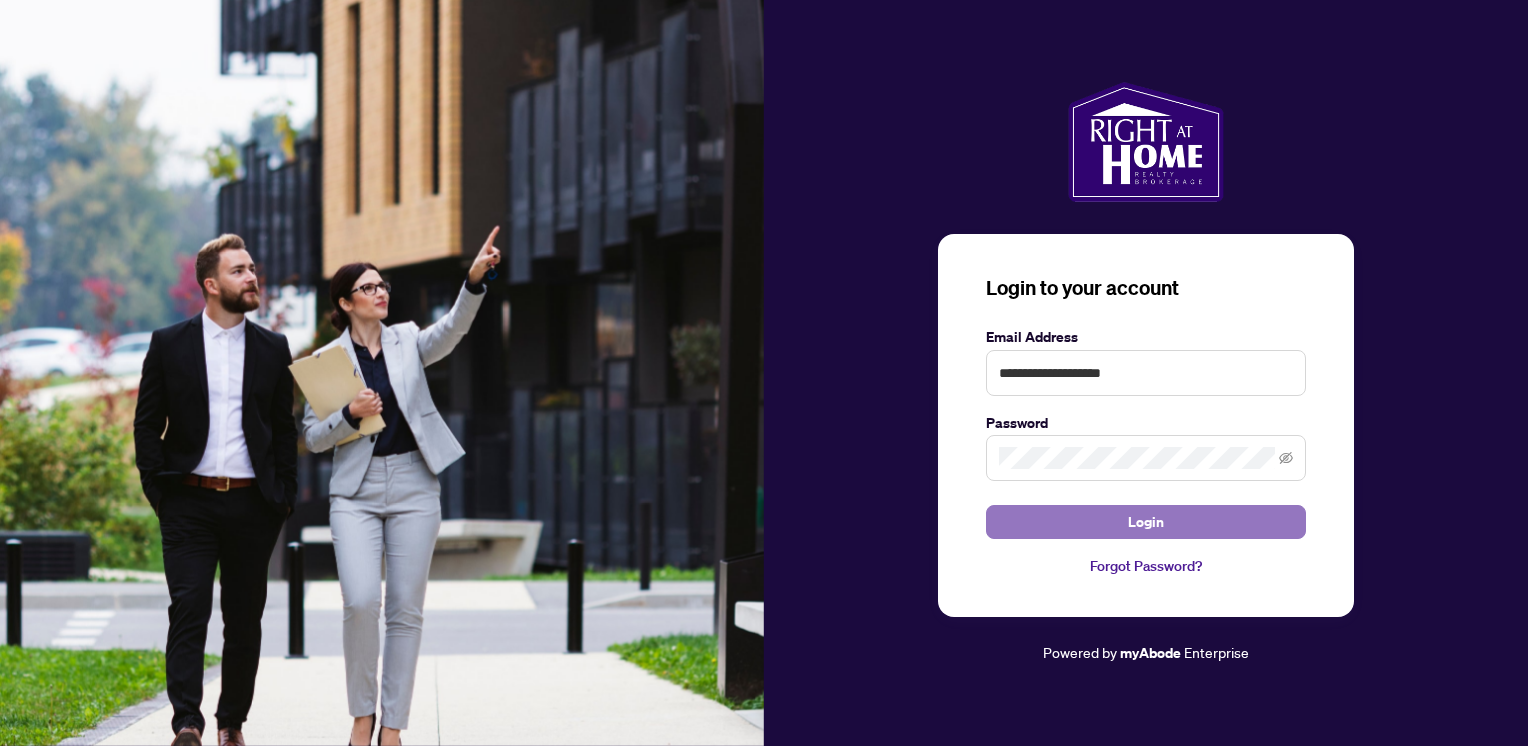 click on "Login" at bounding box center [1146, 522] 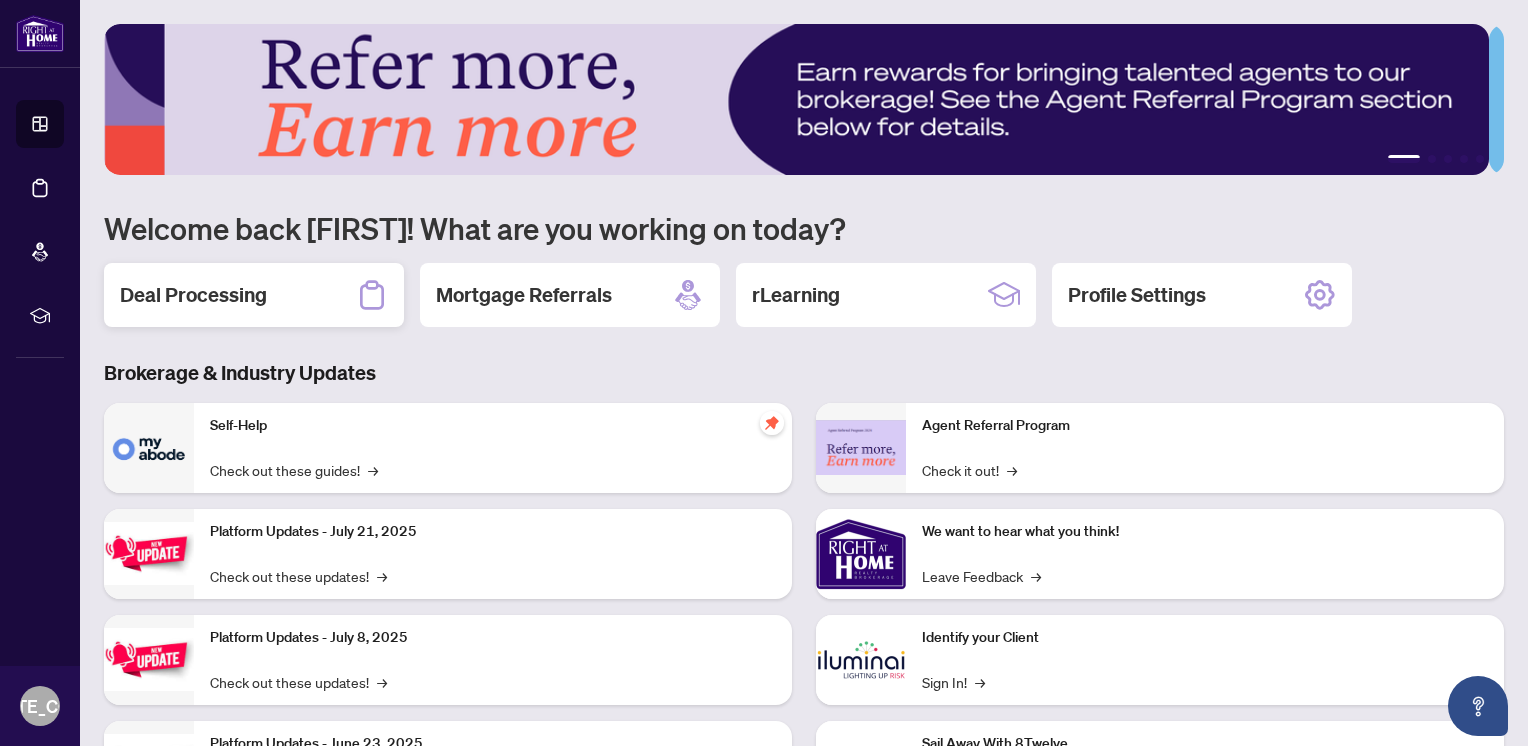 click on "Deal Processing" at bounding box center [193, 295] 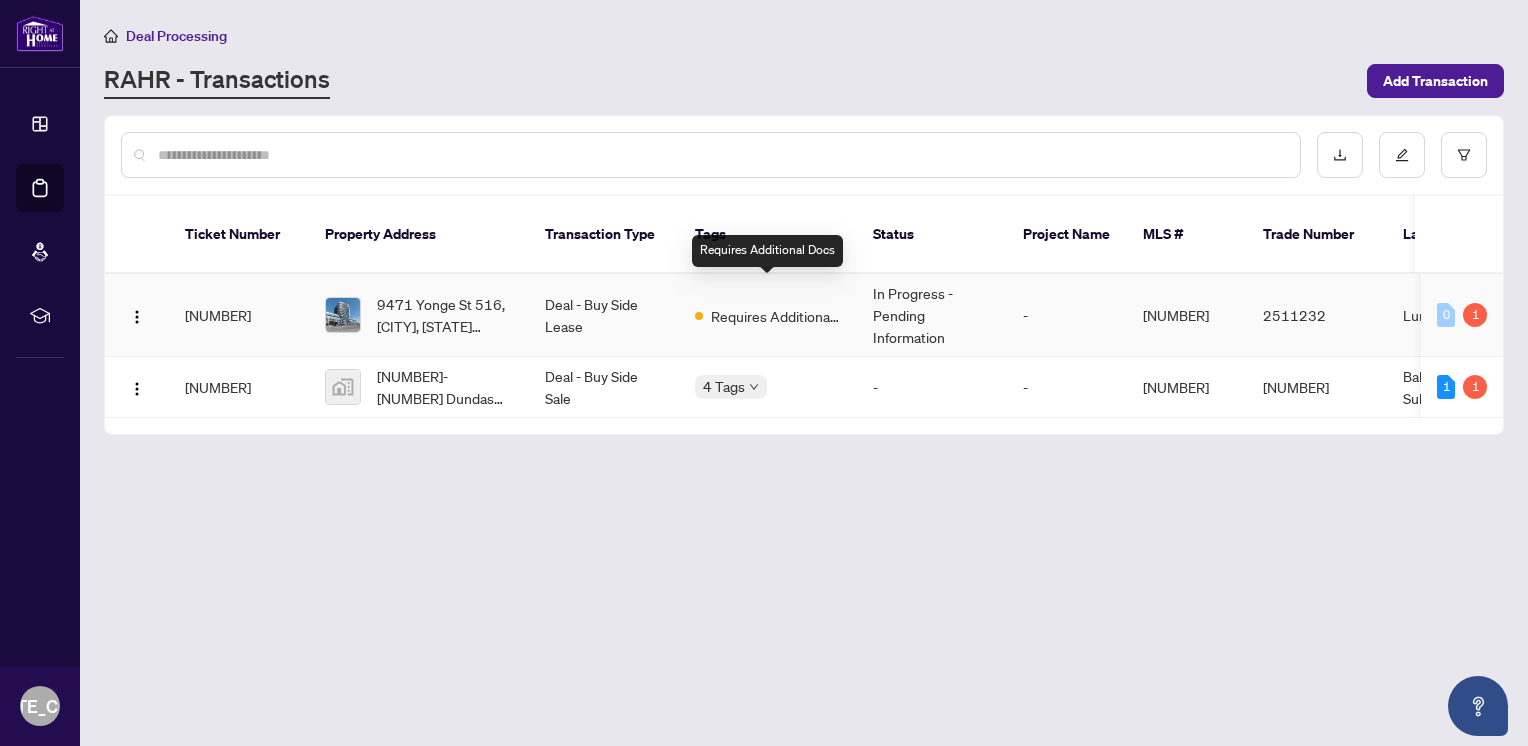 click on "Requires Additional Docs" at bounding box center [776, 316] 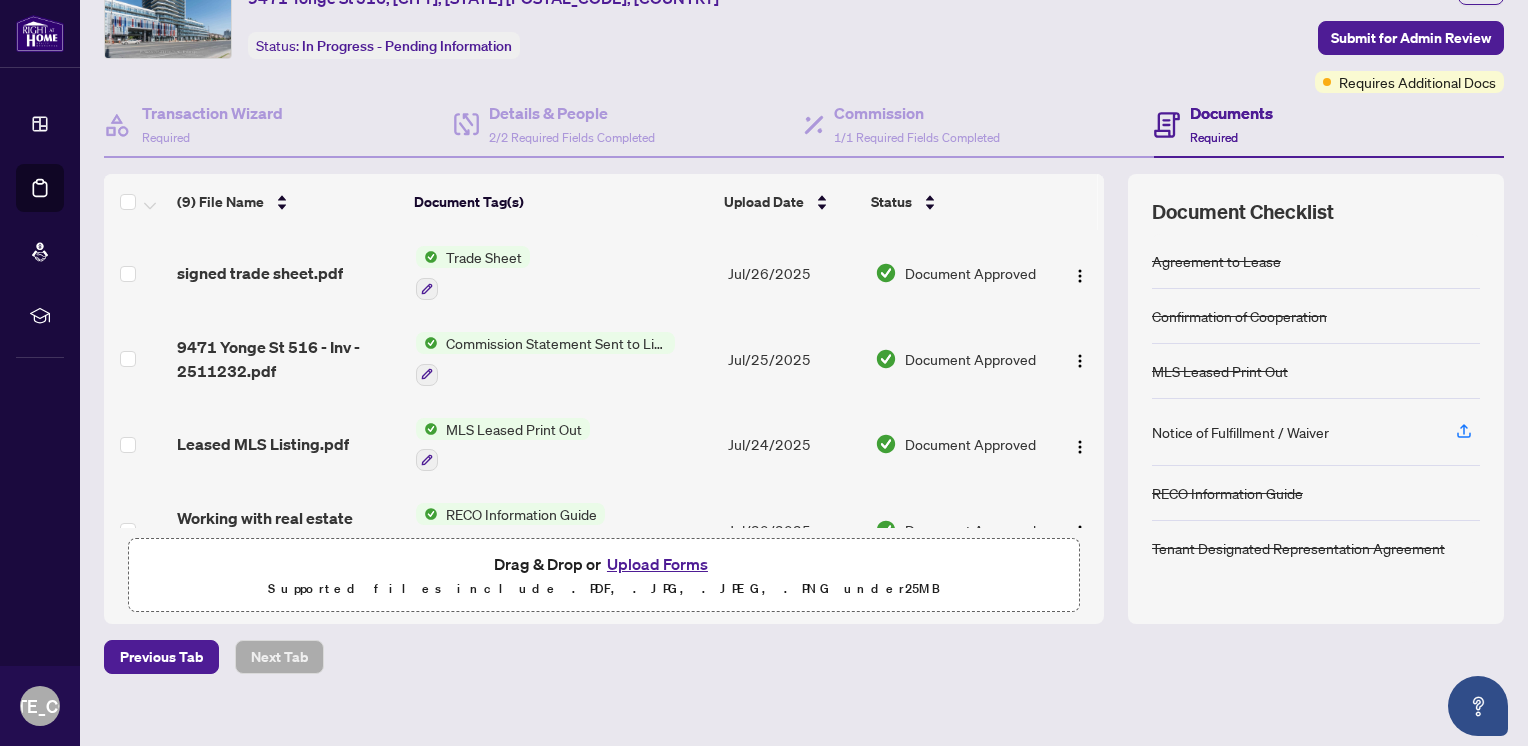 scroll, scrollTop: 118, scrollLeft: 0, axis: vertical 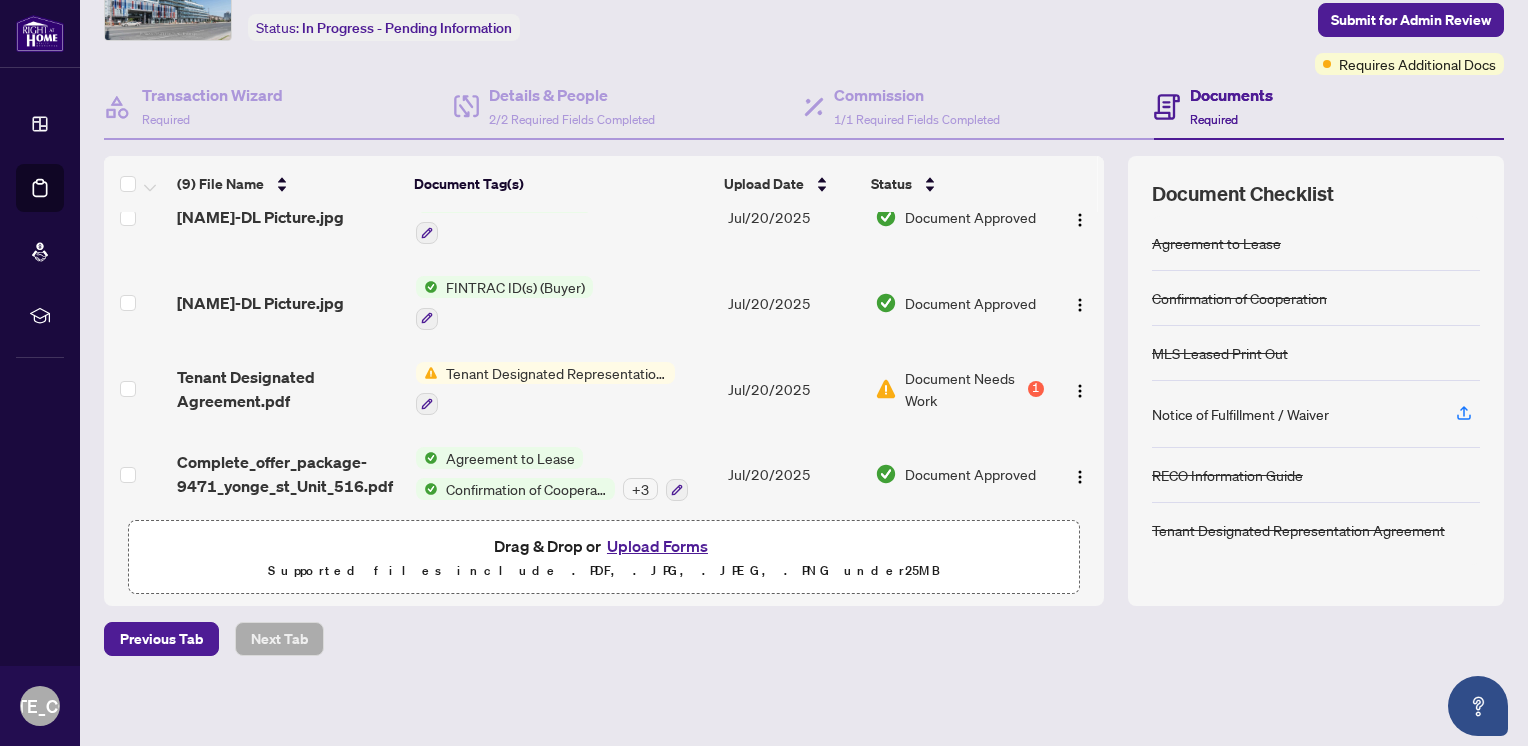 click on "Document Needs Work" at bounding box center (964, 389) 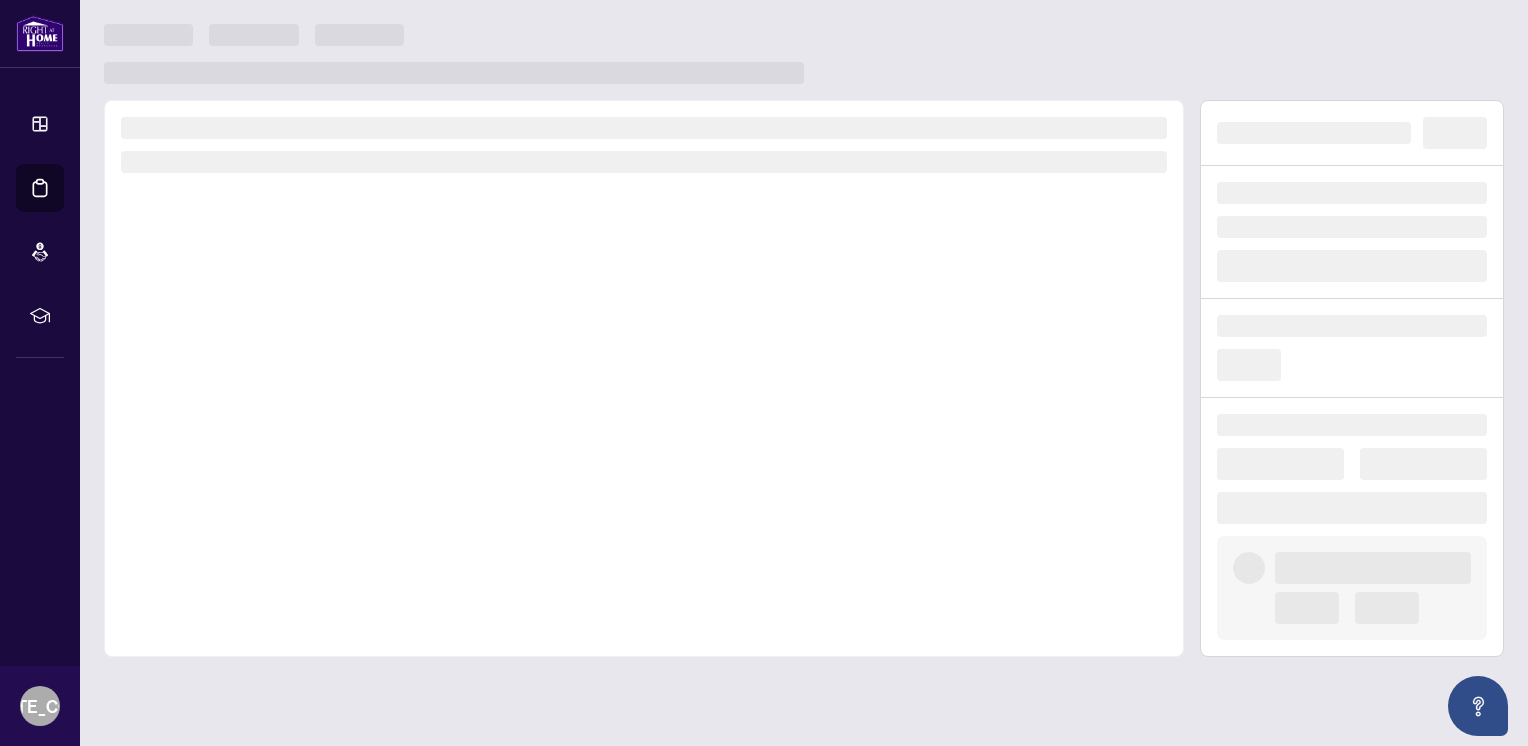 scroll, scrollTop: 0, scrollLeft: 0, axis: both 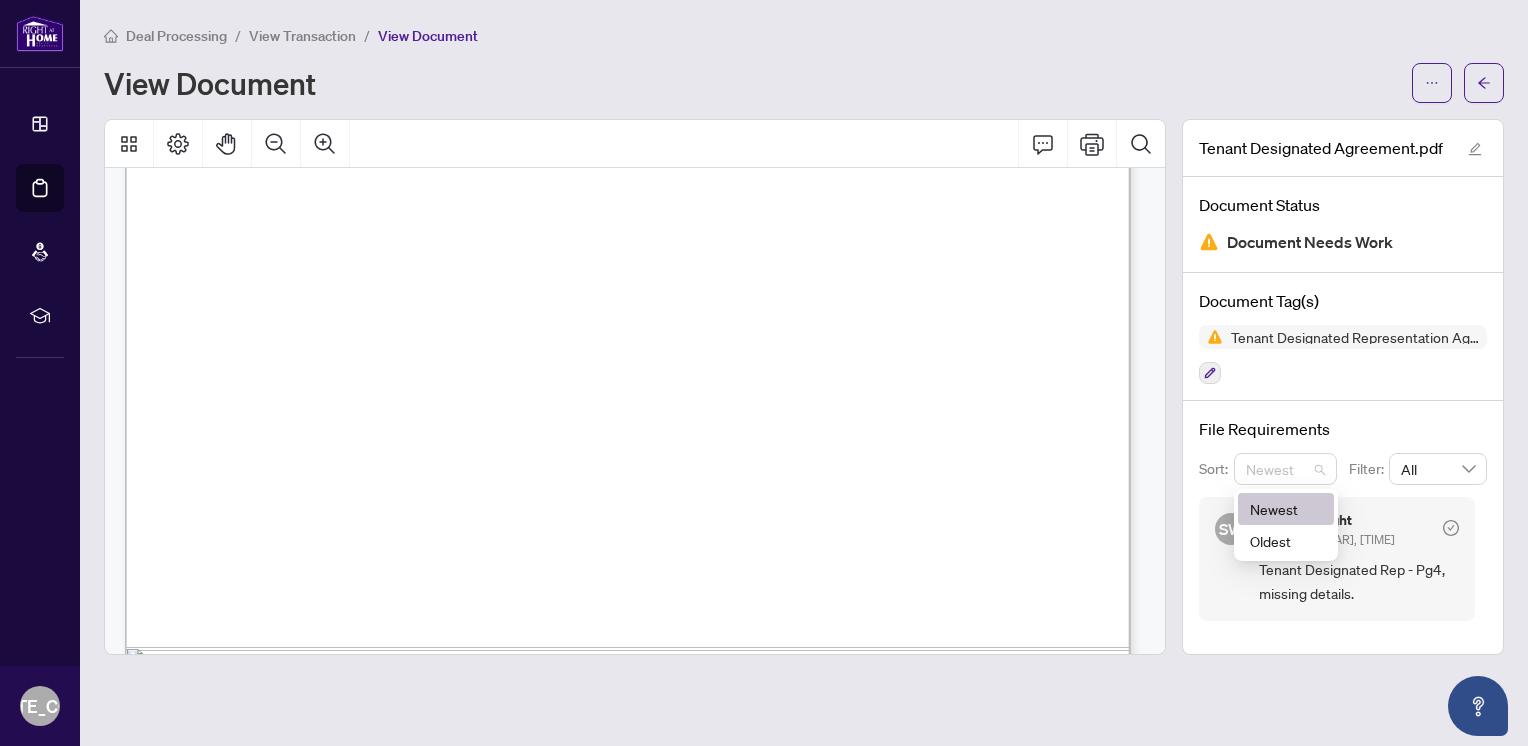 click on "Newest" at bounding box center (1286, 469) 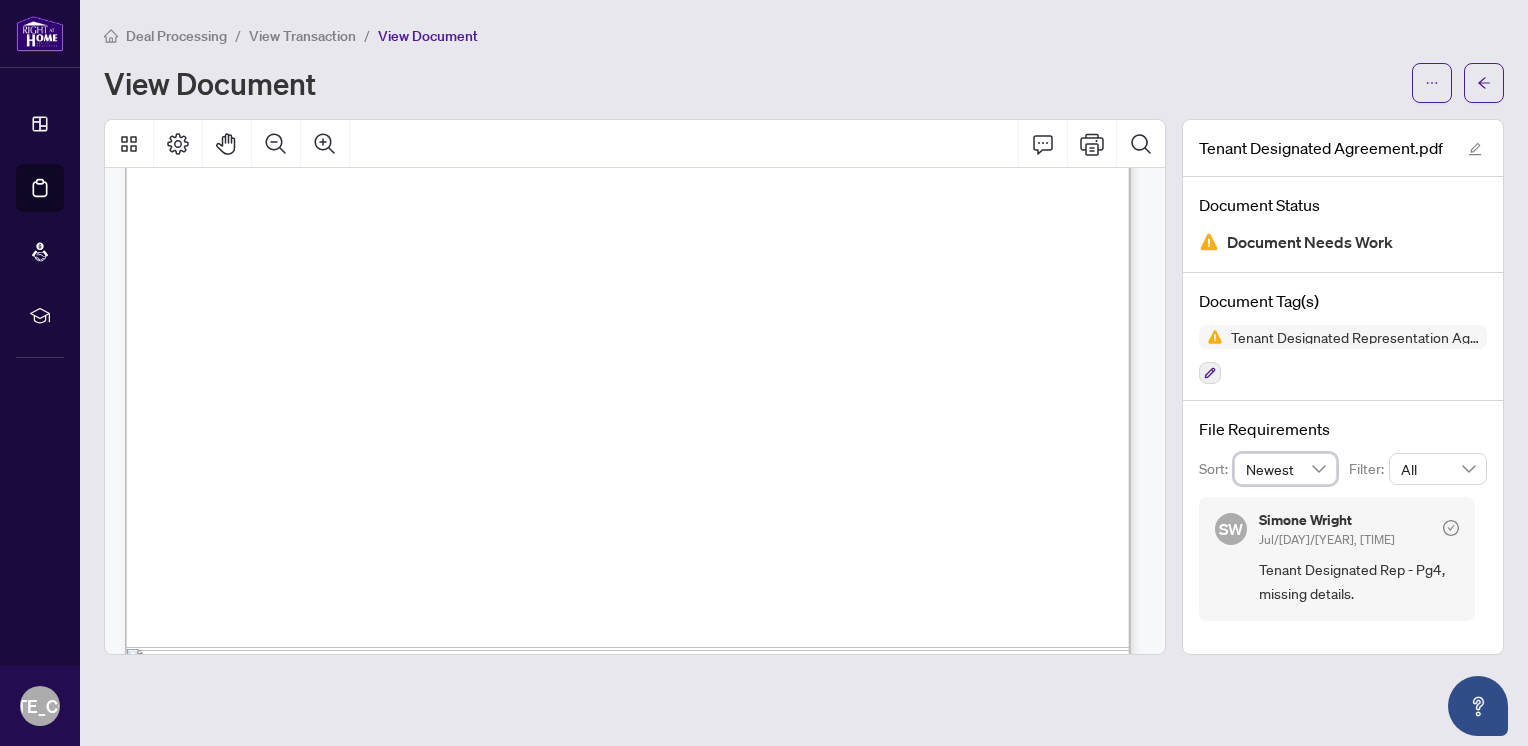 click on "Newest" at bounding box center (1286, 469) 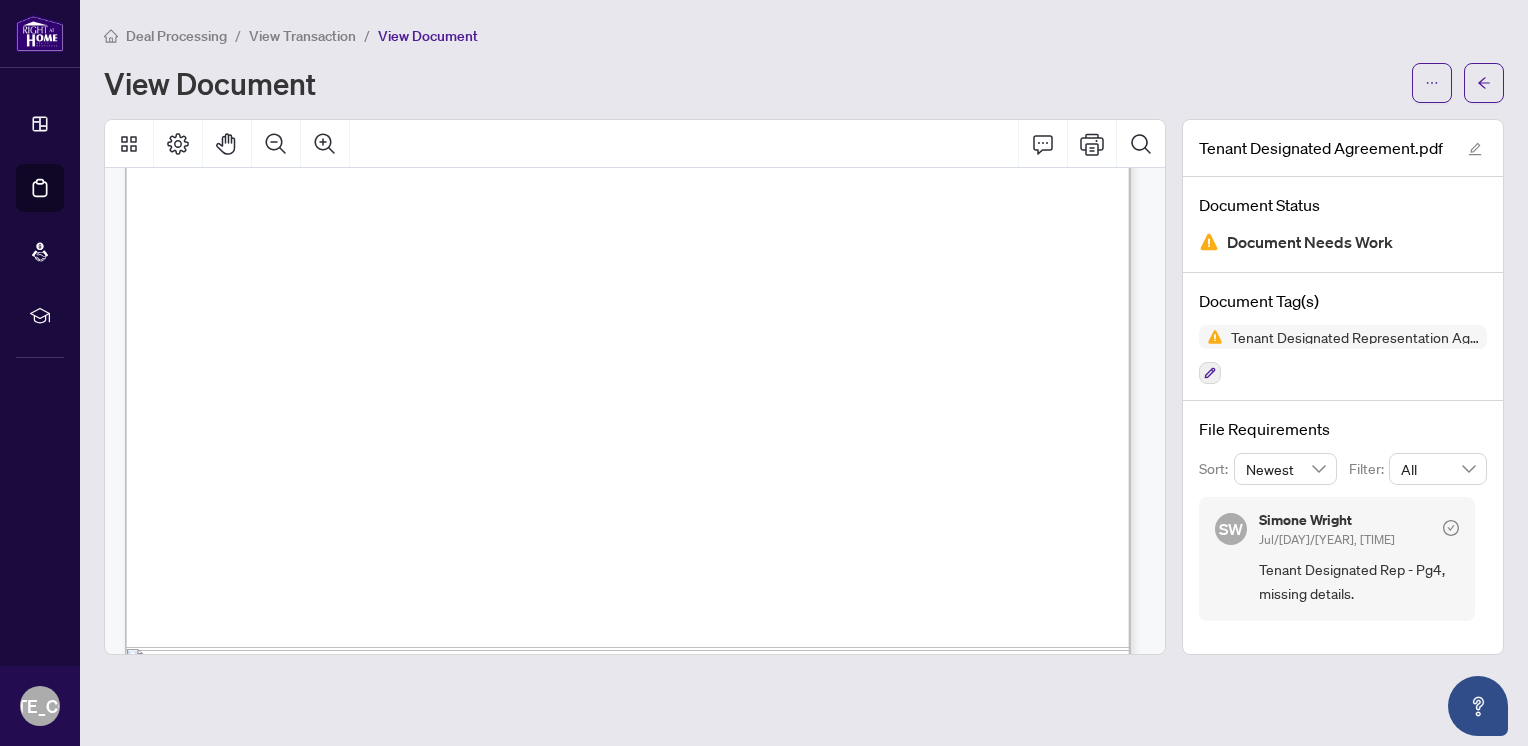 click on "Tenant Designated Rep - Pg4, missing details." at bounding box center (1359, 581) 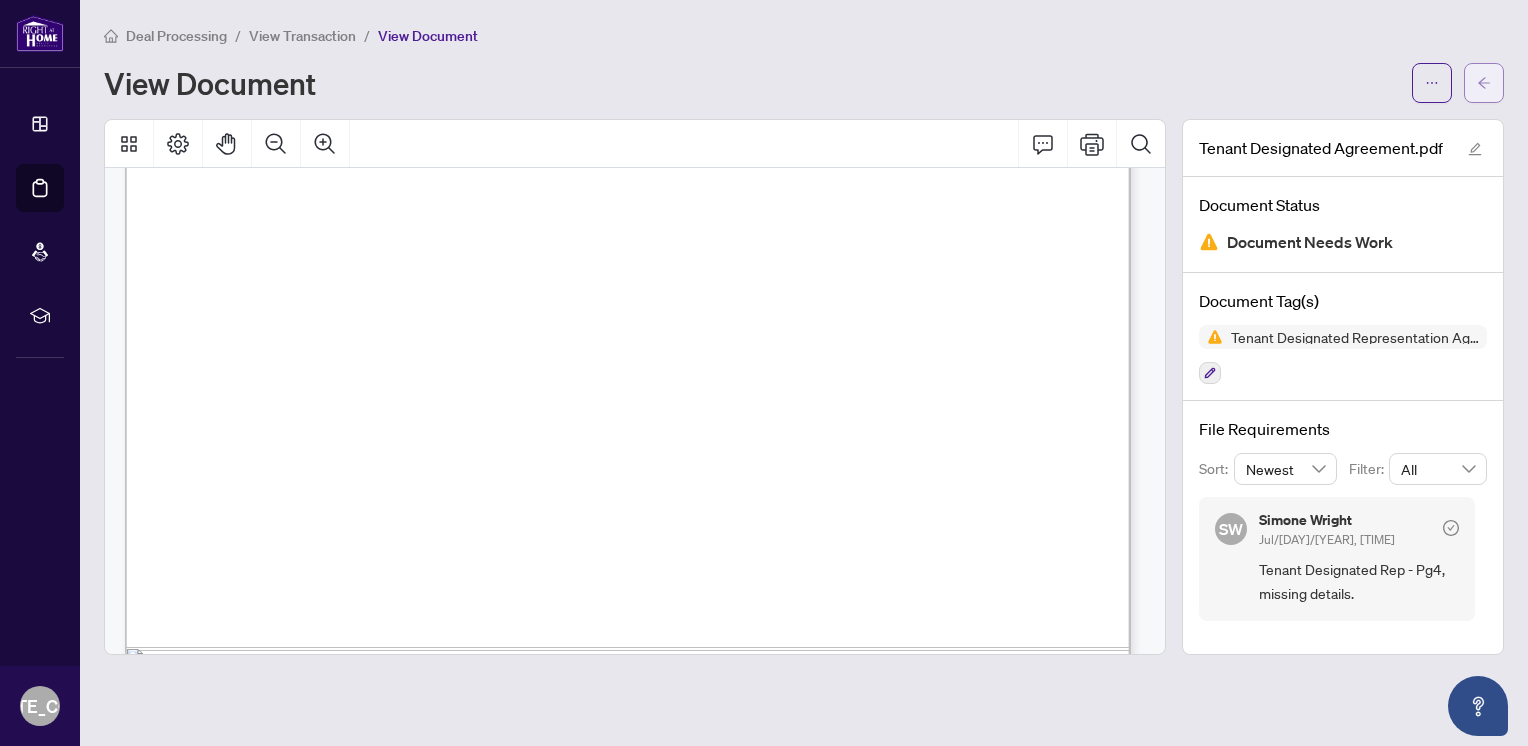 click 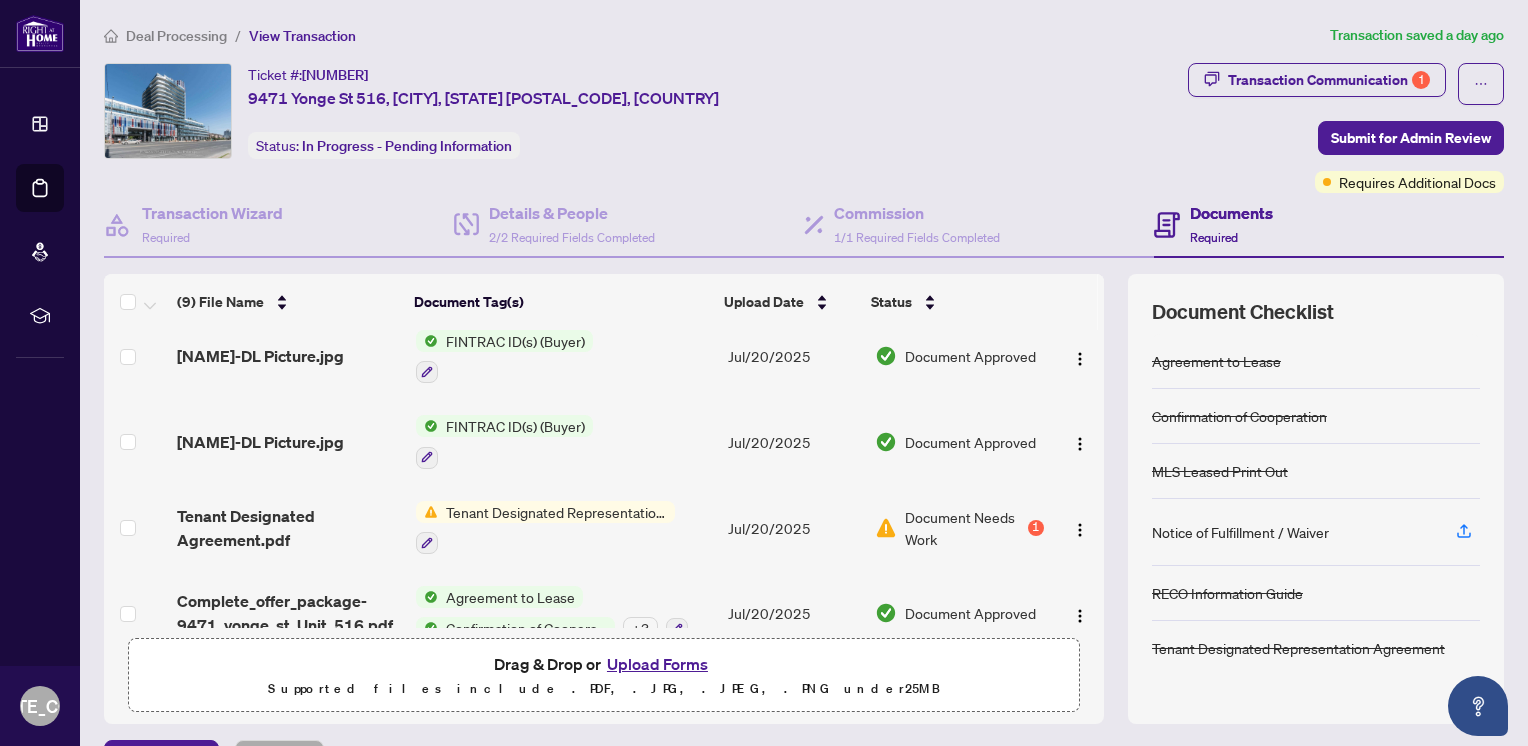 scroll, scrollTop: 466, scrollLeft: 0, axis: vertical 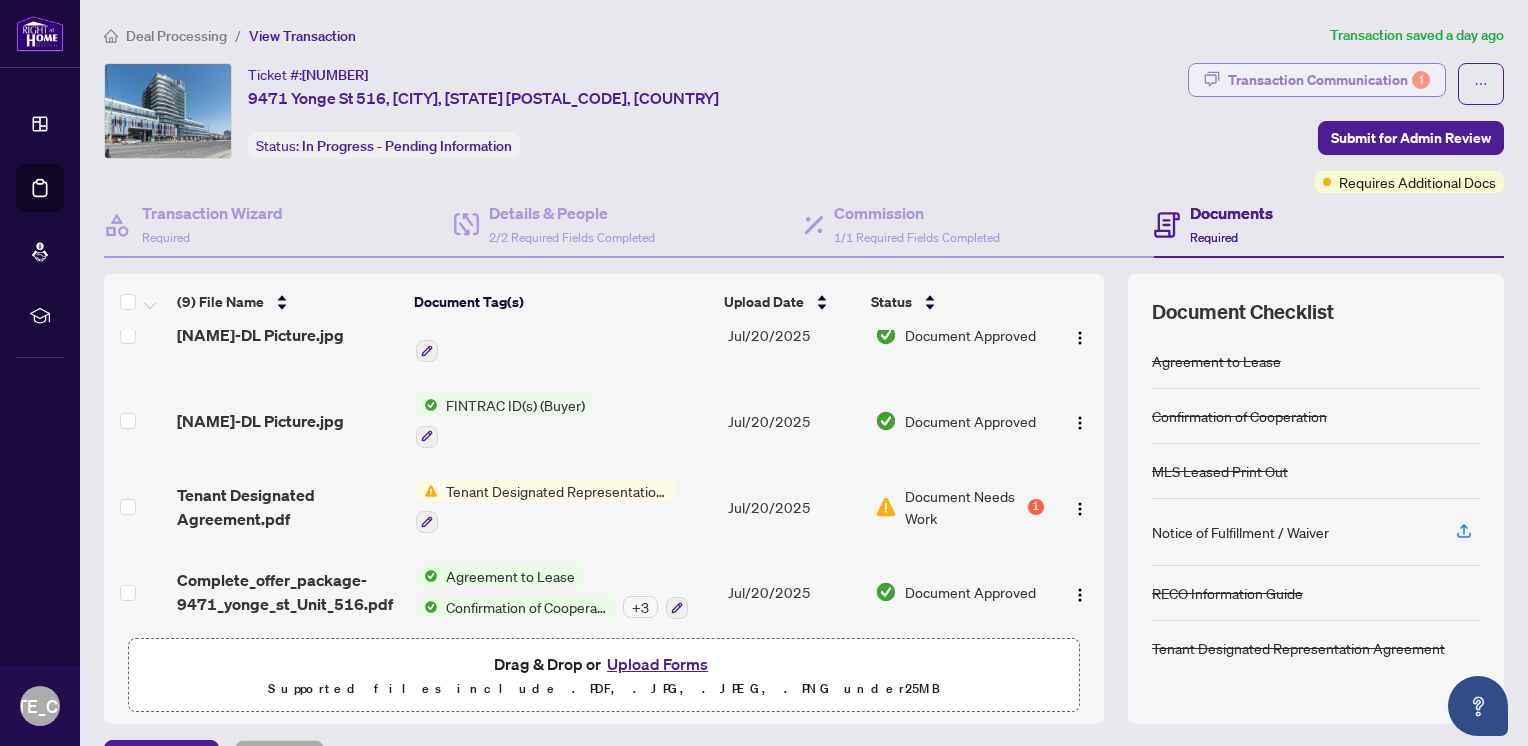 click on "Transaction Communication 1" at bounding box center [1329, 80] 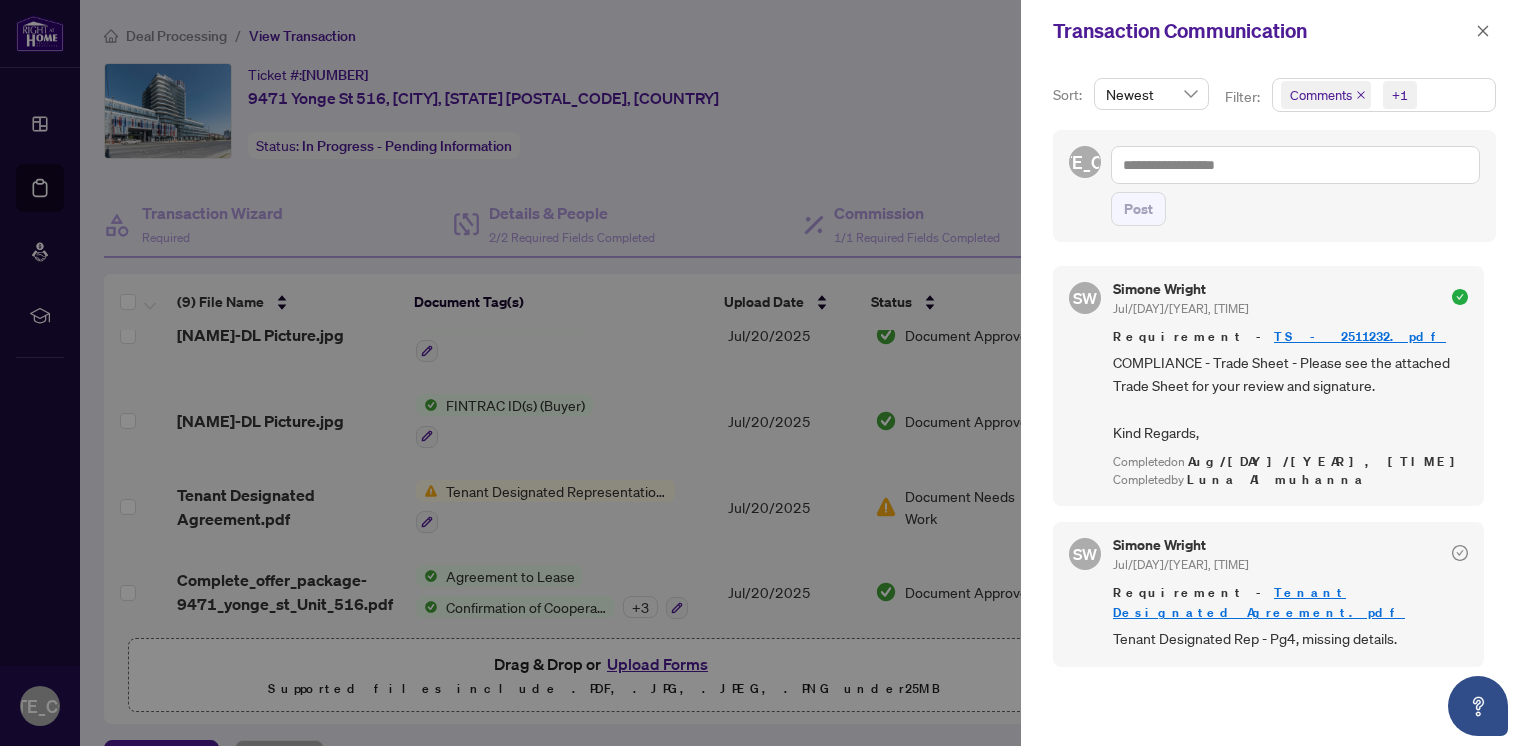scroll, scrollTop: 2, scrollLeft: 0, axis: vertical 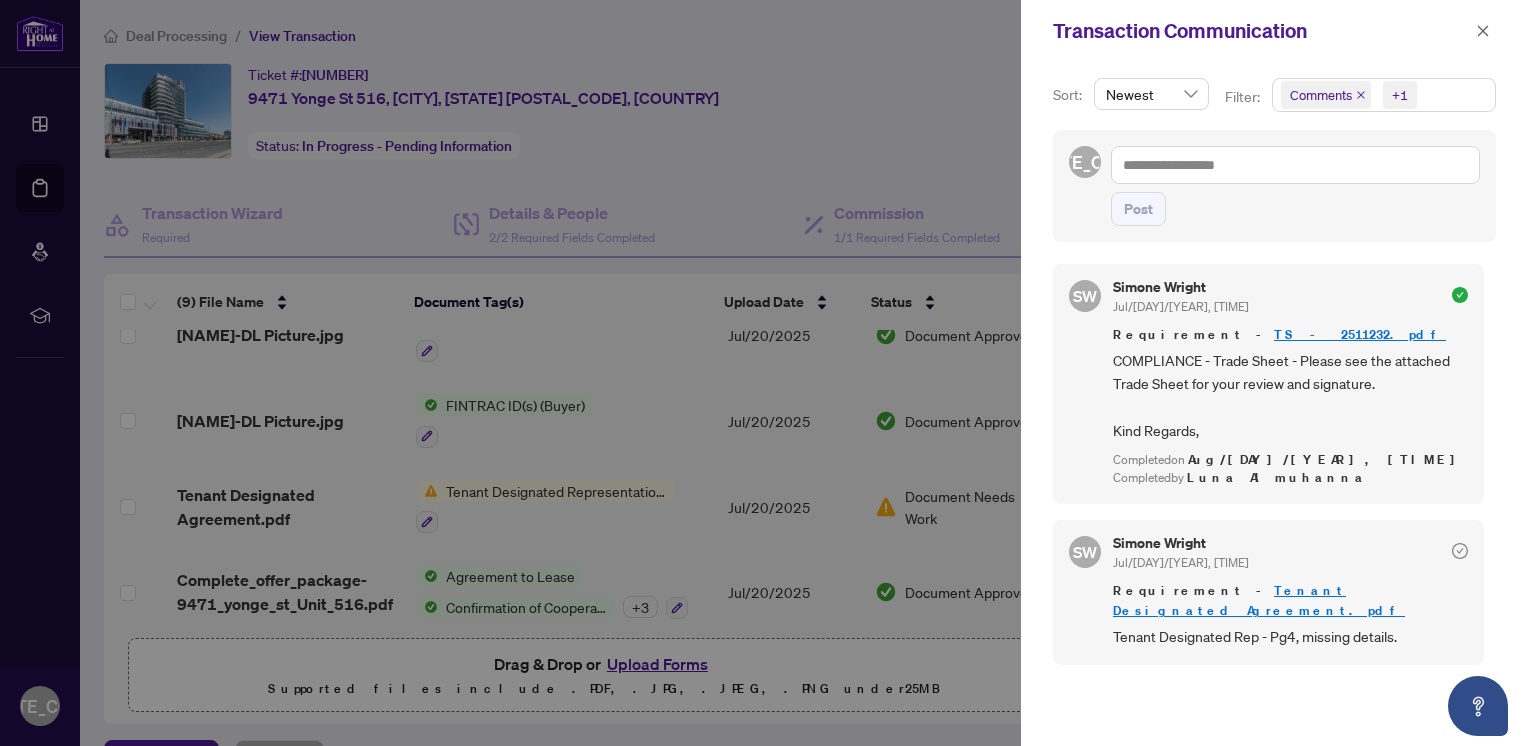 click on "TS - 2511232.pdf" at bounding box center [1360, 334] 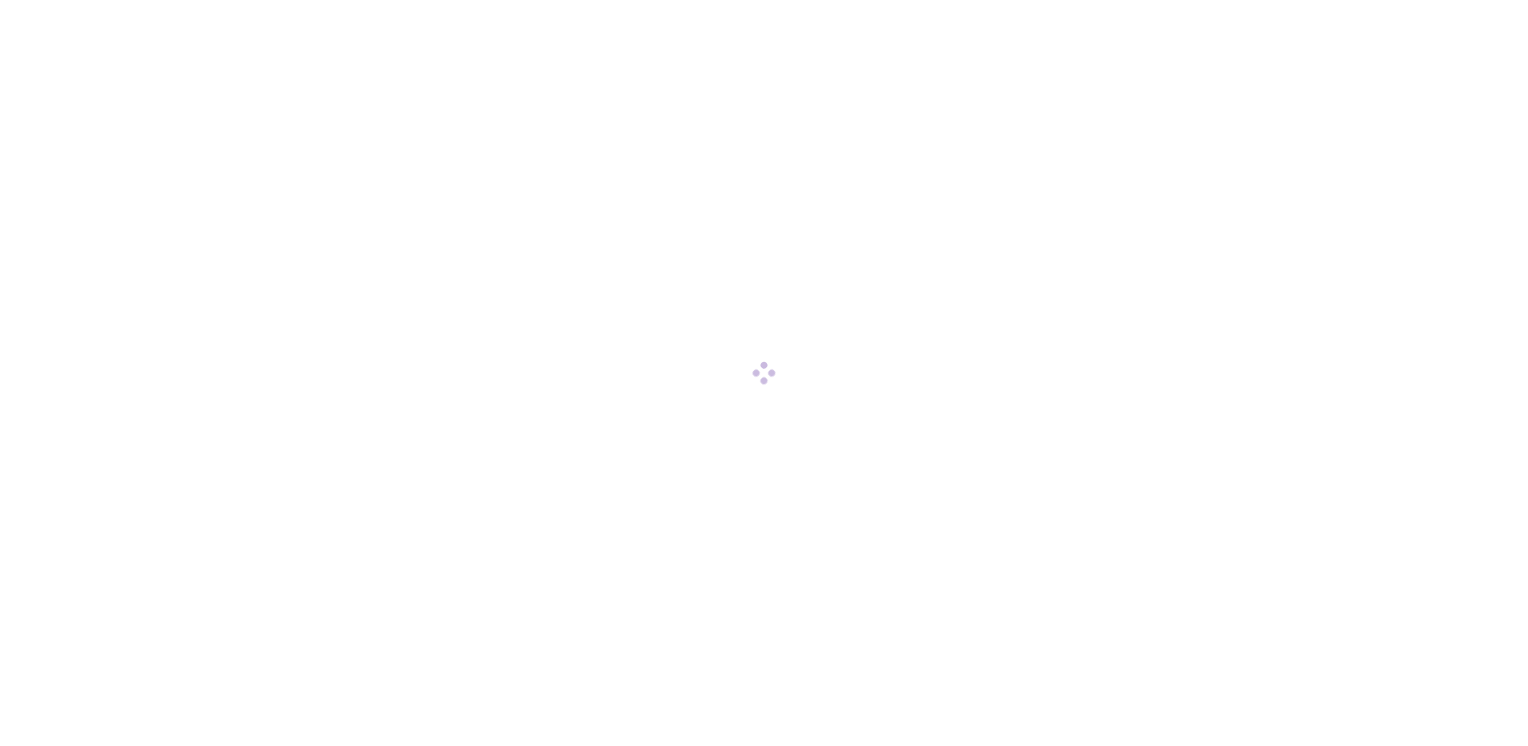 scroll, scrollTop: 0, scrollLeft: 0, axis: both 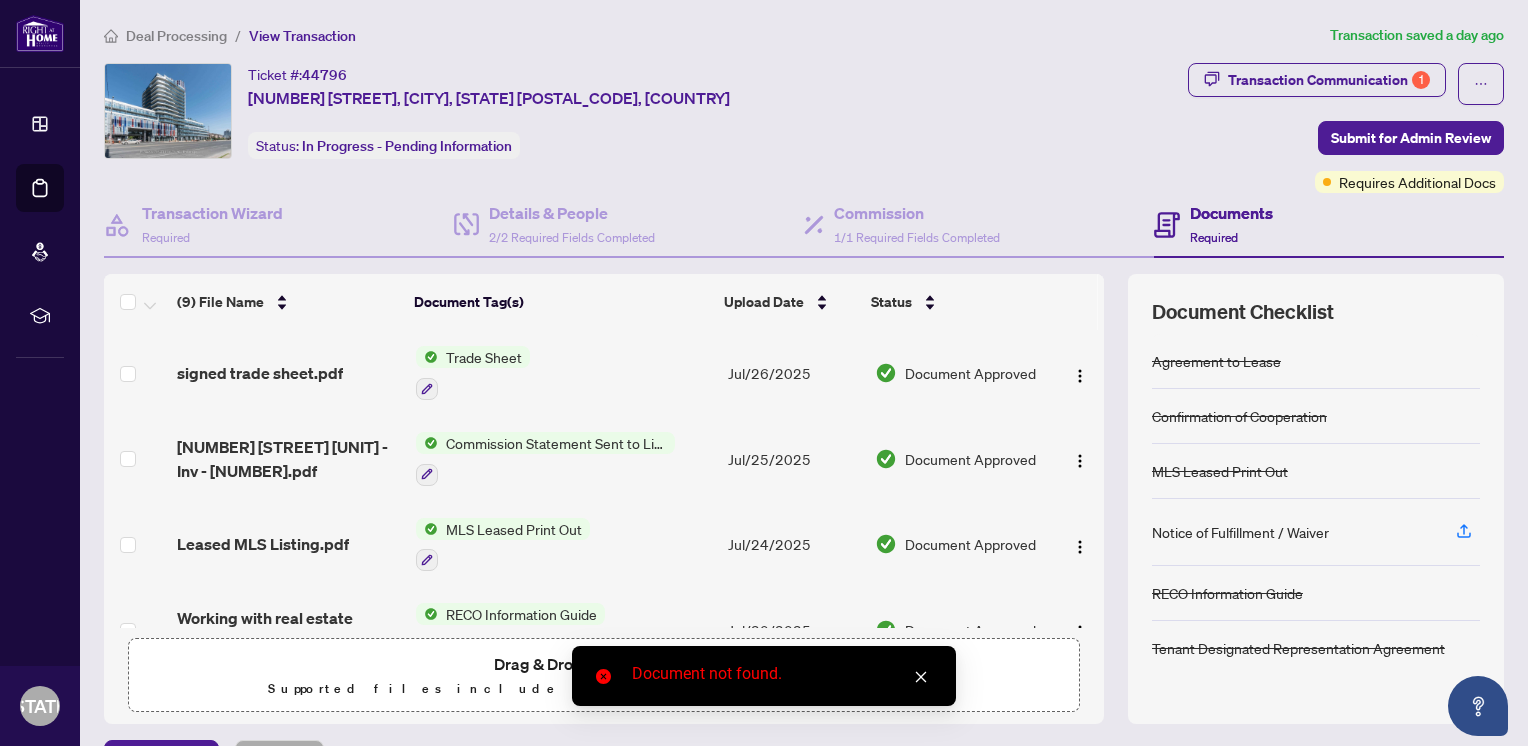click 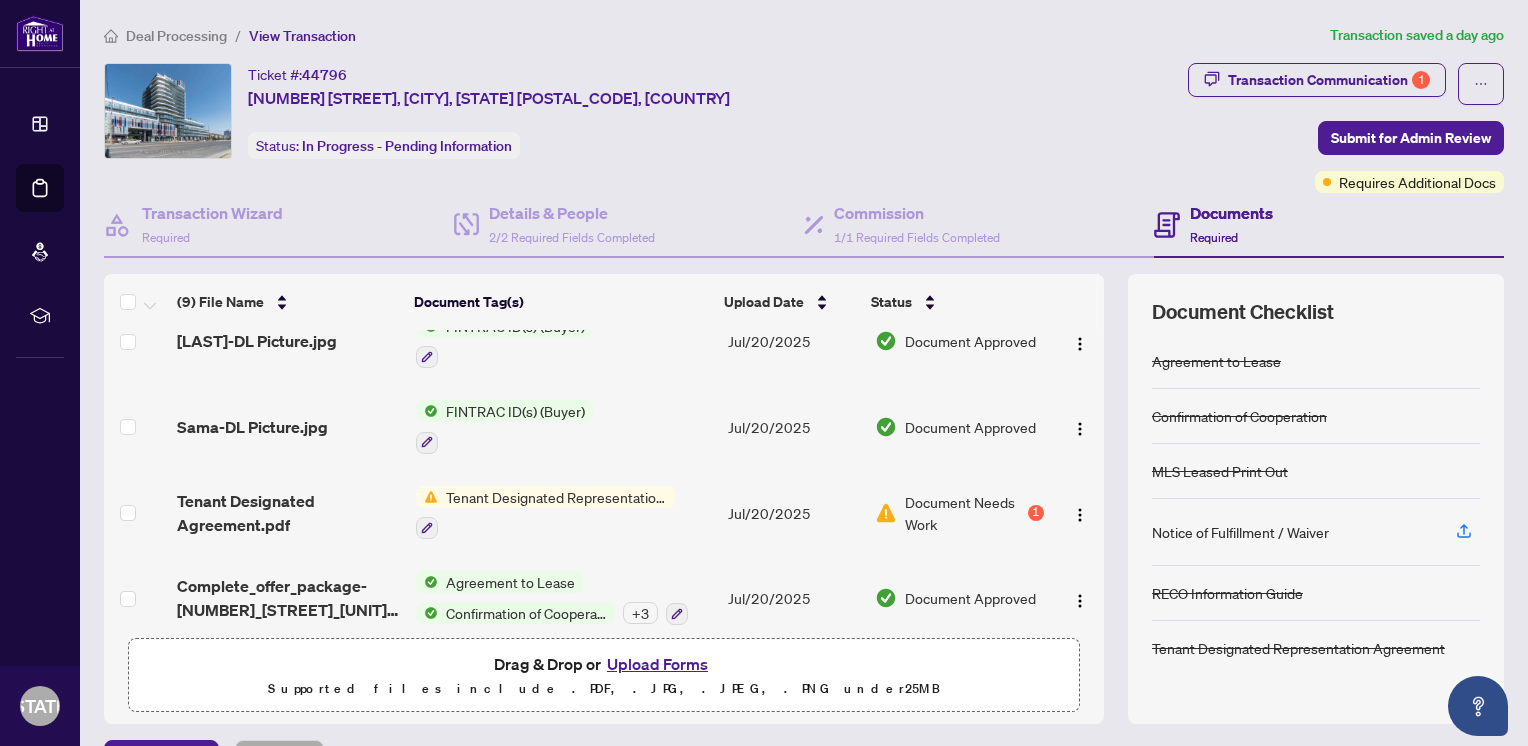 scroll, scrollTop: 466, scrollLeft: 0, axis: vertical 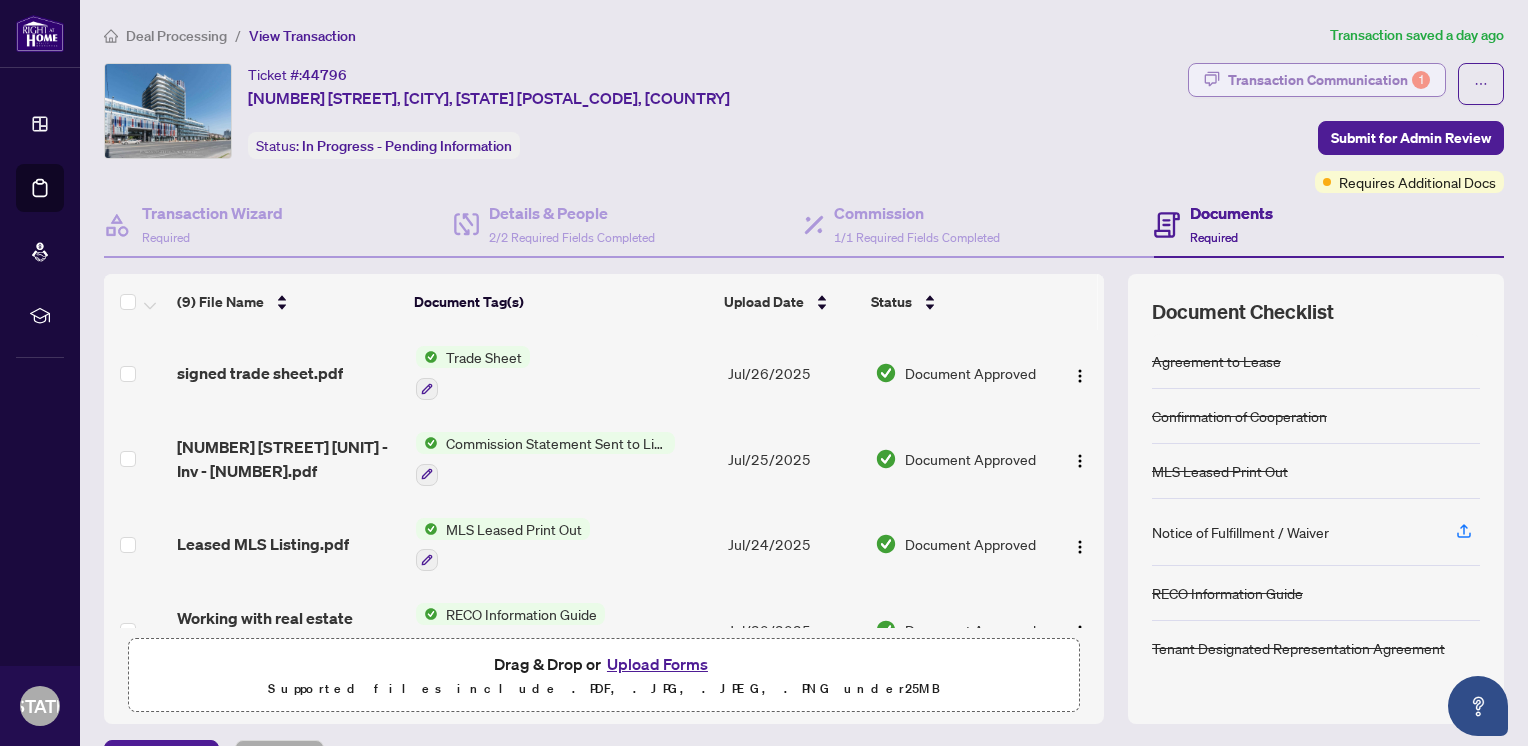 click on "Transaction Communication 1" at bounding box center [1329, 80] 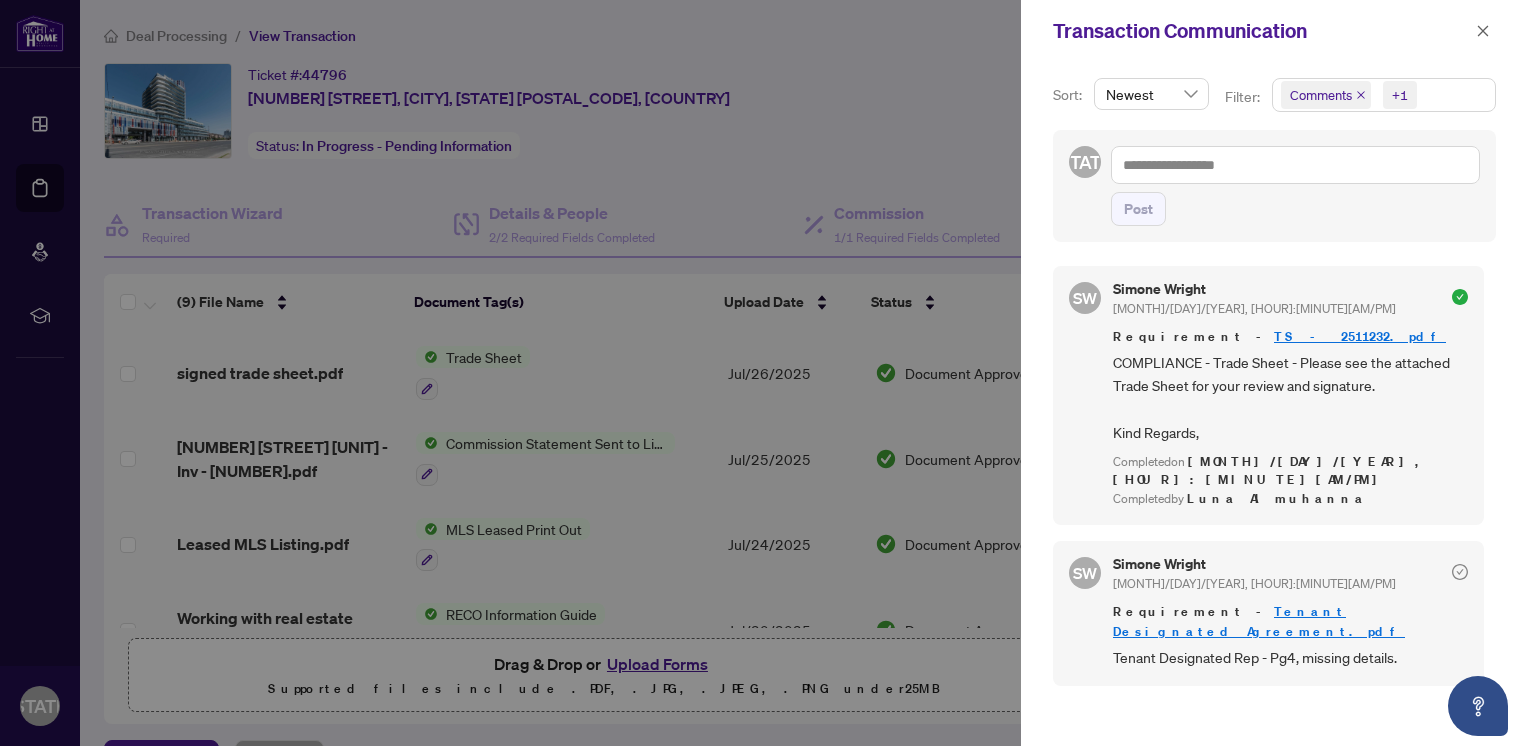 scroll, scrollTop: 2, scrollLeft: 0, axis: vertical 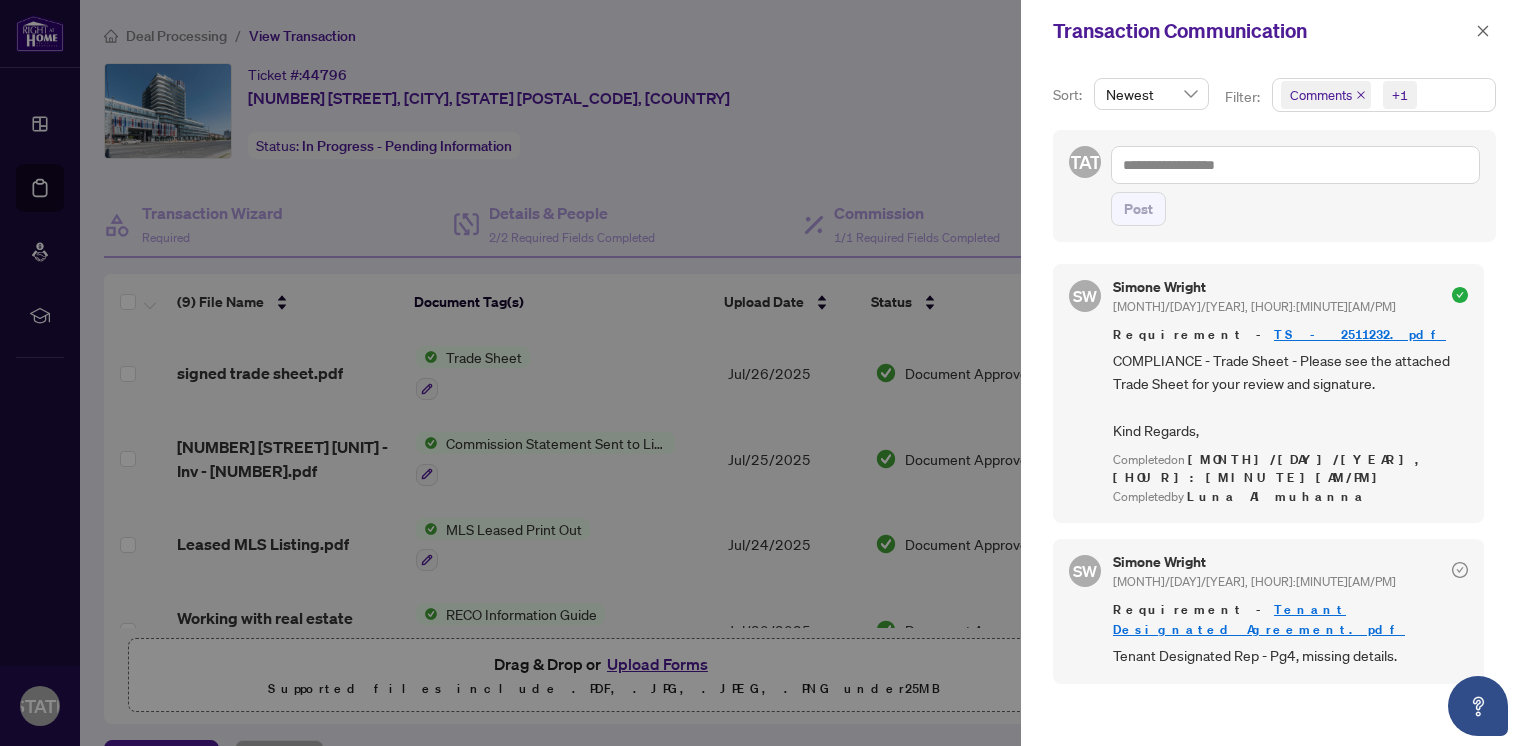 click on "Tenant Designated Agreement.pdf" at bounding box center [1259, 619] 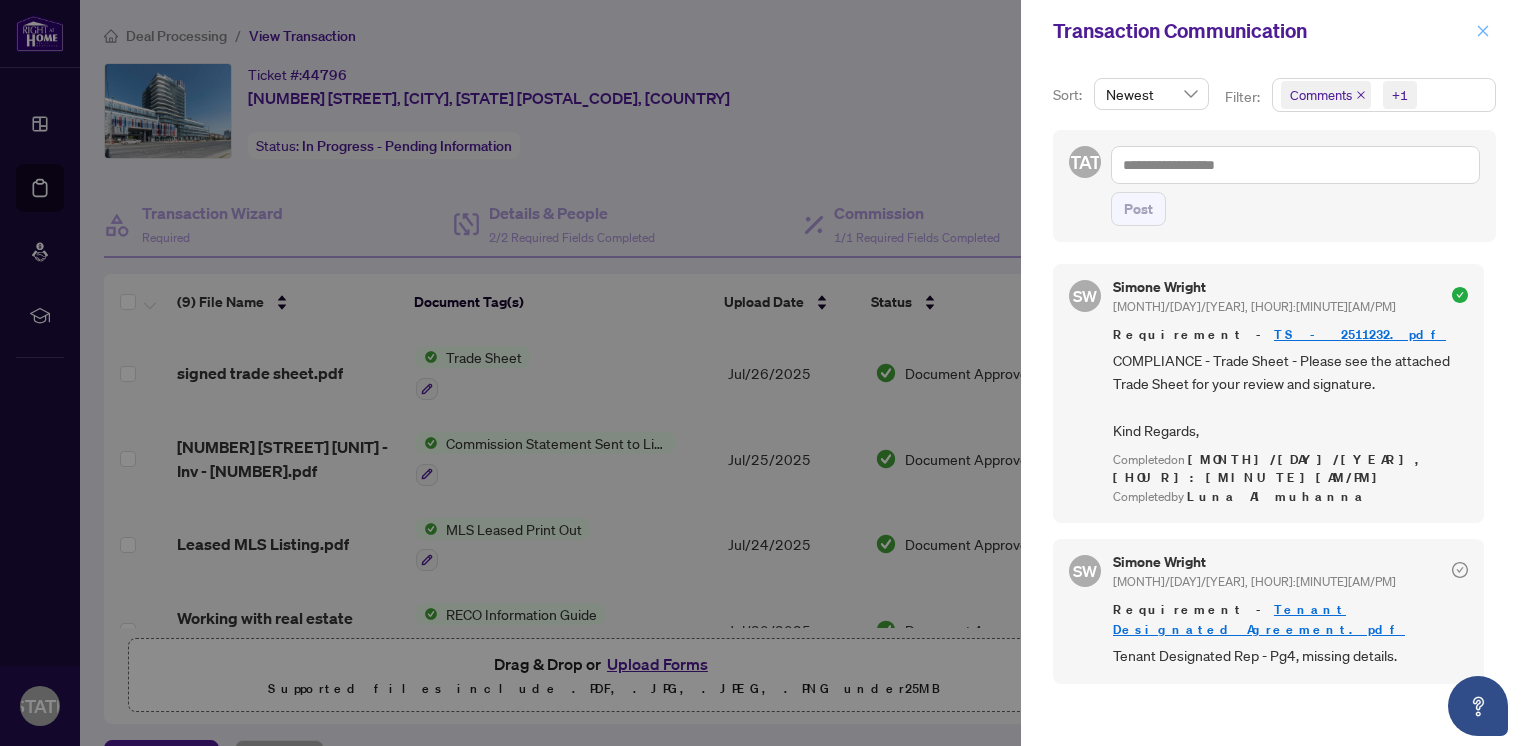 click 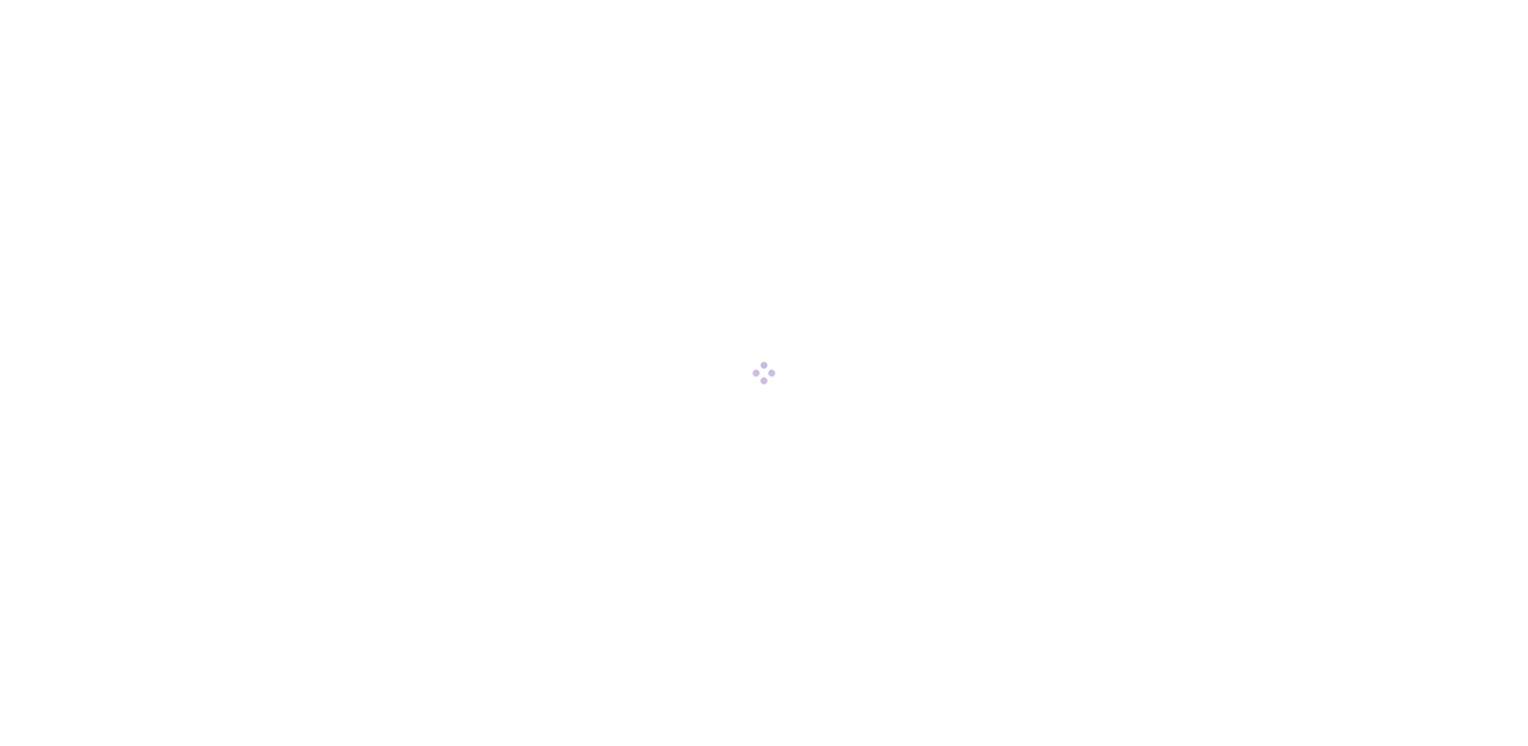 scroll, scrollTop: 0, scrollLeft: 0, axis: both 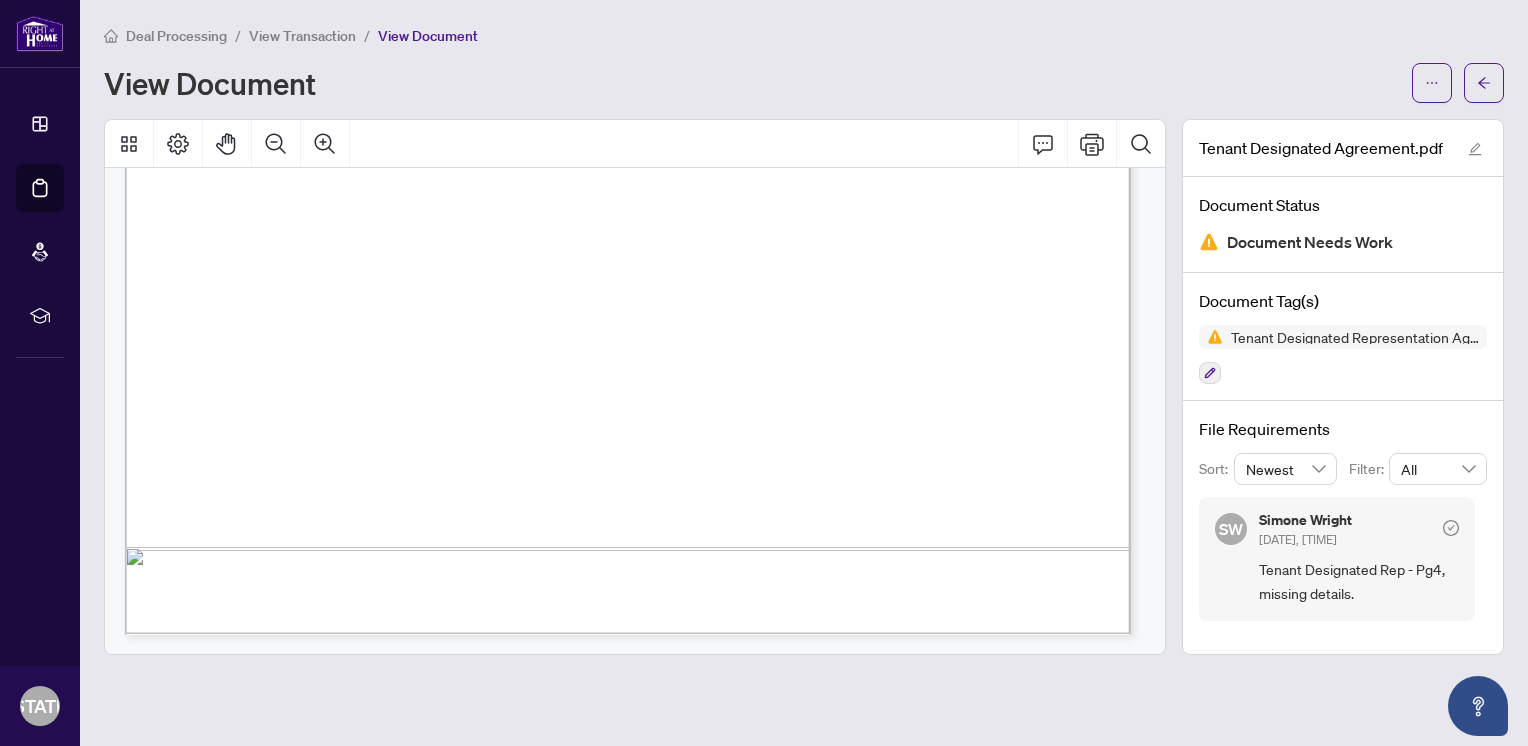 click on "Tenant Designated Rep - Pg4, missing details." at bounding box center (1359, 581) 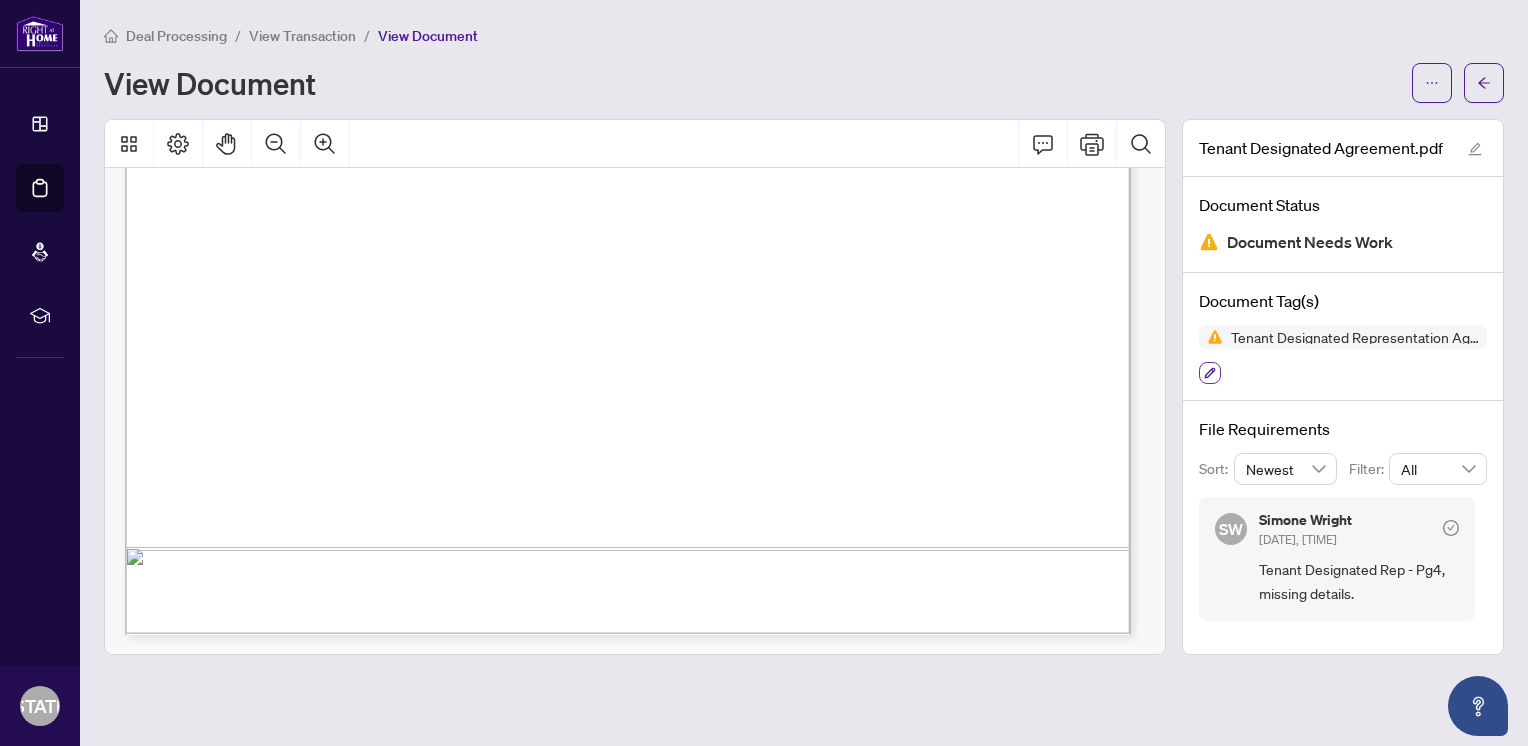 click 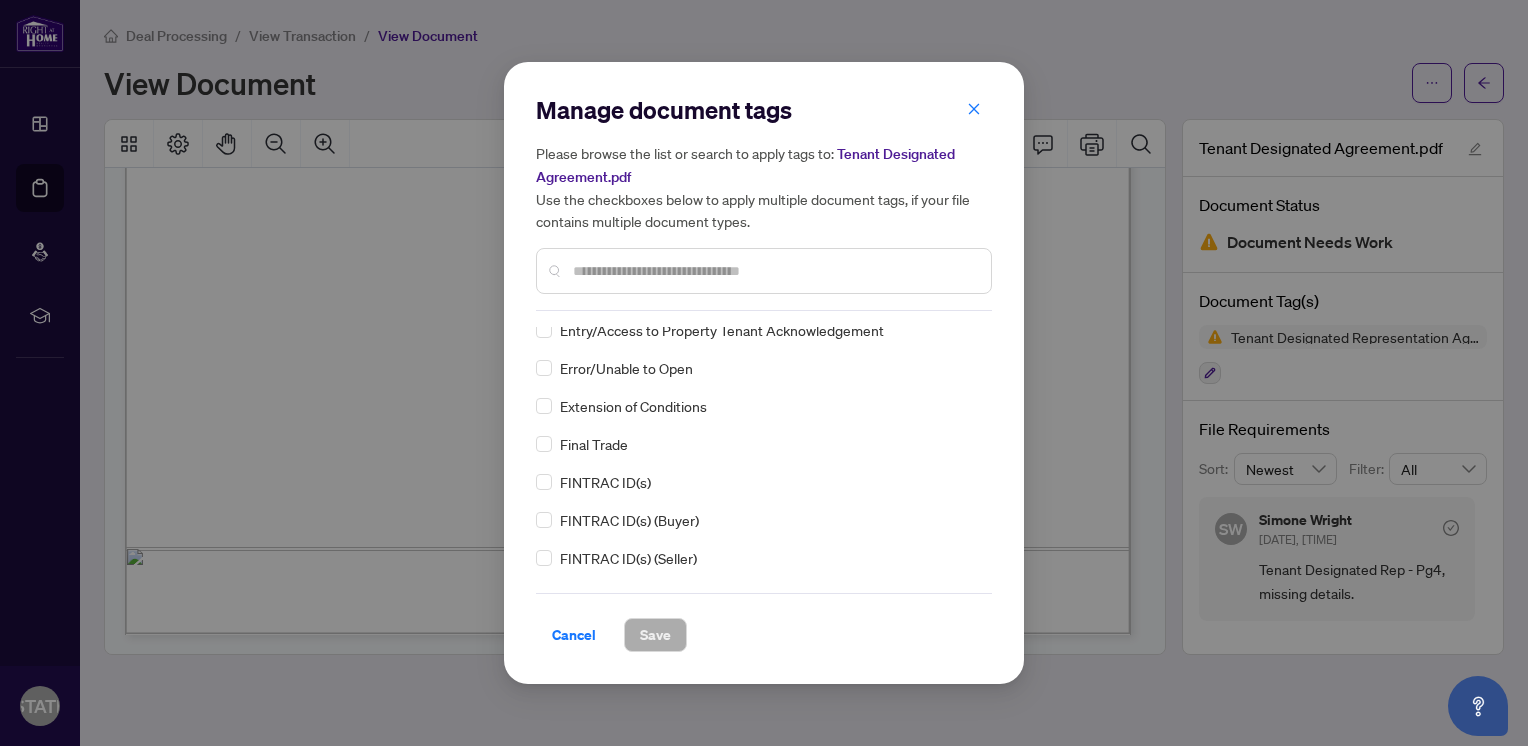 scroll, scrollTop: 2100, scrollLeft: 0, axis: vertical 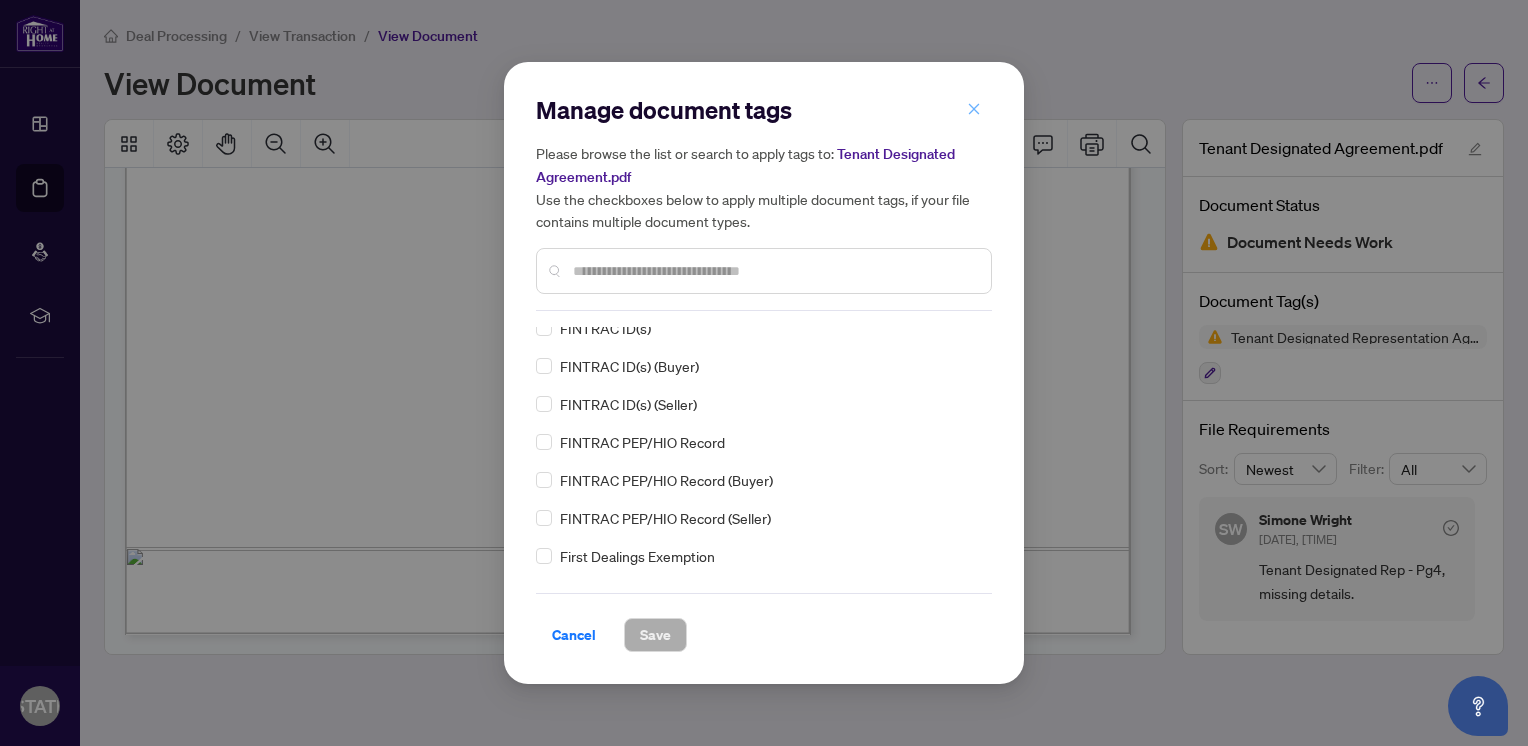 click 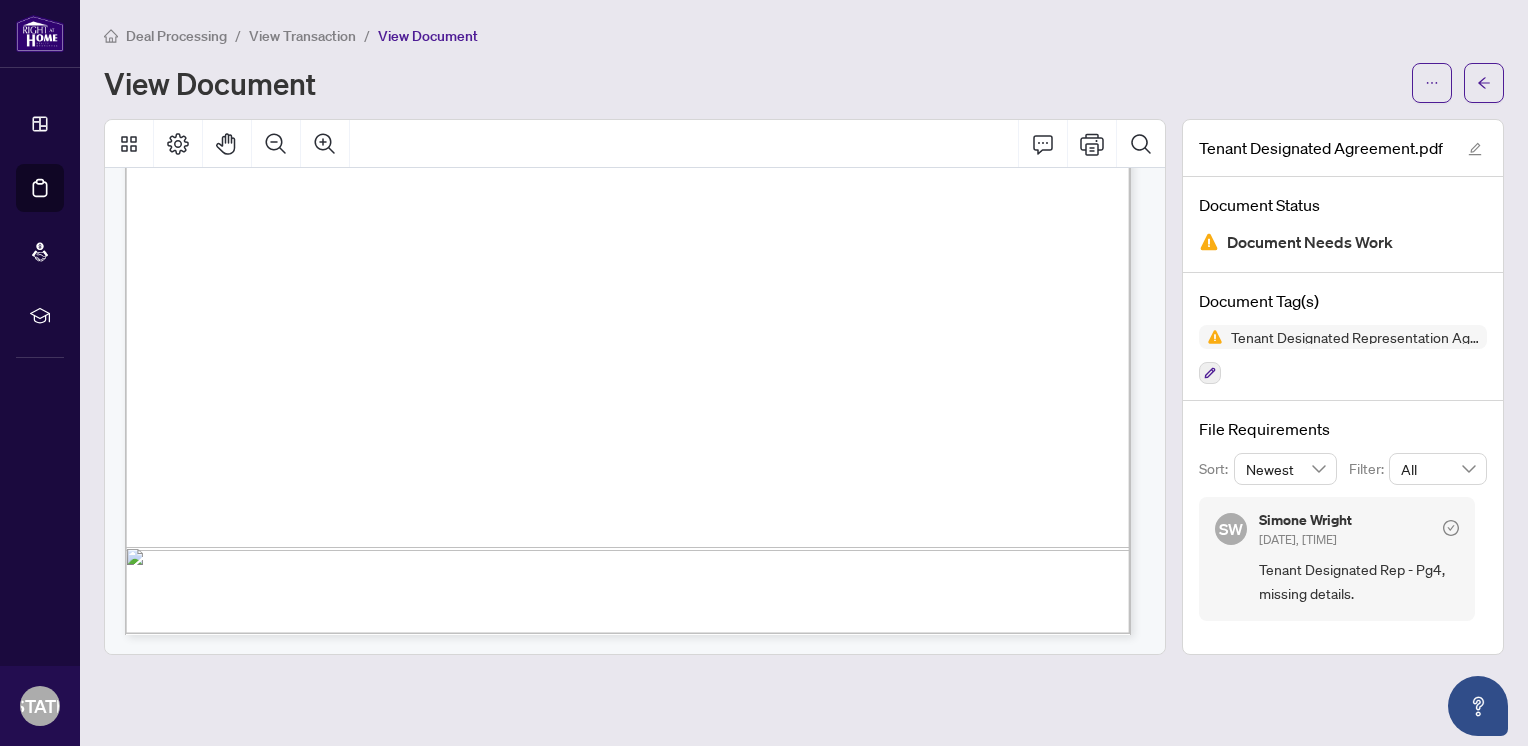 click on "Tenant Designated Rep - Pg4, missing details." at bounding box center [1359, 581] 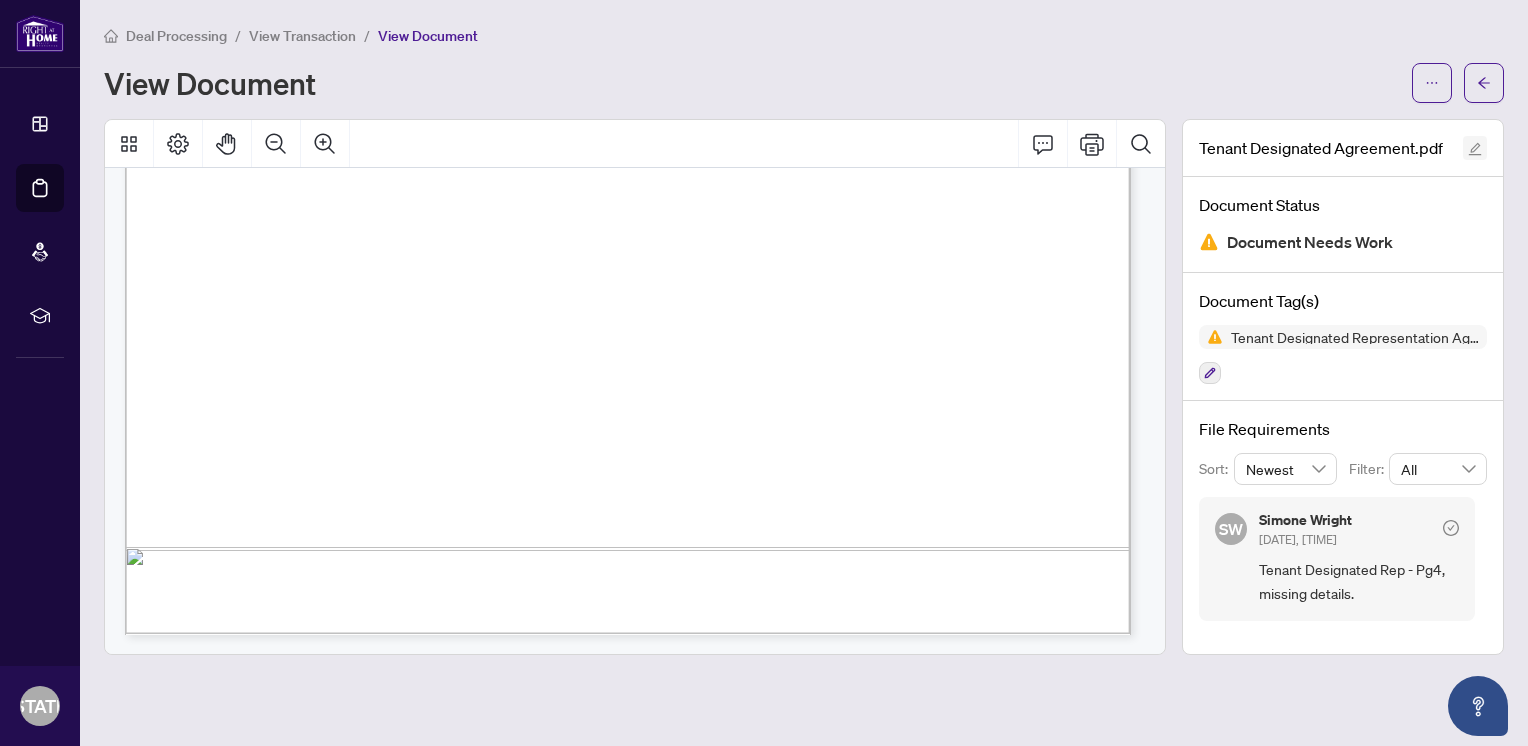 click 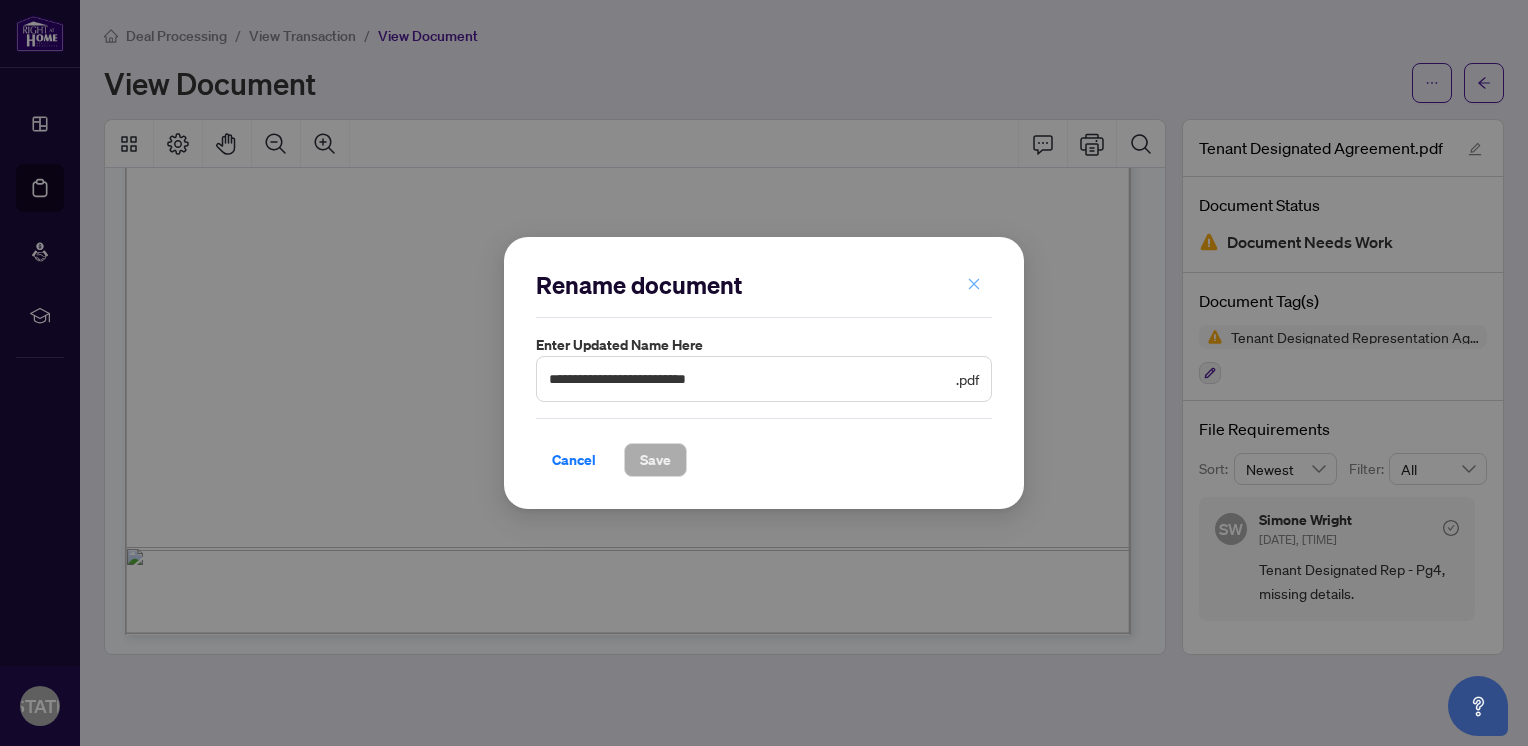 click 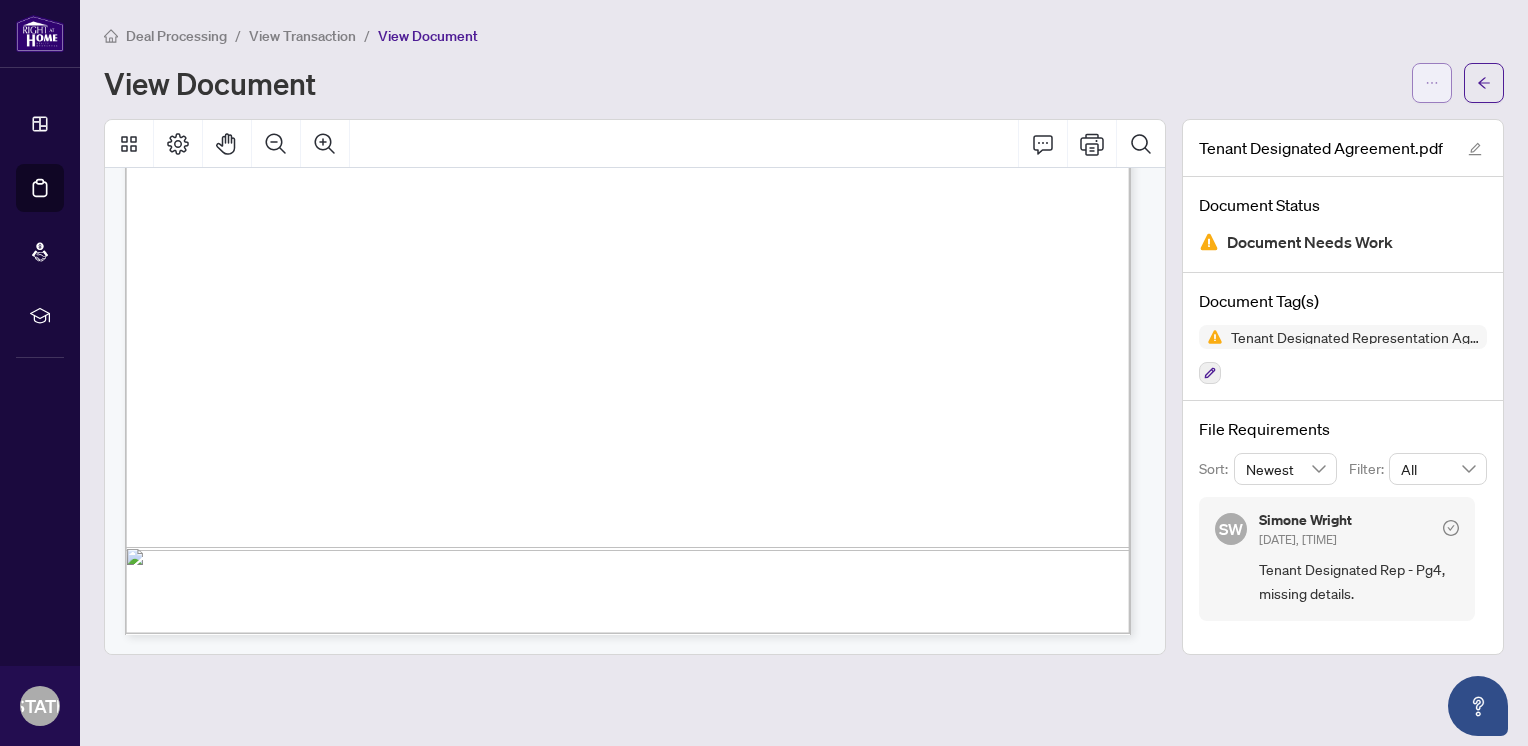 click 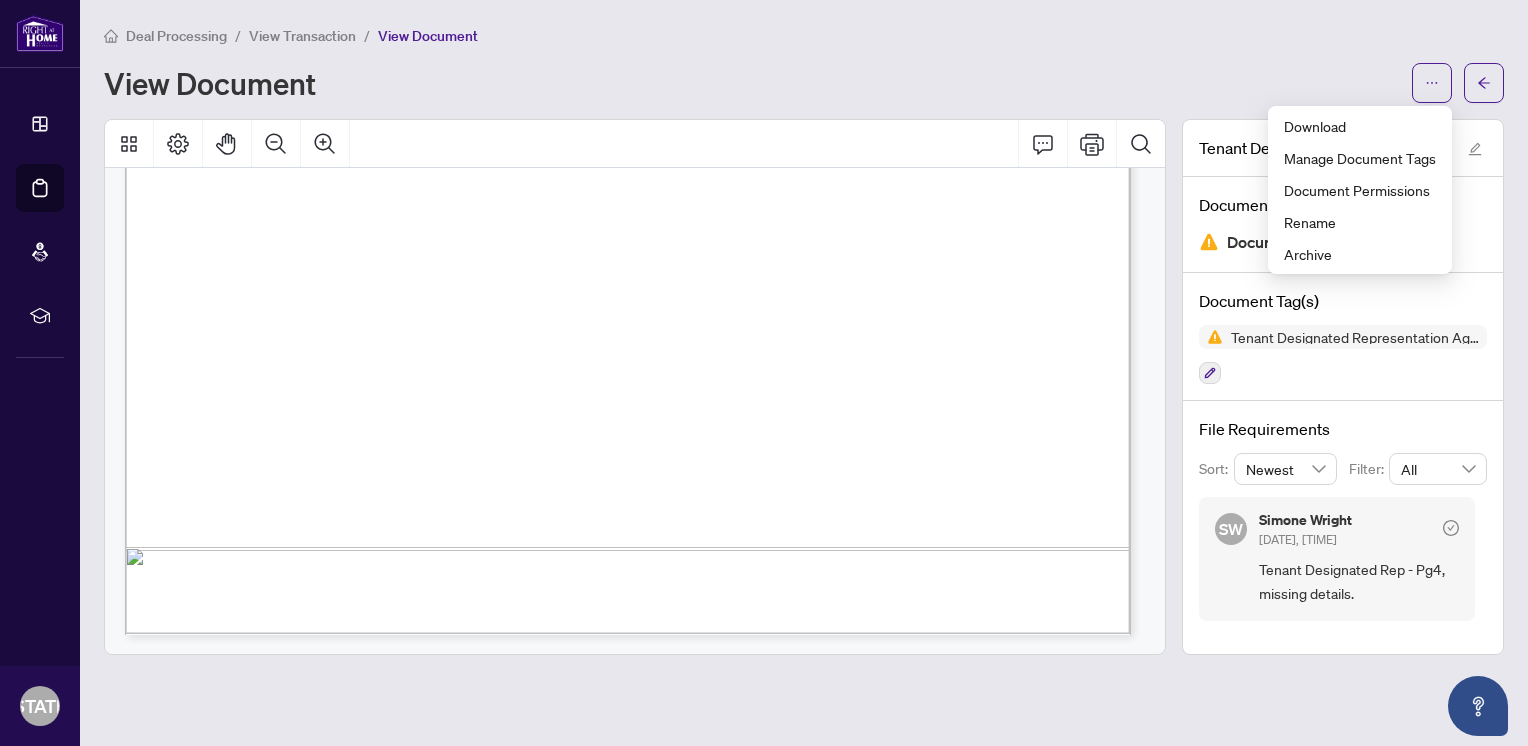 click on "Deal Processing / View Transaction / View Document View Document" at bounding box center (804, 63) 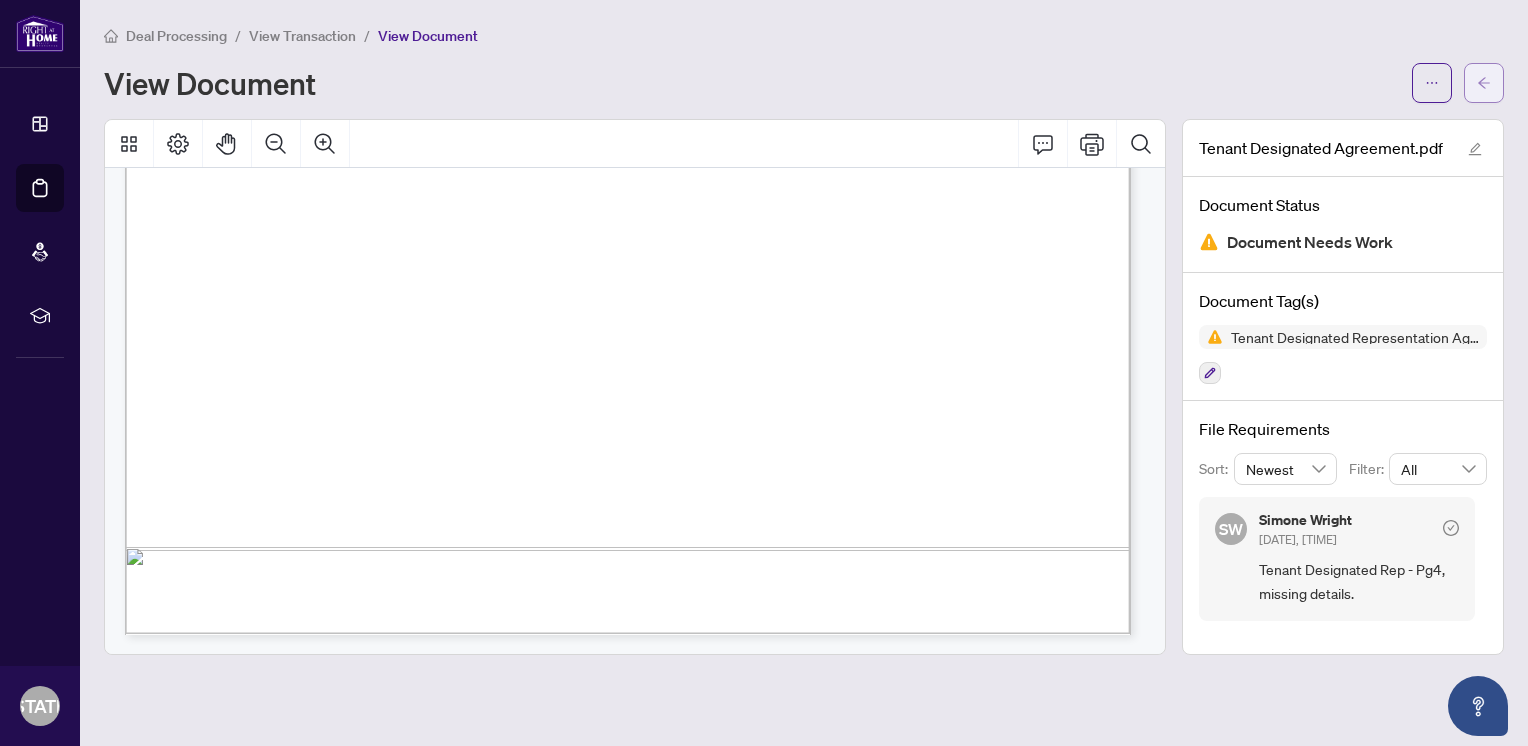 click 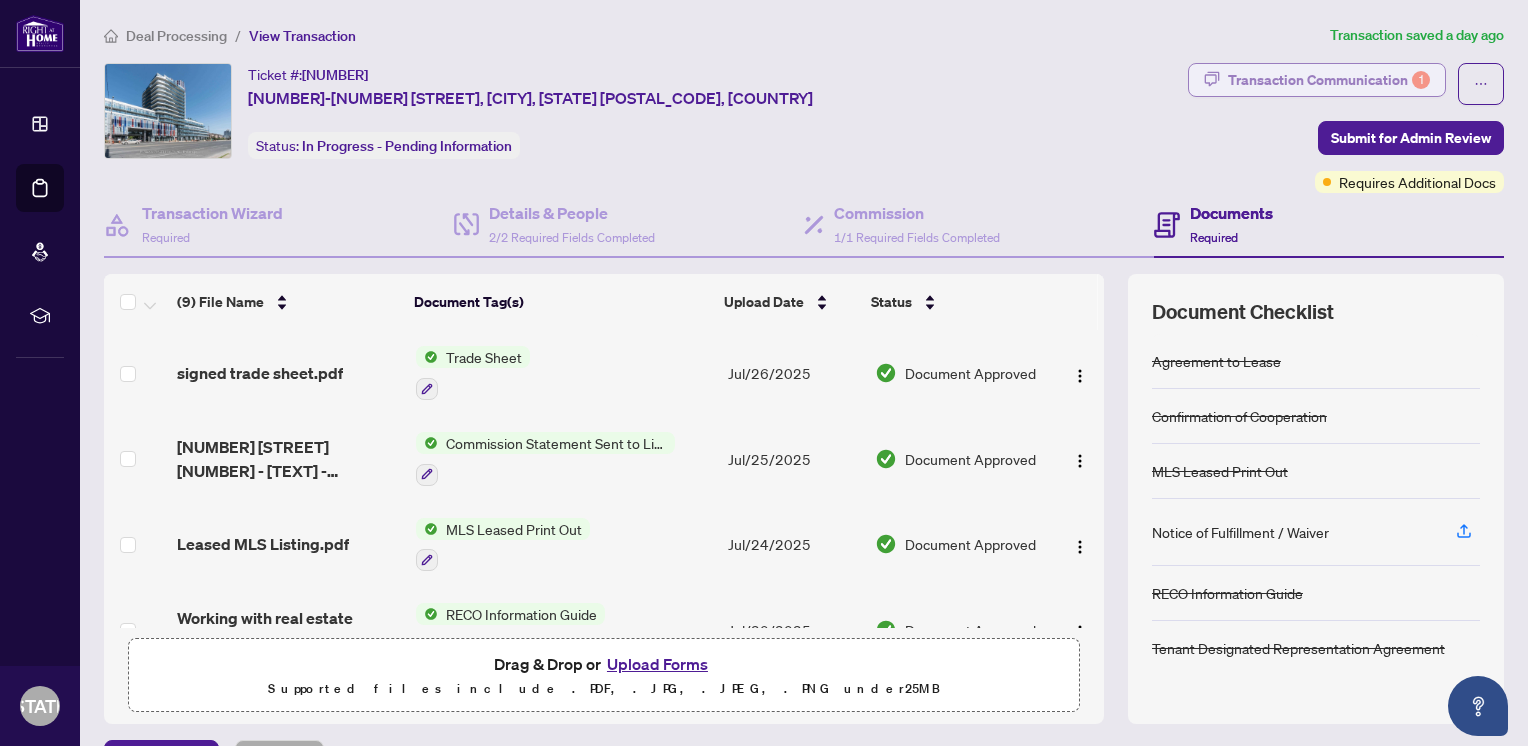 click on "Transaction Communication 1" at bounding box center (1329, 80) 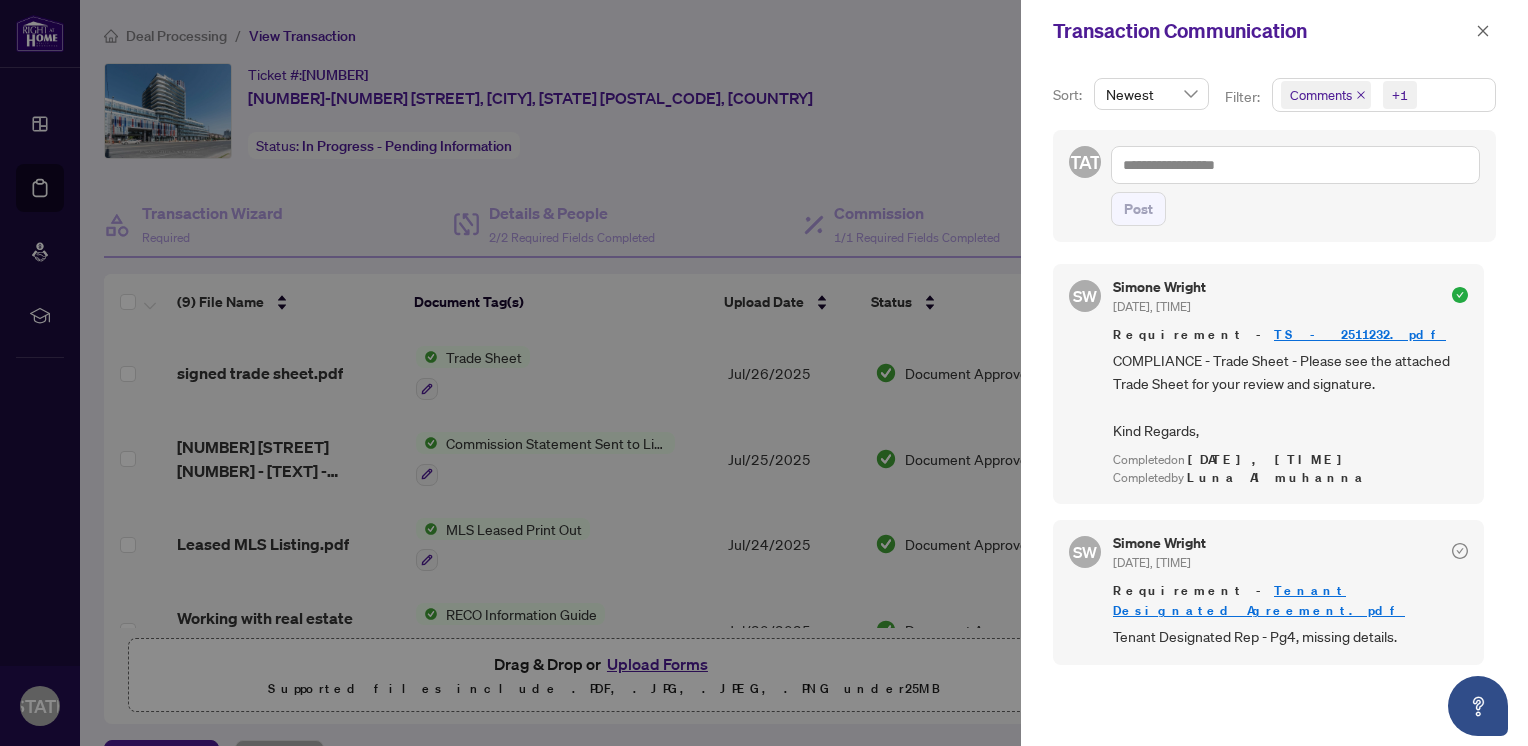 scroll, scrollTop: 0, scrollLeft: 0, axis: both 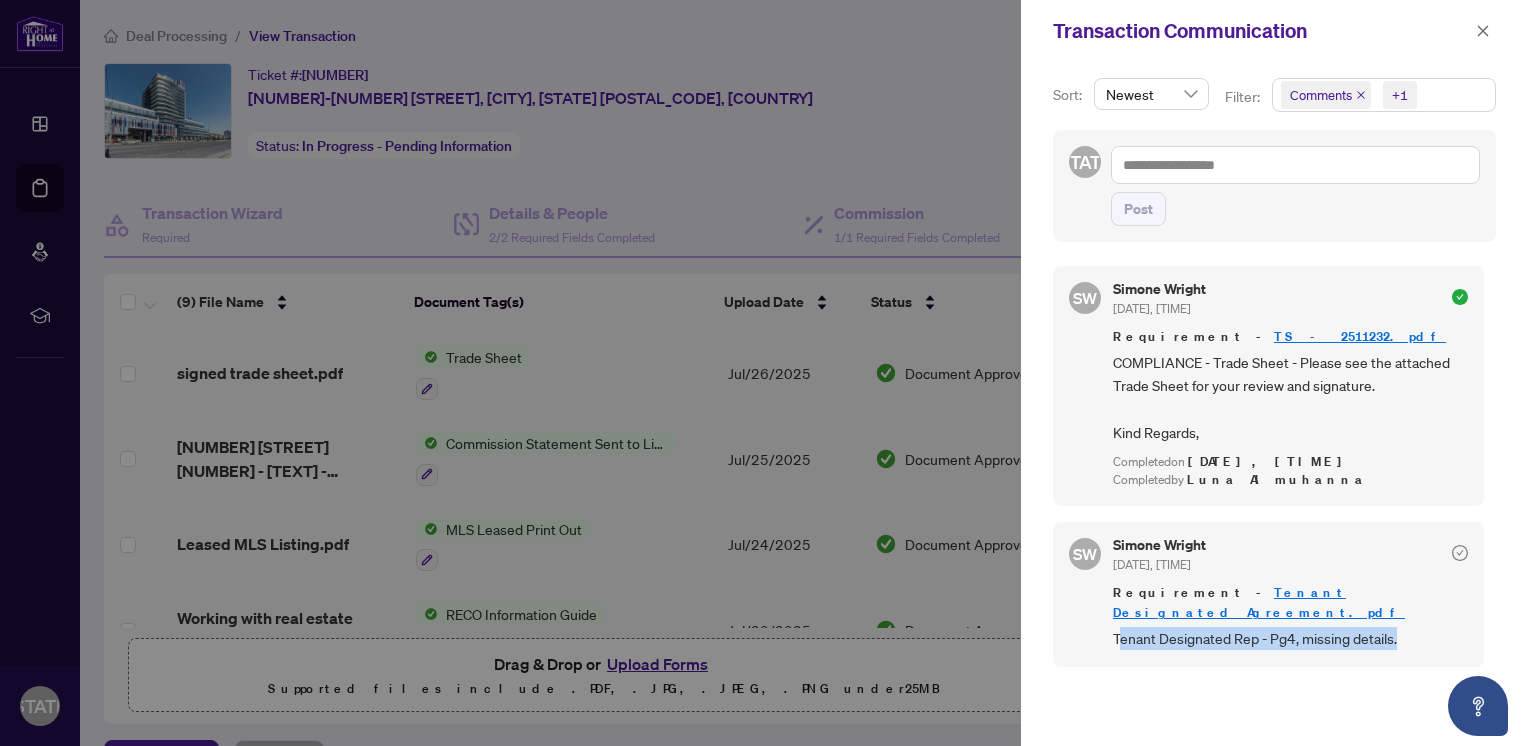 drag, startPoint x: 1116, startPoint y: 617, endPoint x: 1398, endPoint y: 616, distance: 282.00177 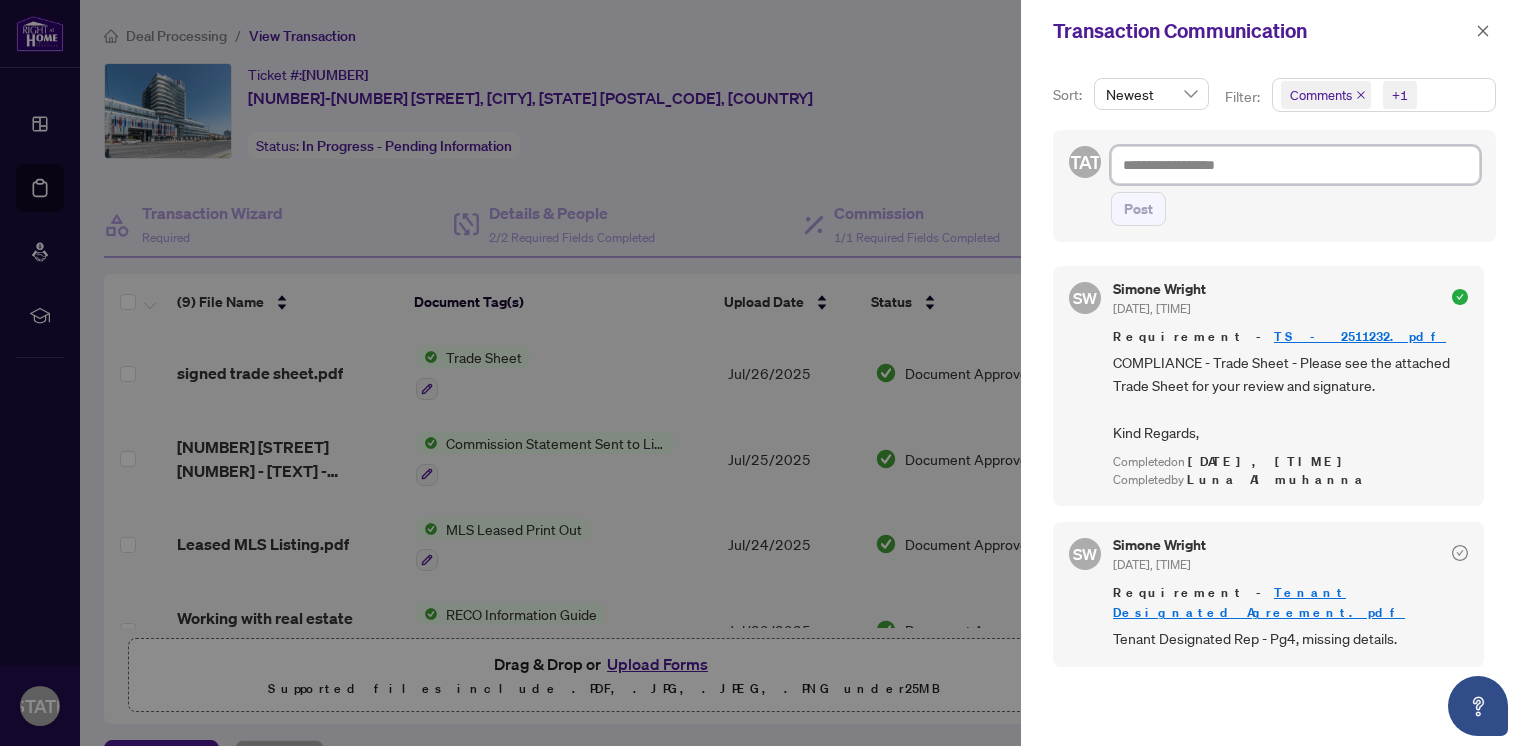 click at bounding box center (1295, 165) 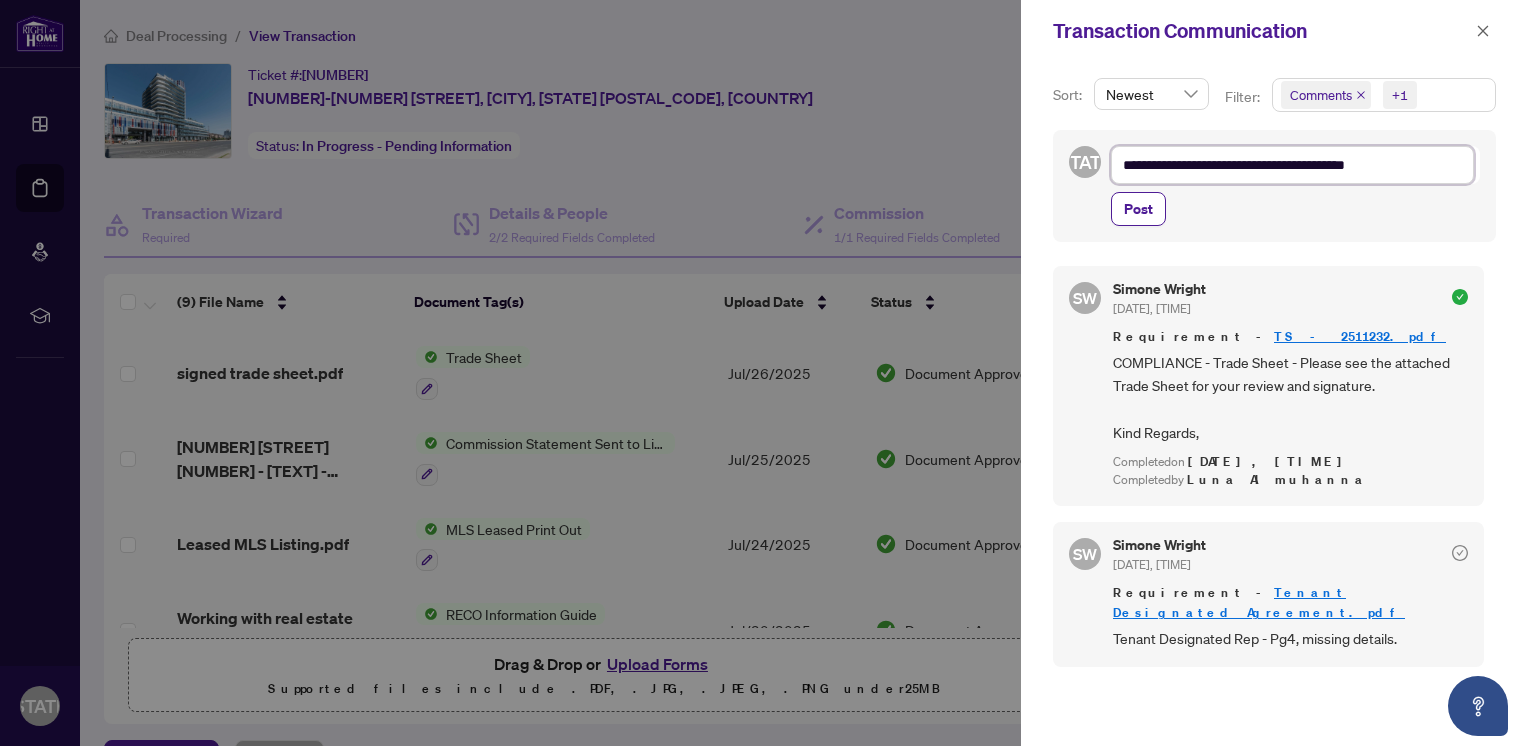 type on "**********" 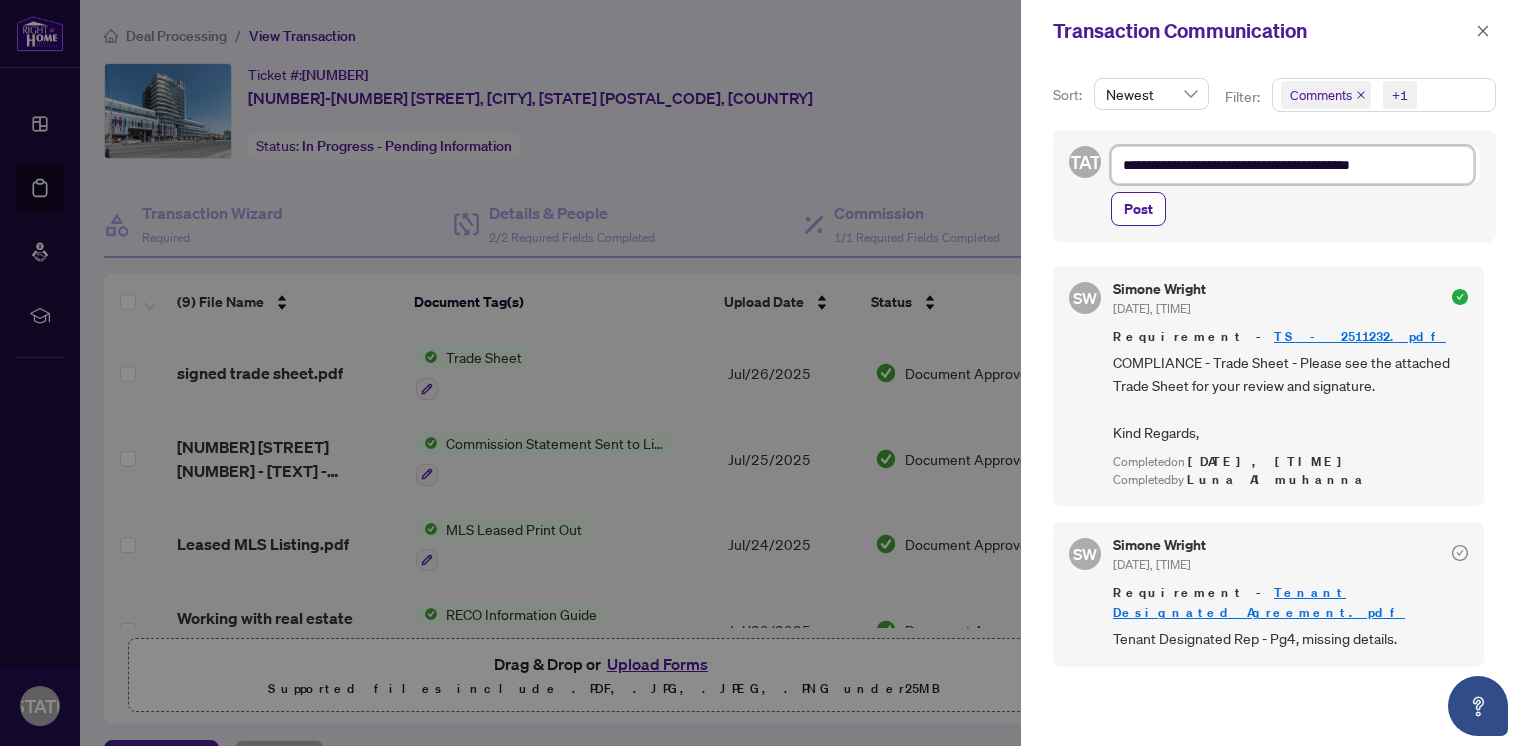 drag, startPoint x: 1310, startPoint y: 165, endPoint x: 1416, endPoint y: 171, distance: 106.16968 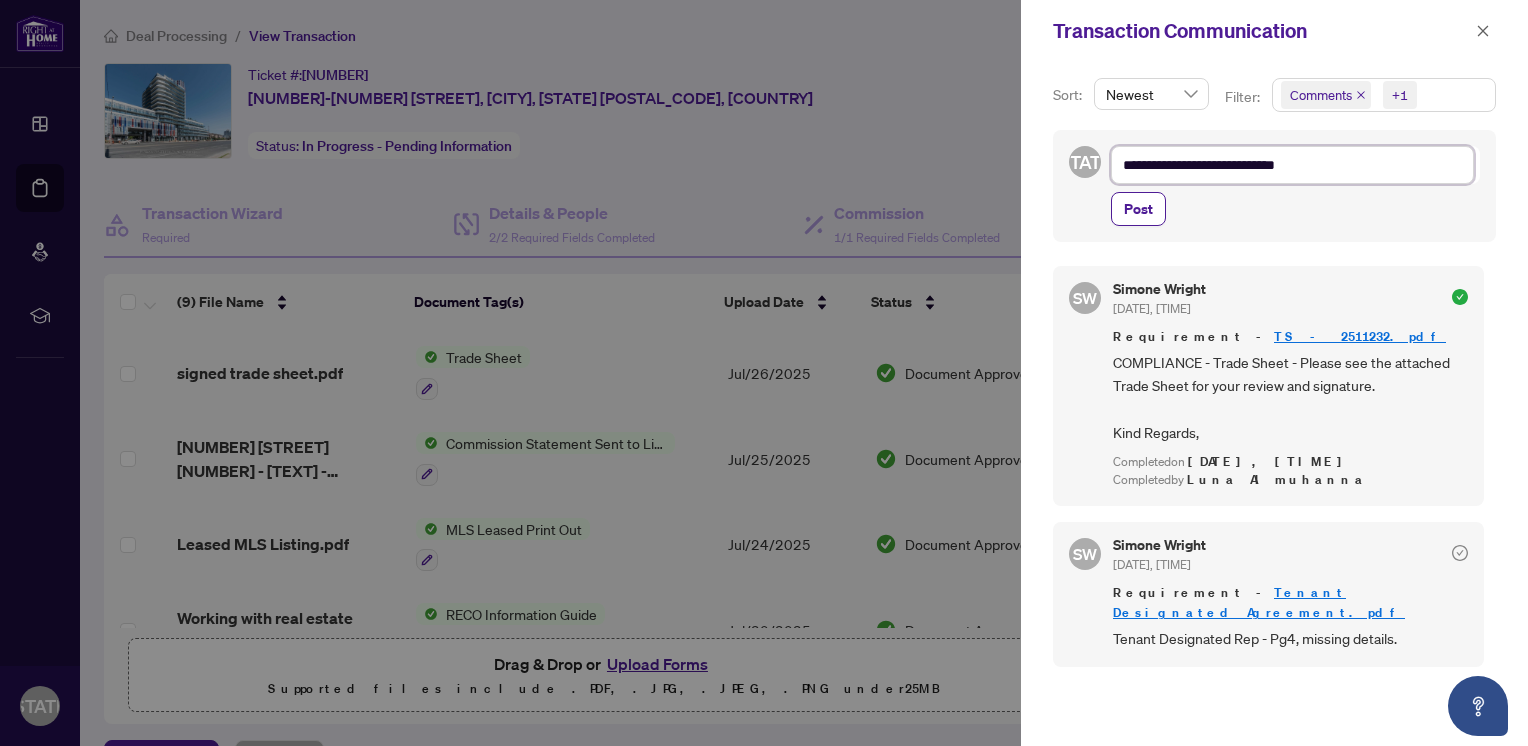 type on "**********" 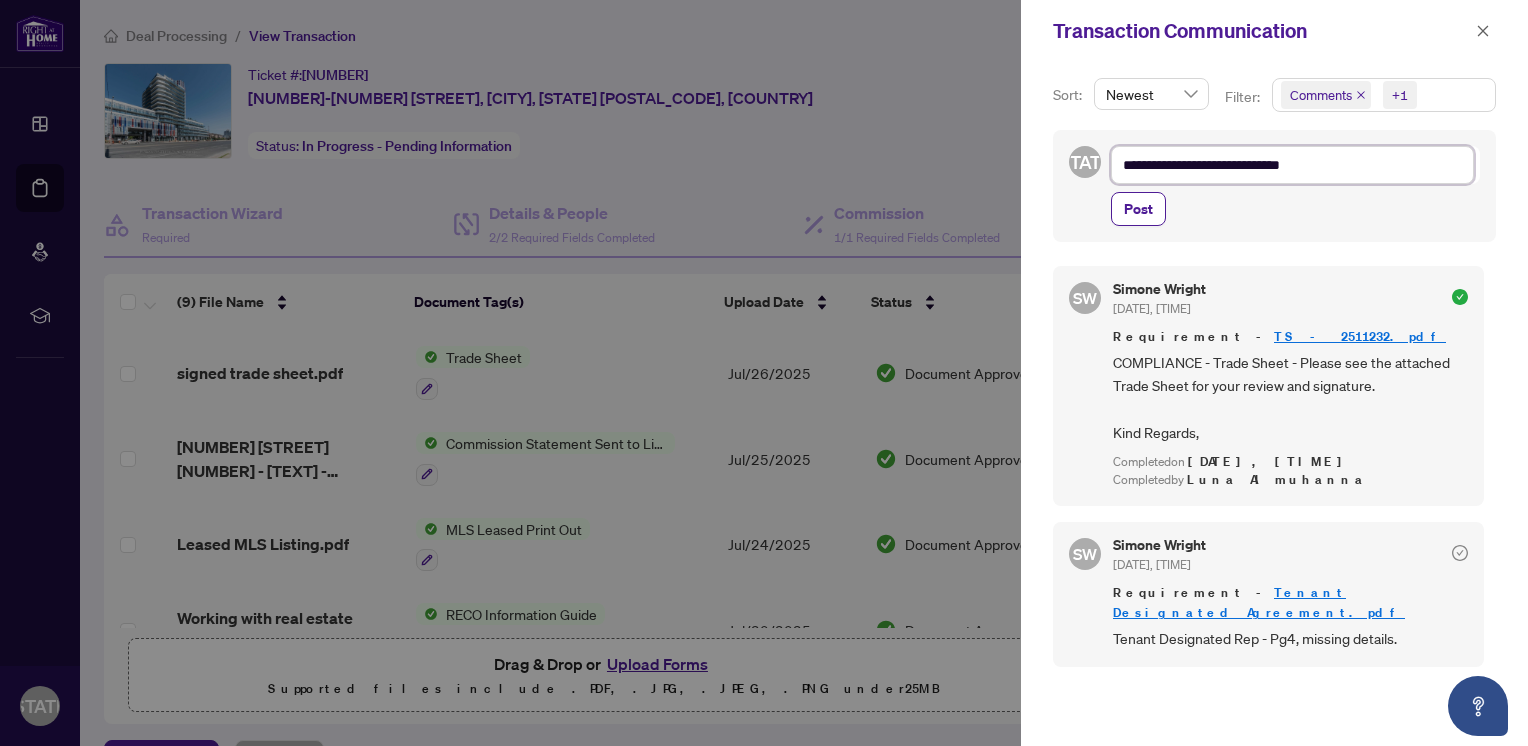type on "**********" 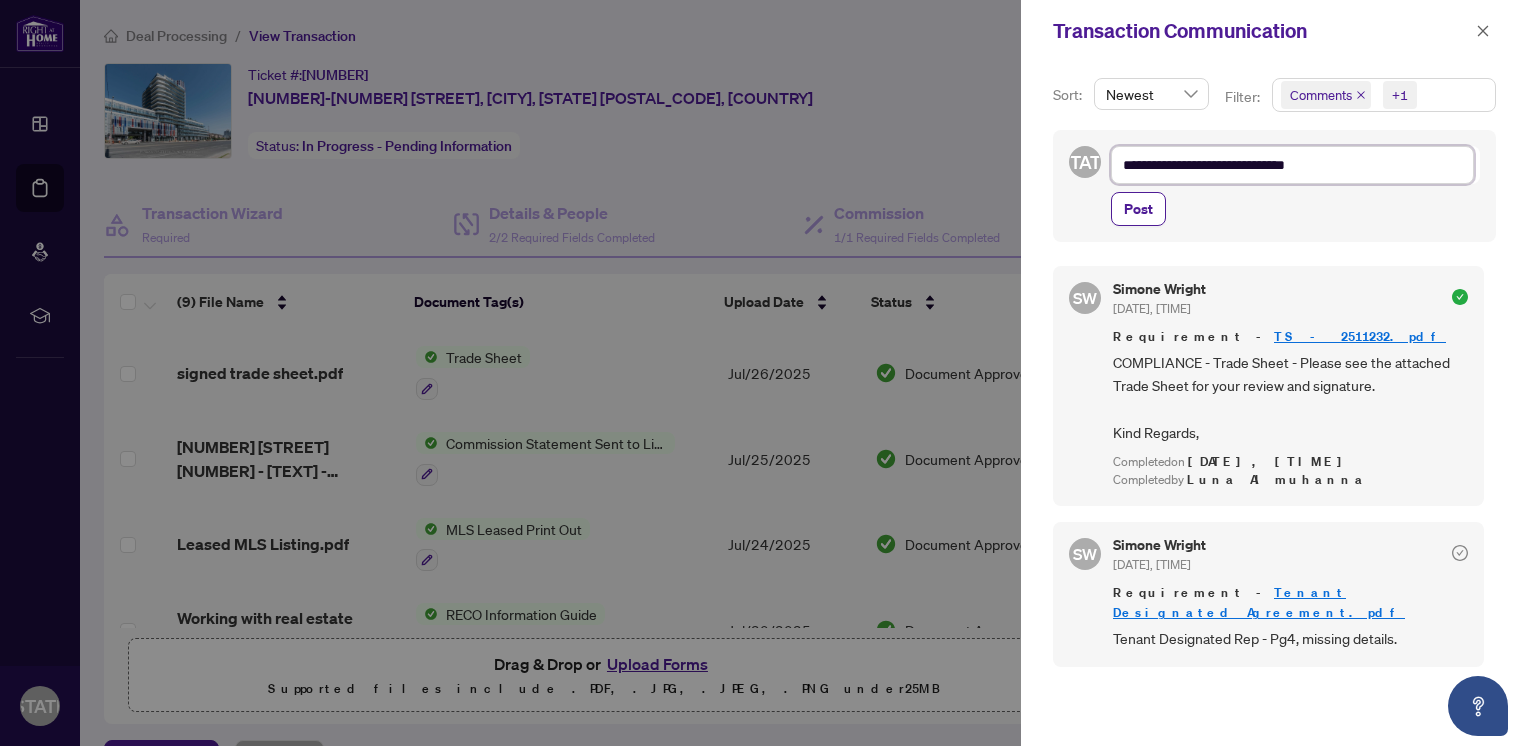 type on "**********" 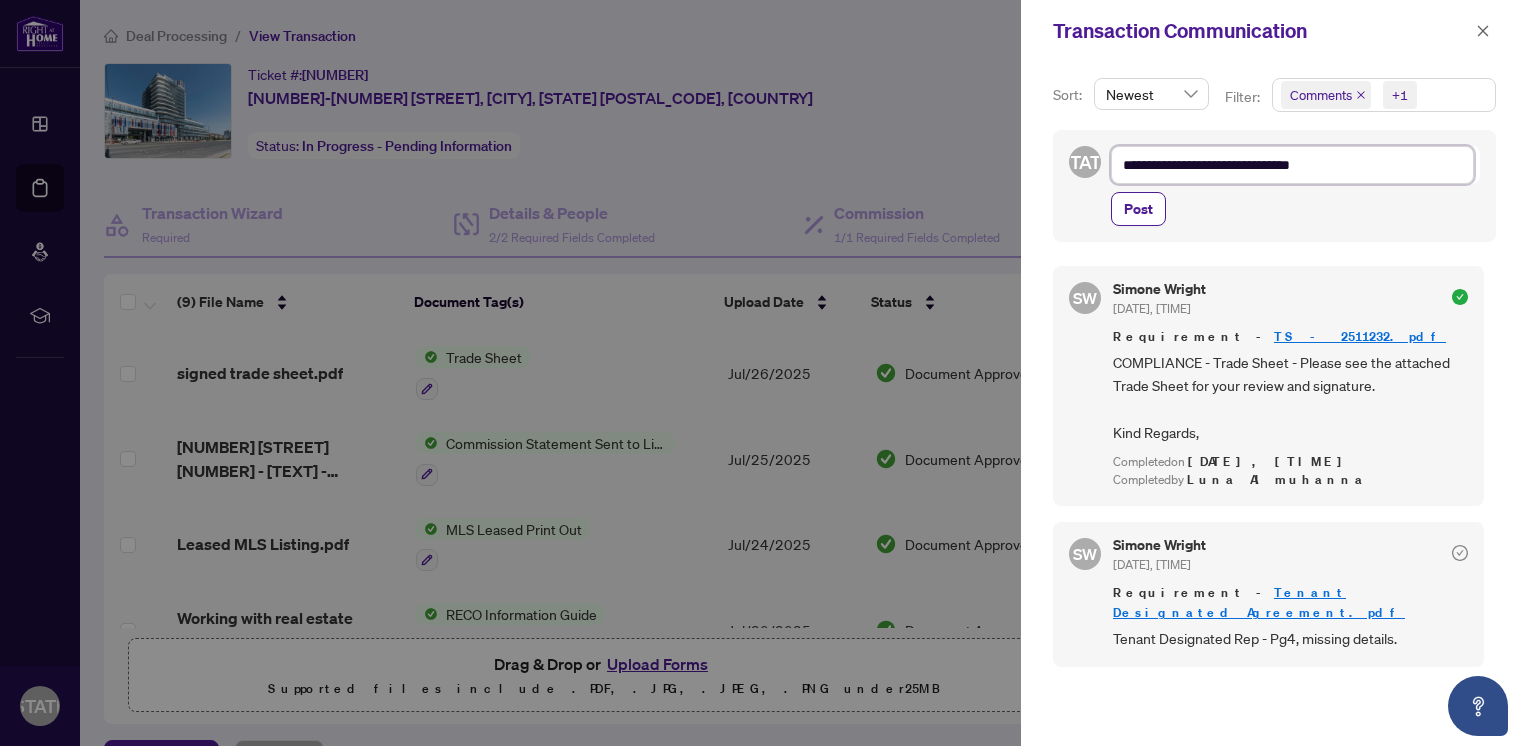 type on "**********" 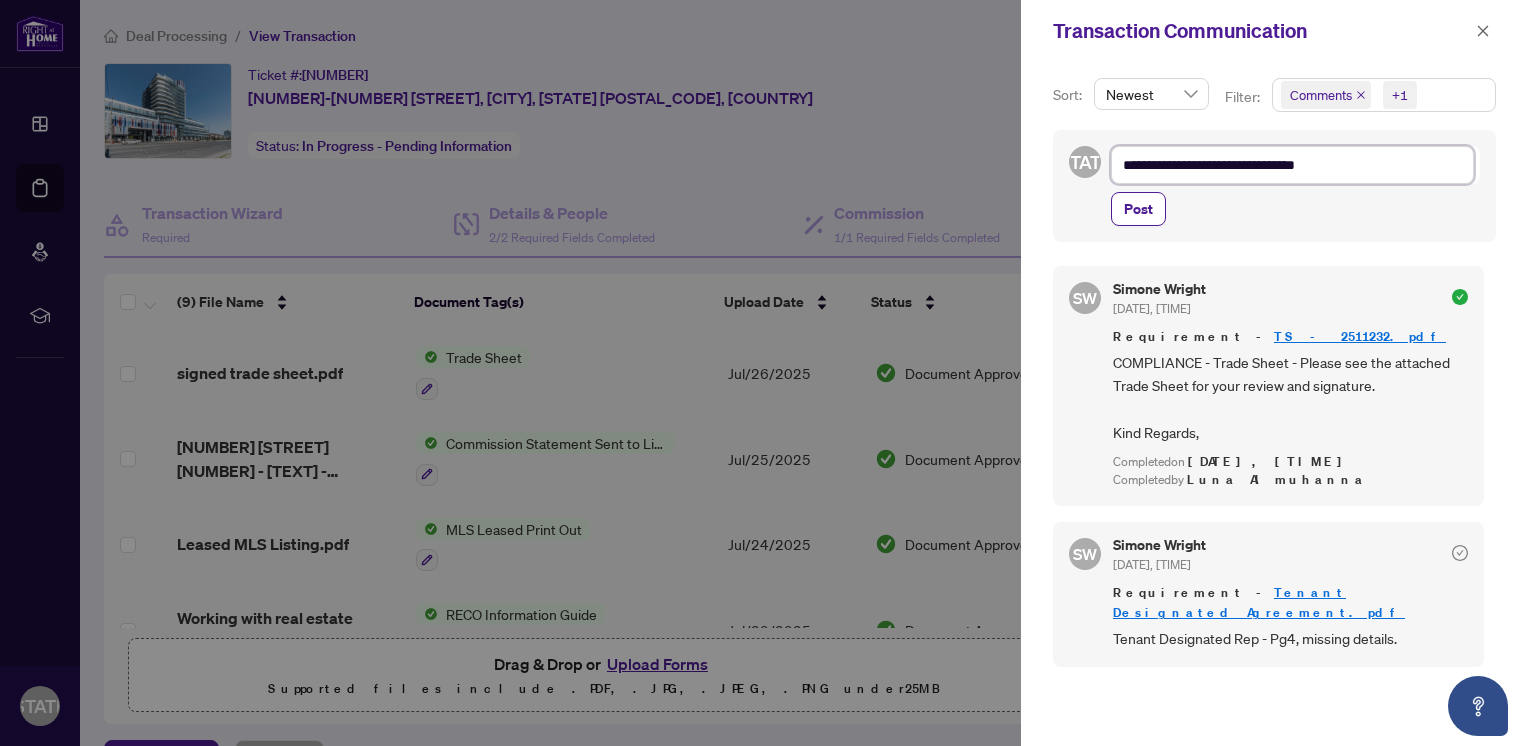 type on "**********" 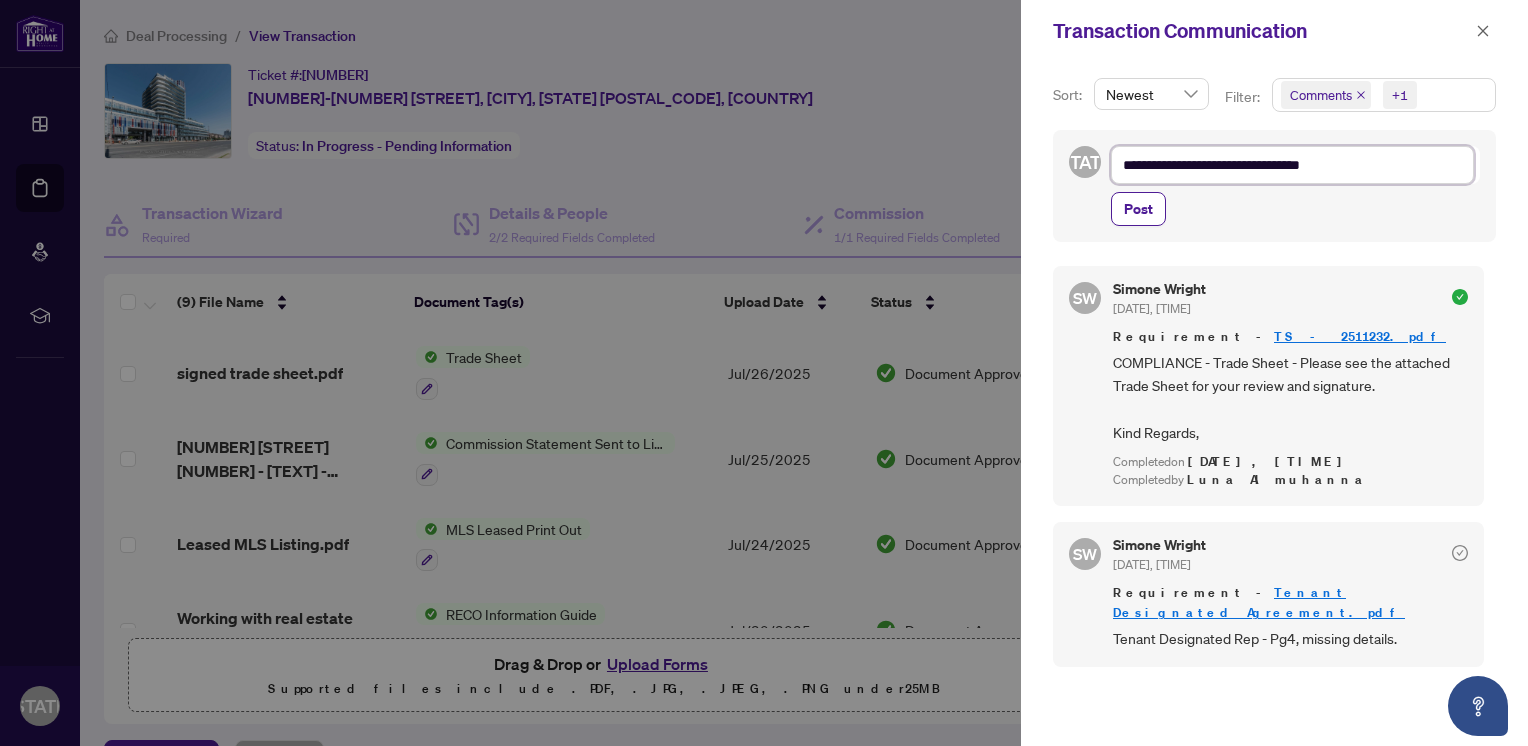 type on "**********" 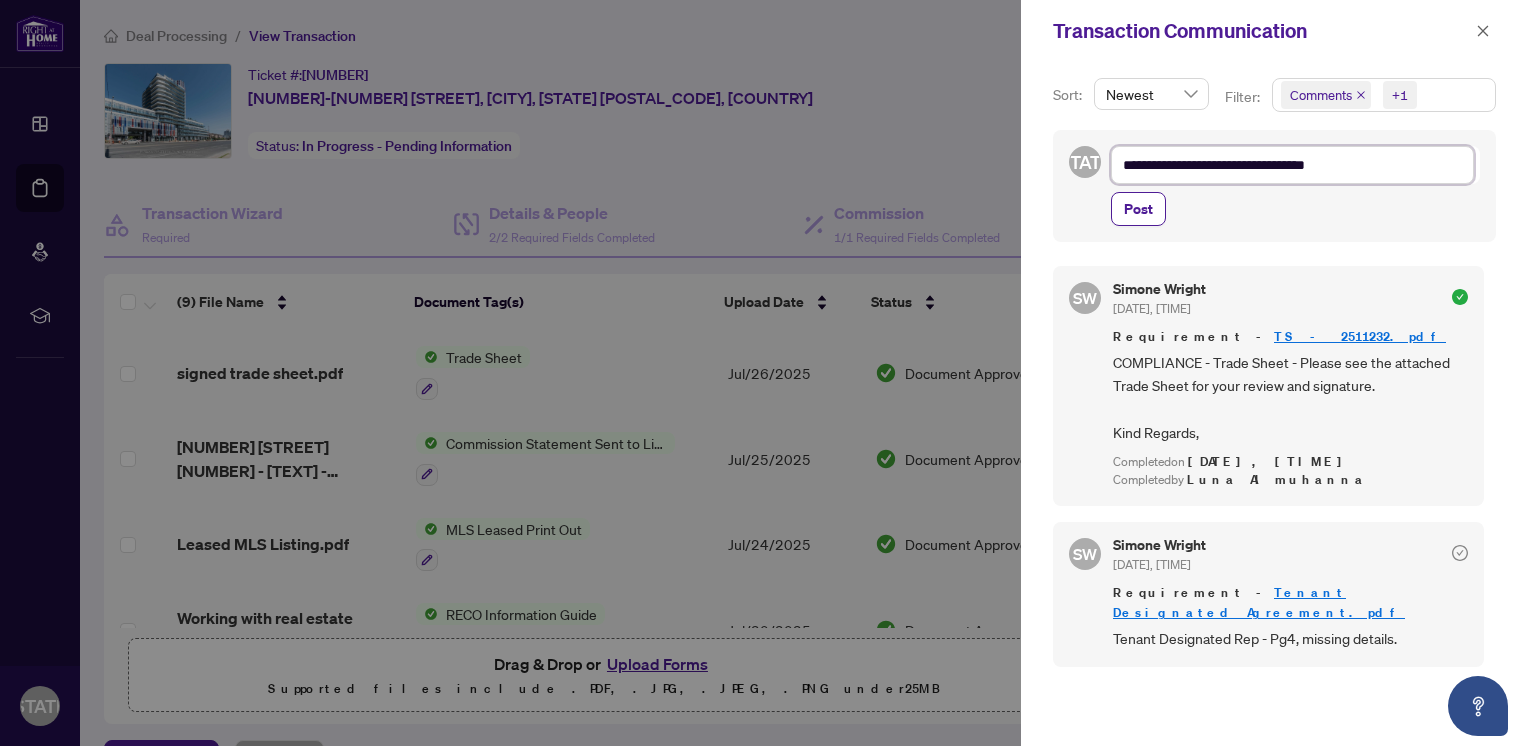 type on "**********" 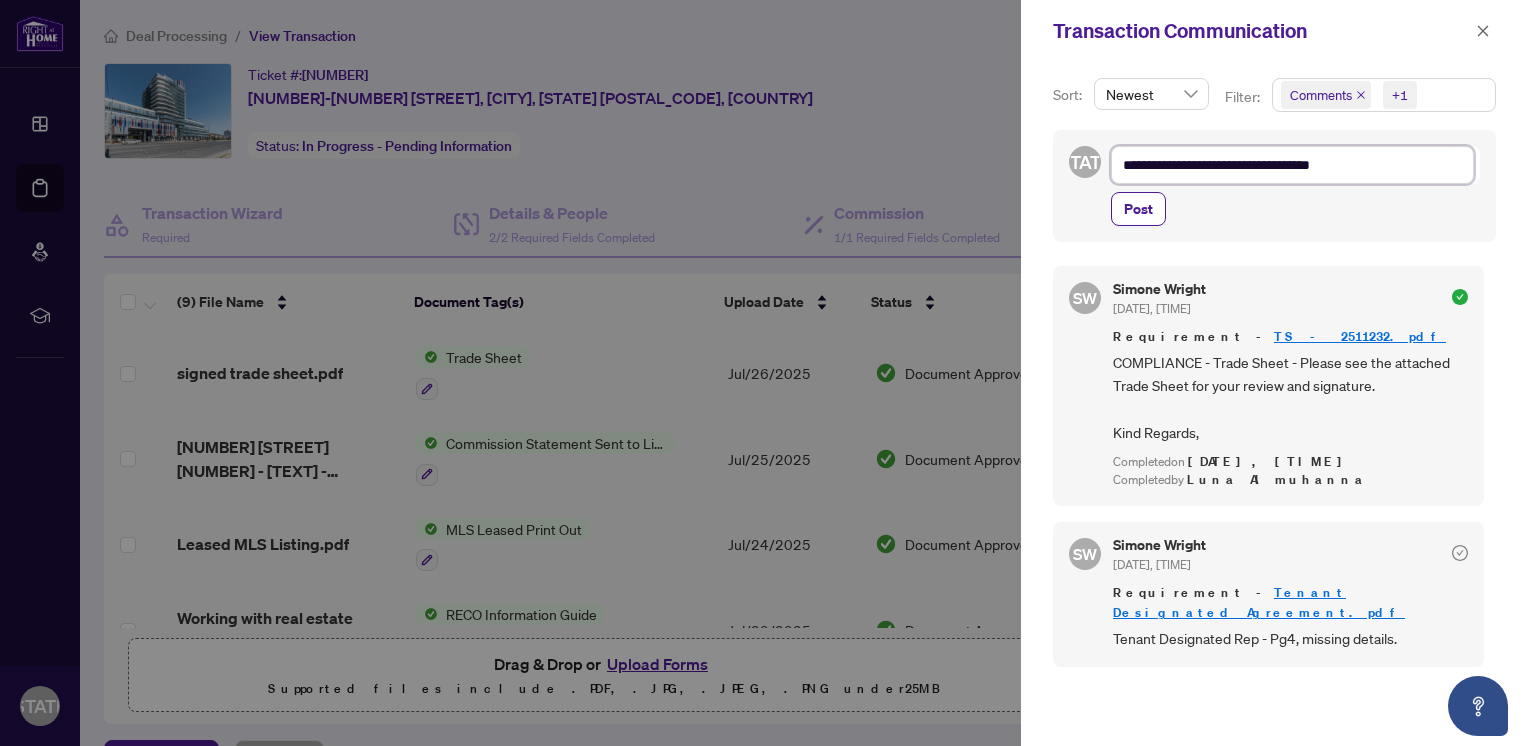 type on "**********" 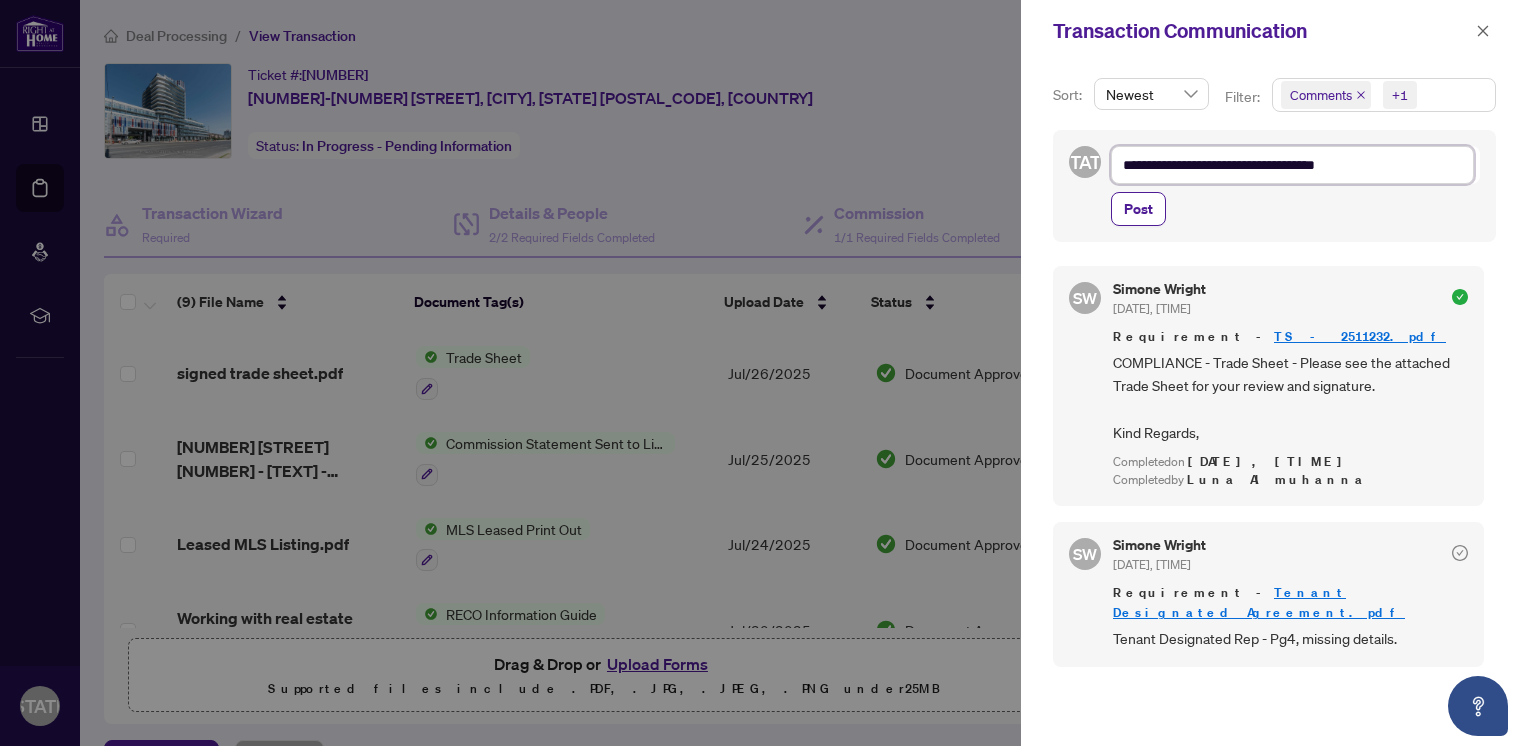 type on "**********" 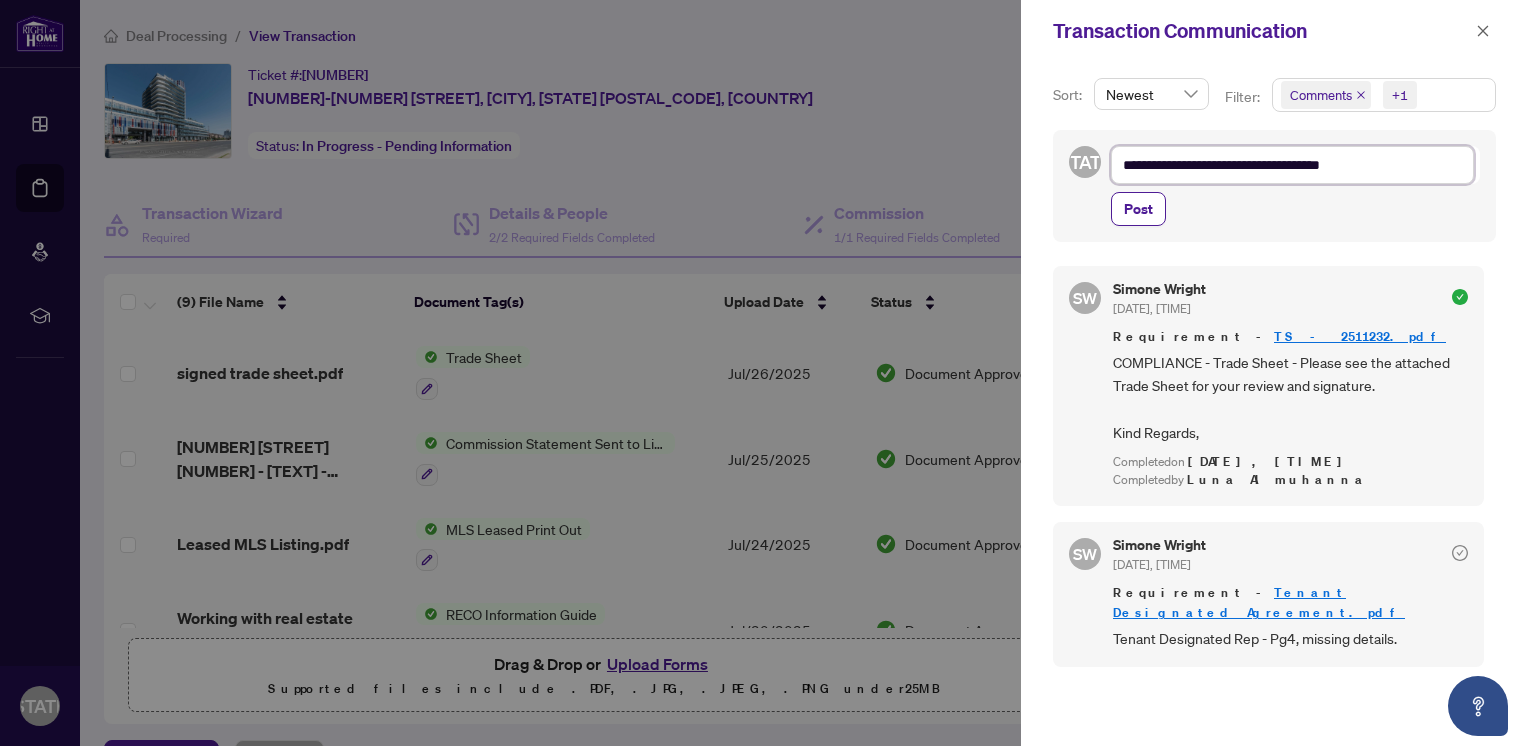 type on "**********" 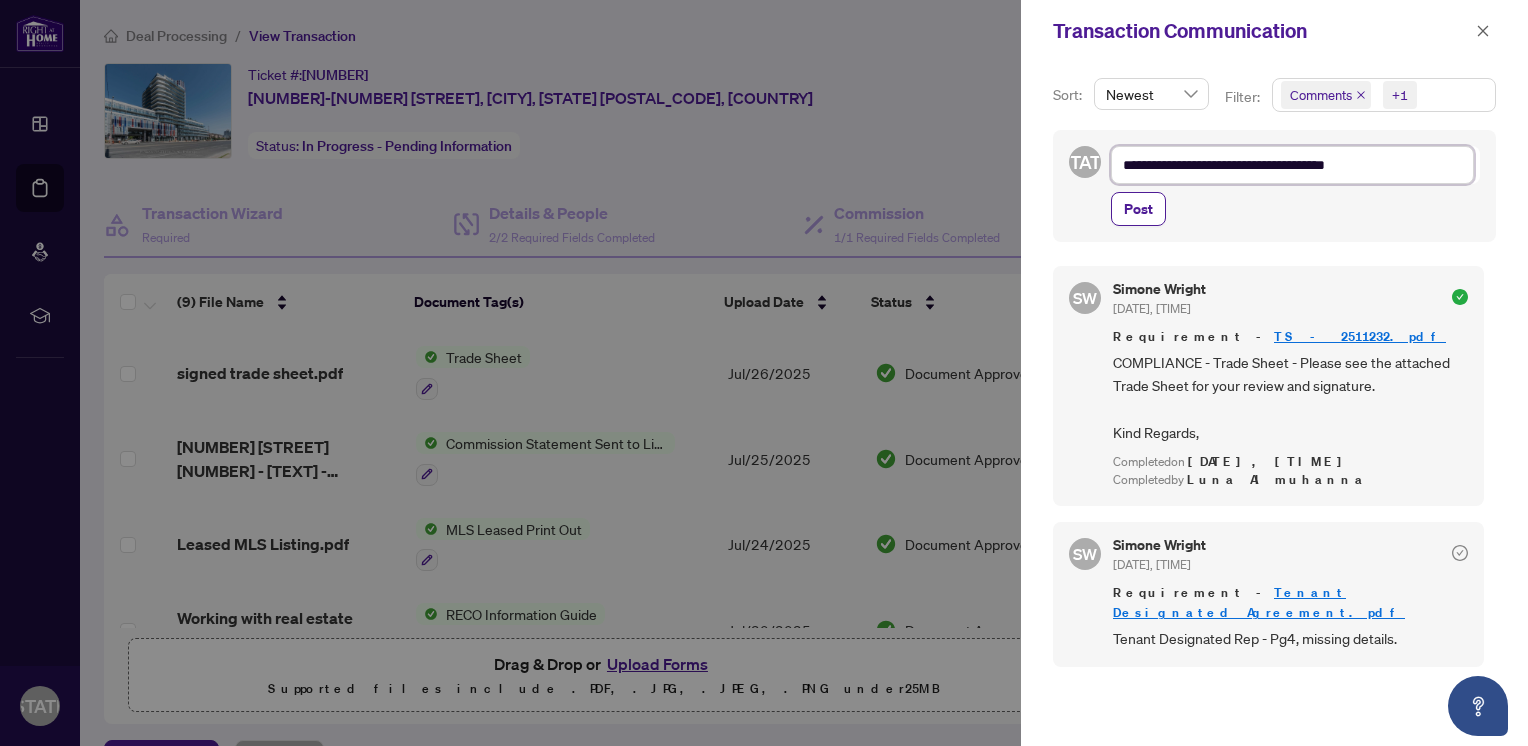 type on "**********" 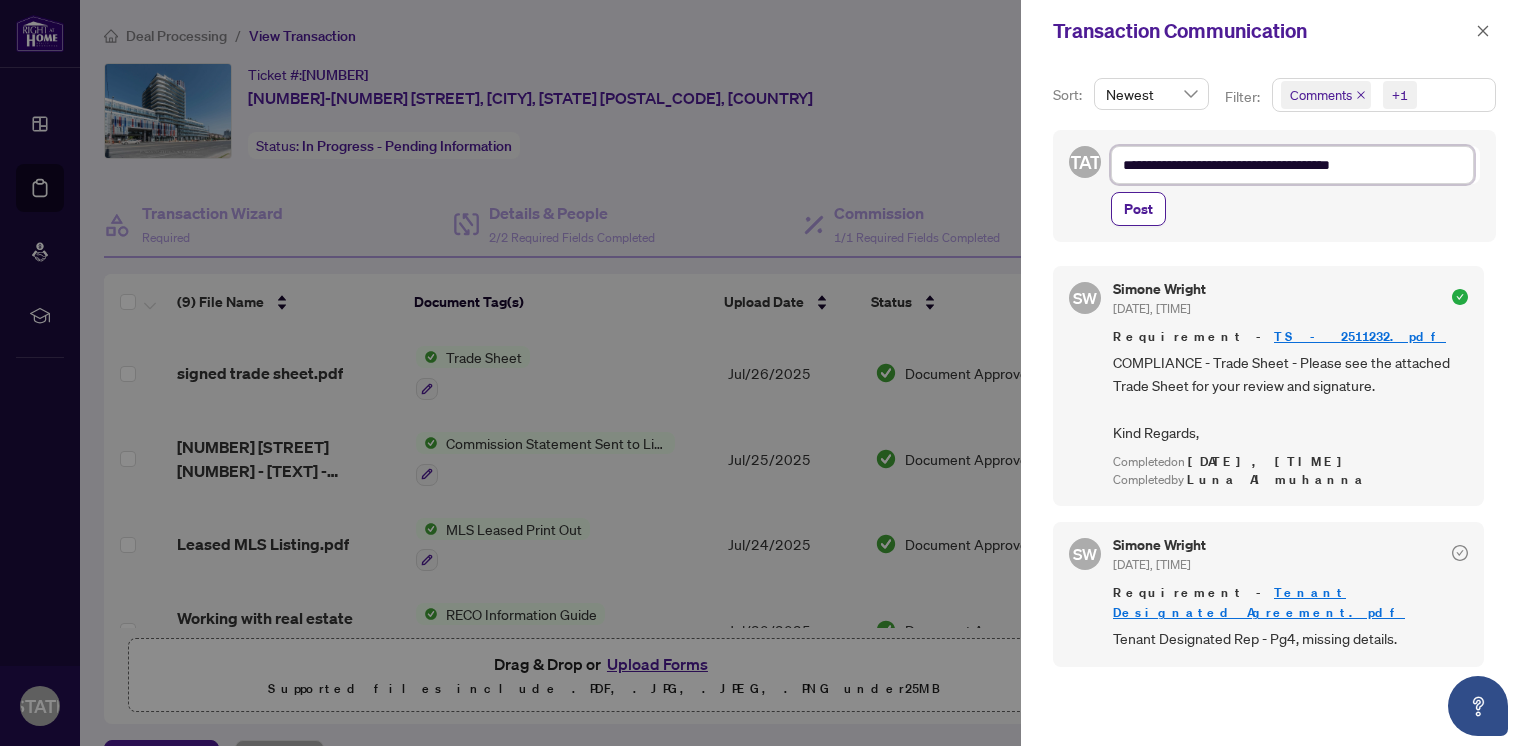 type on "**********" 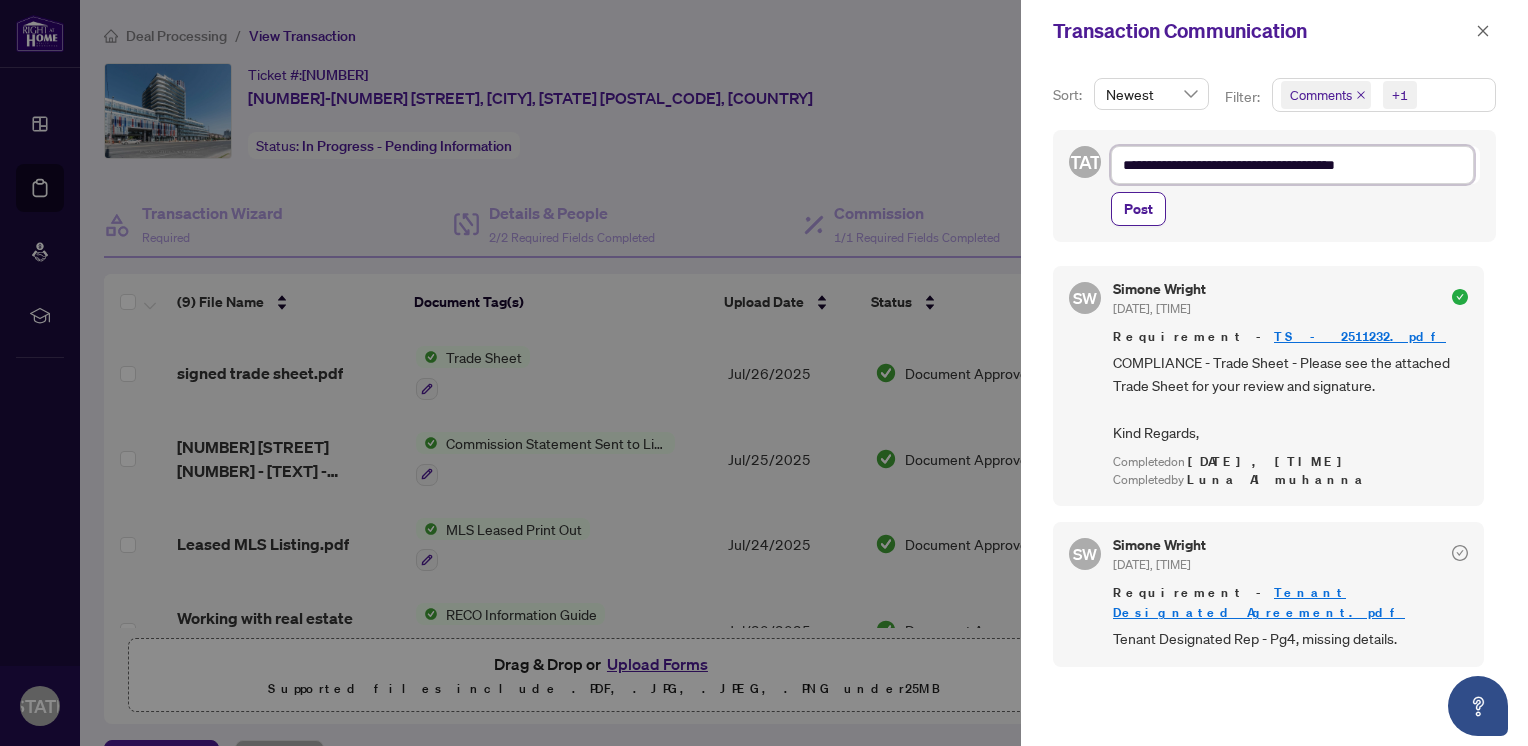 type on "**********" 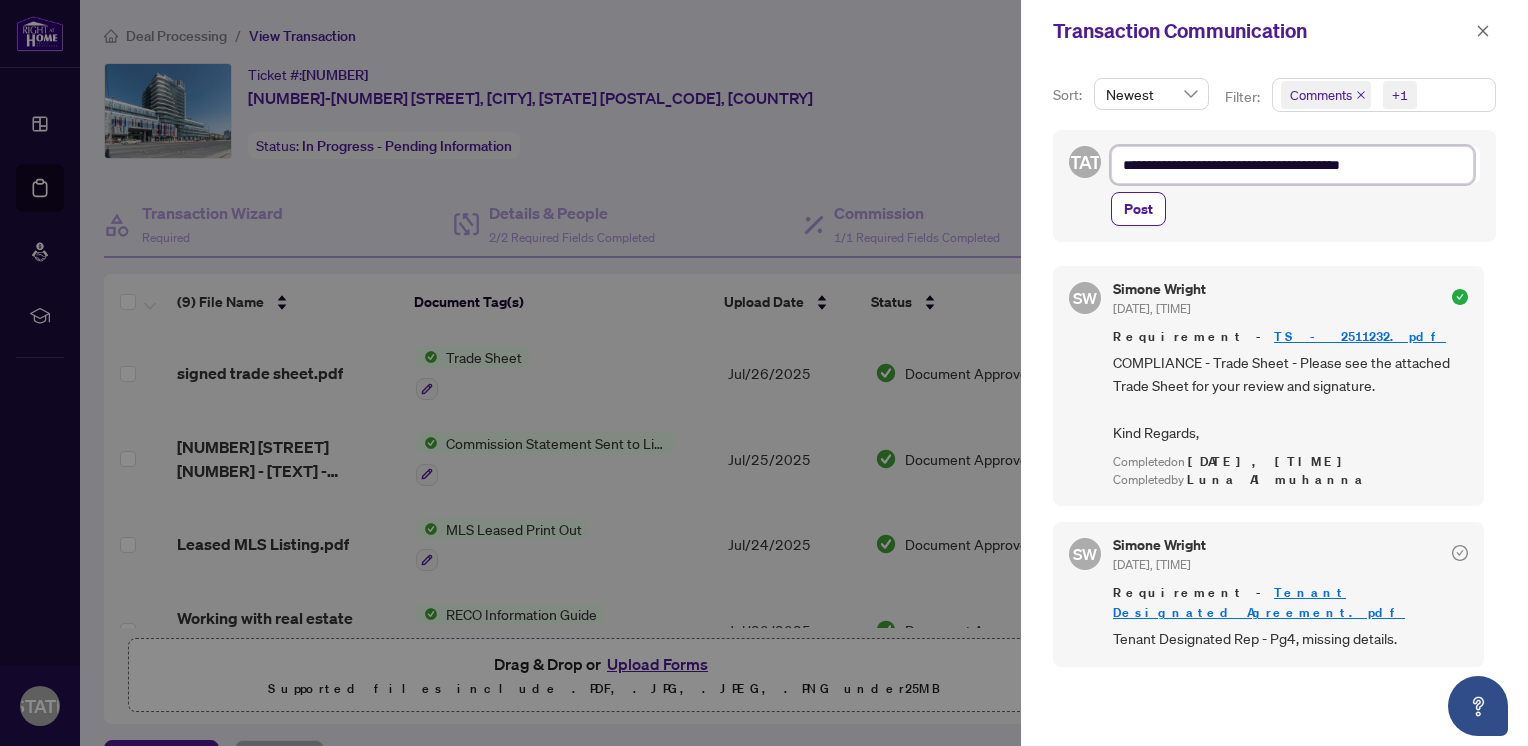 type on "**********" 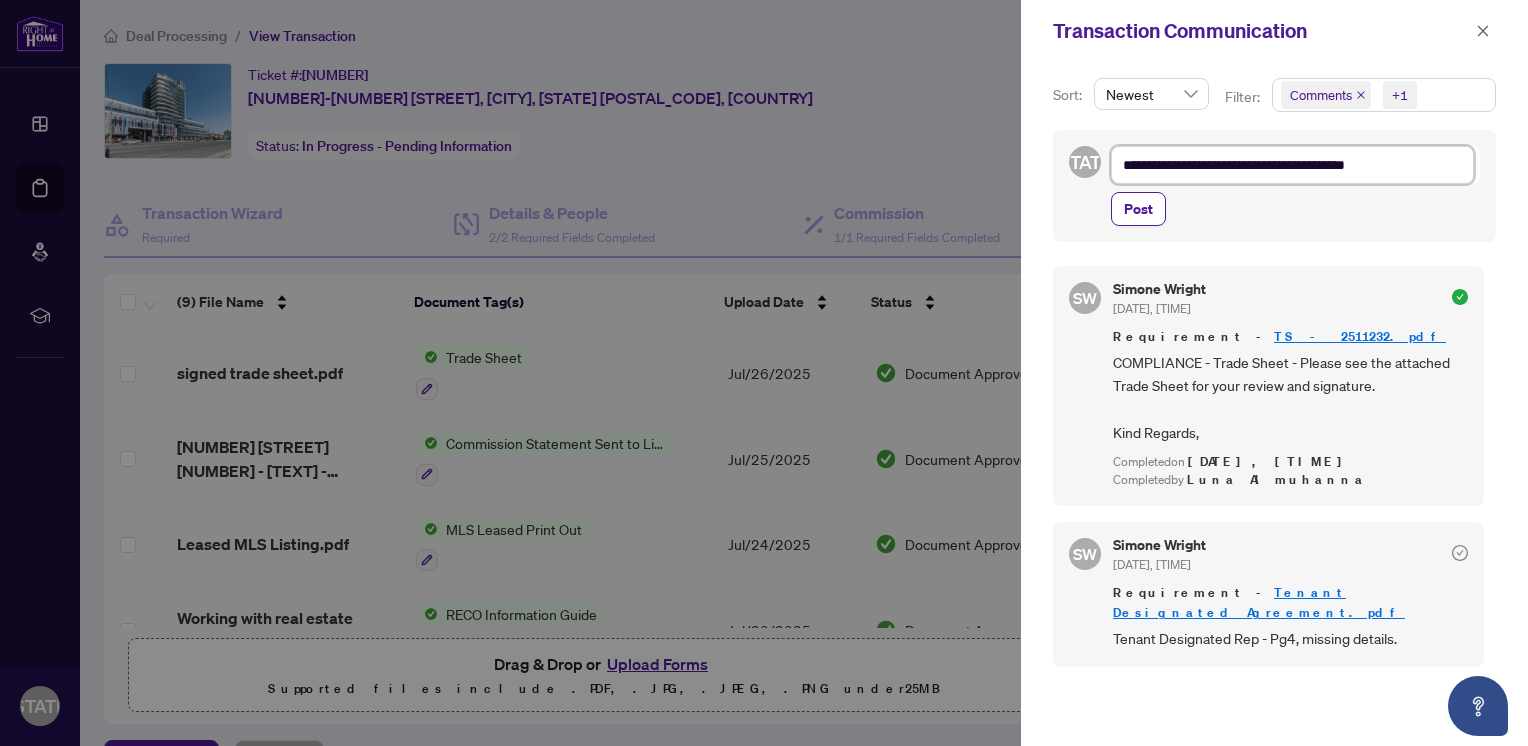 type on "**********" 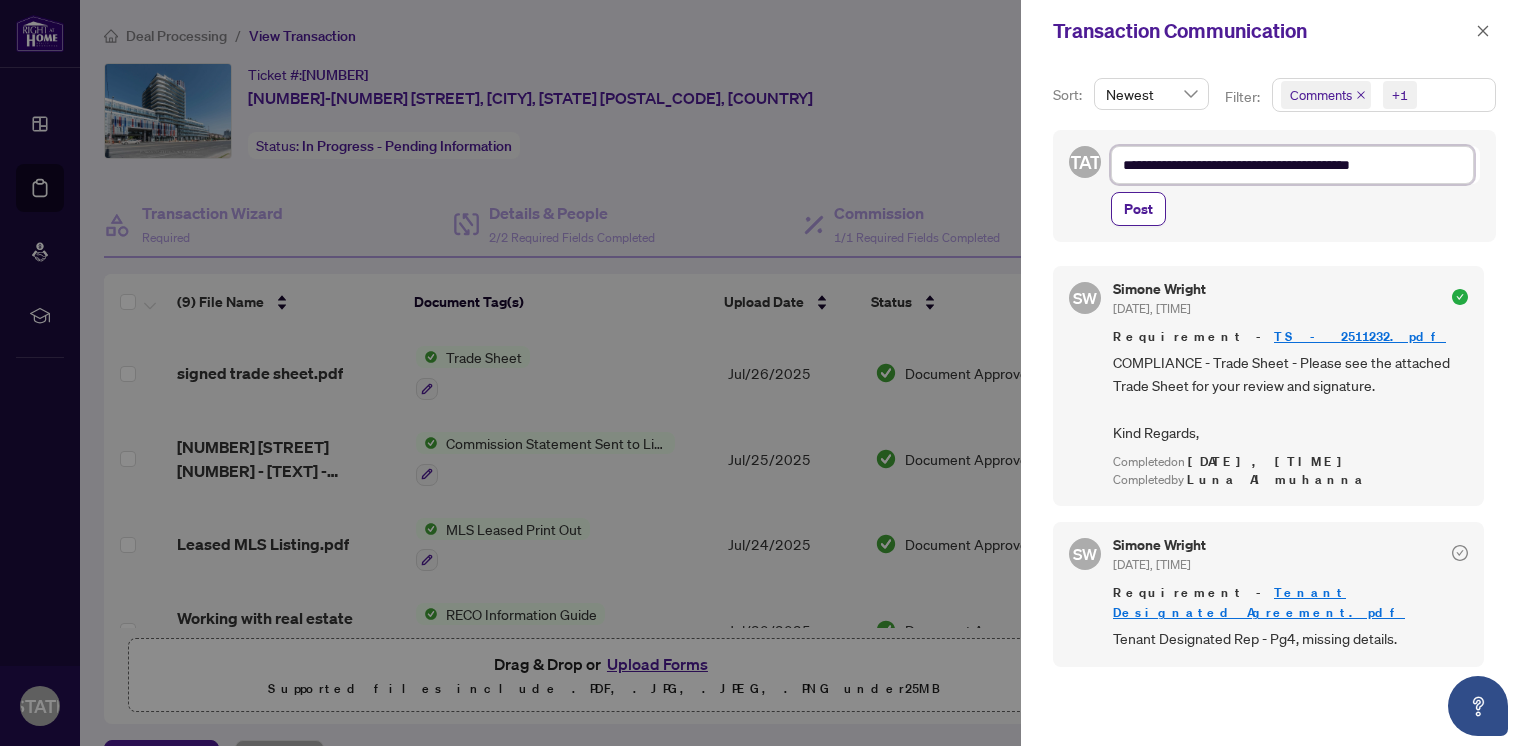 type on "**********" 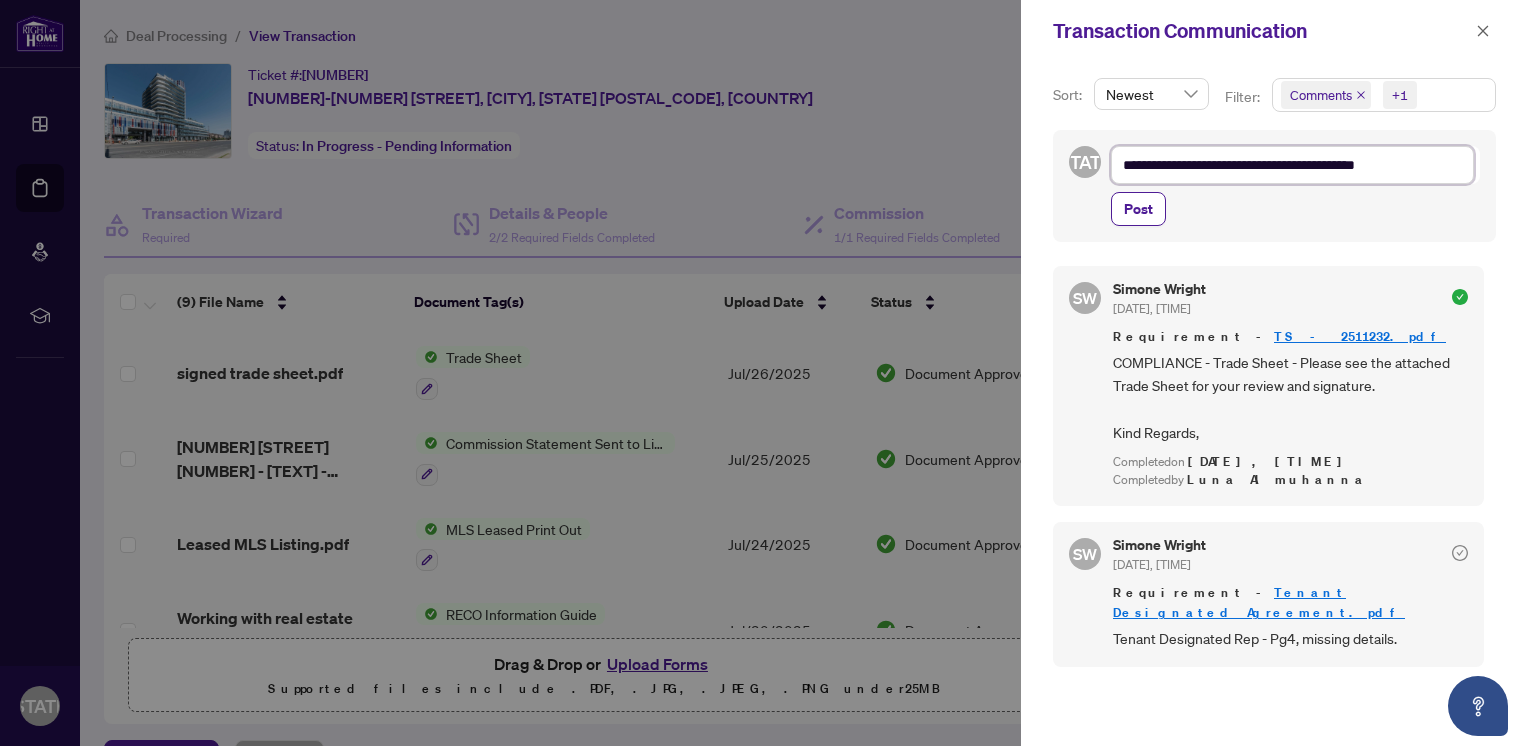 type on "**********" 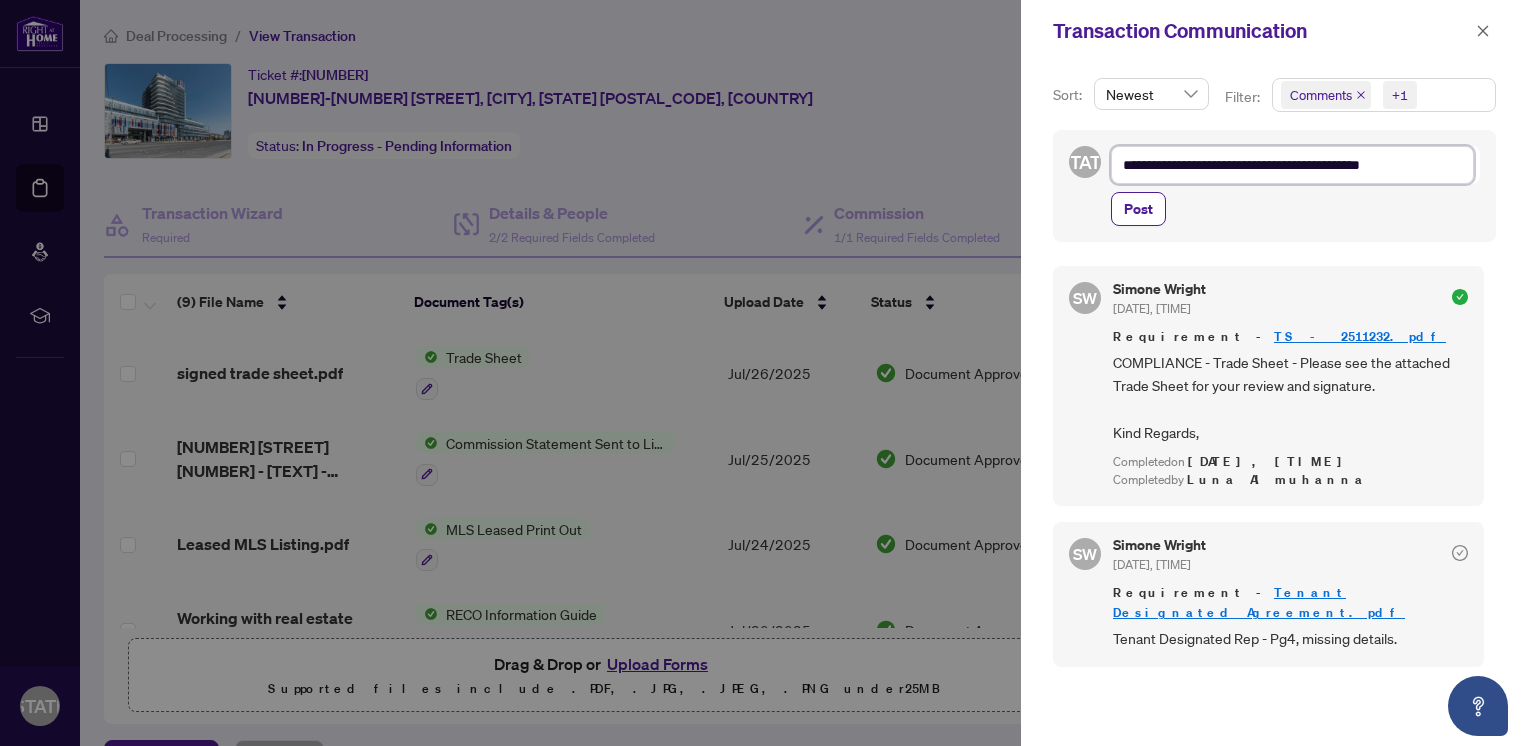 type on "**********" 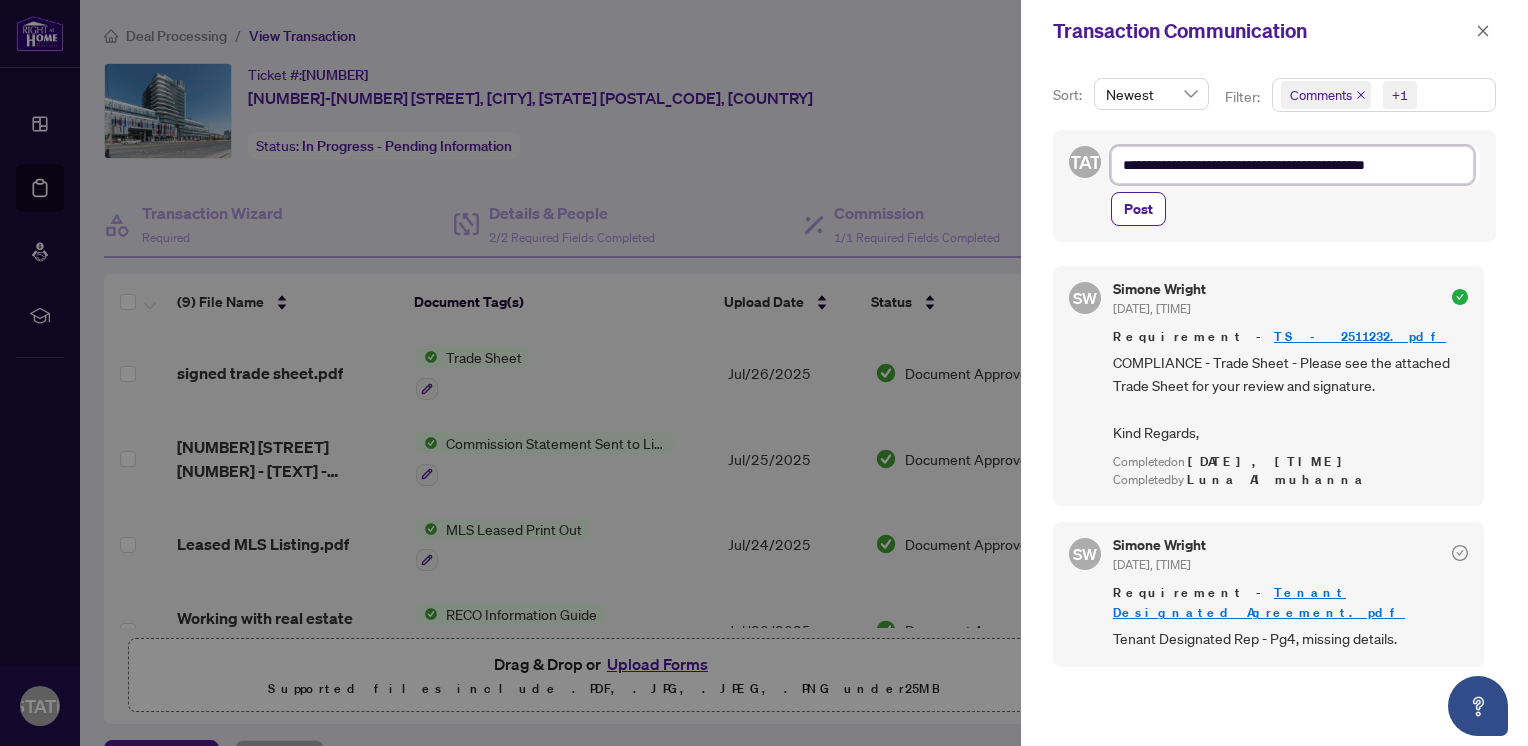 type on "**********" 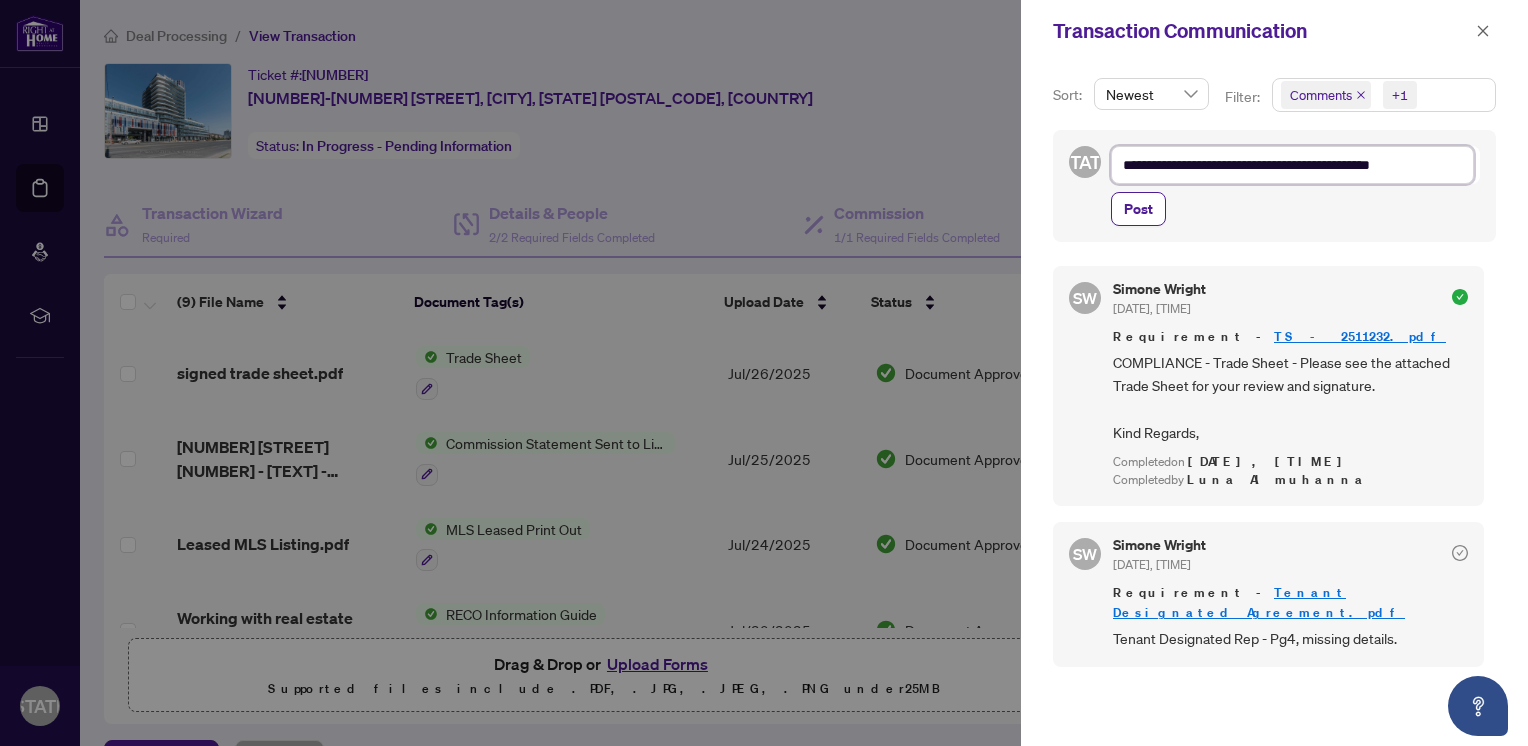 type on "**********" 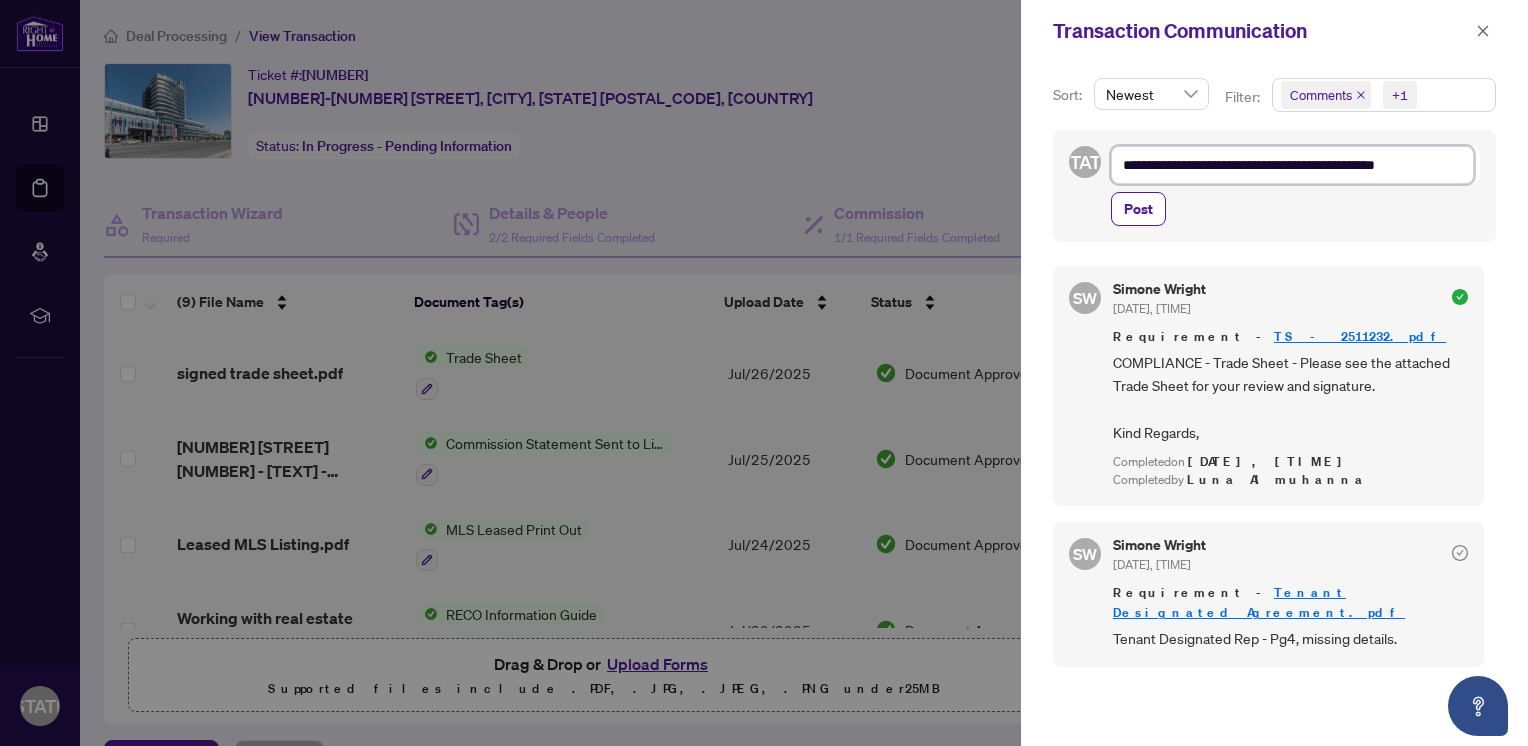 type on "**********" 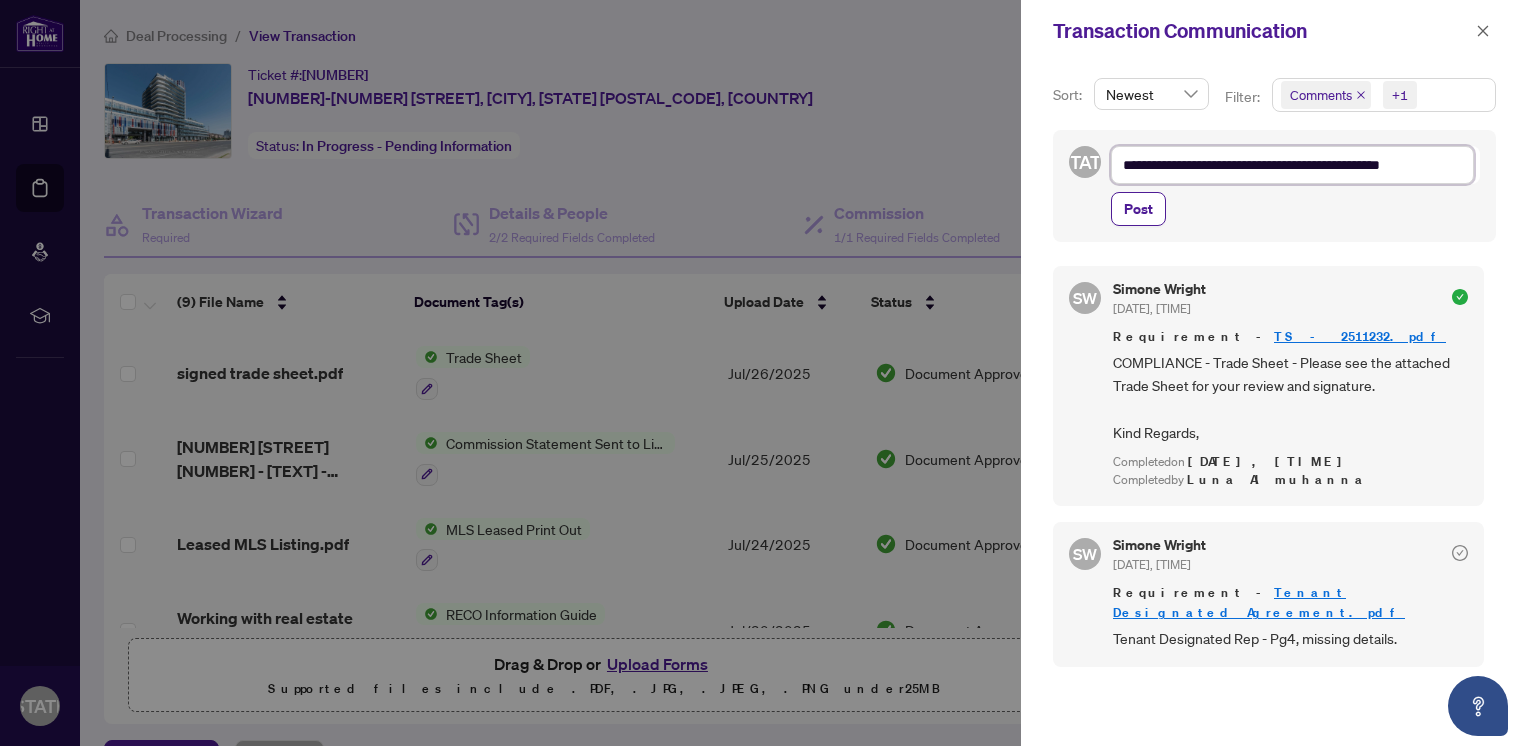 type on "**********" 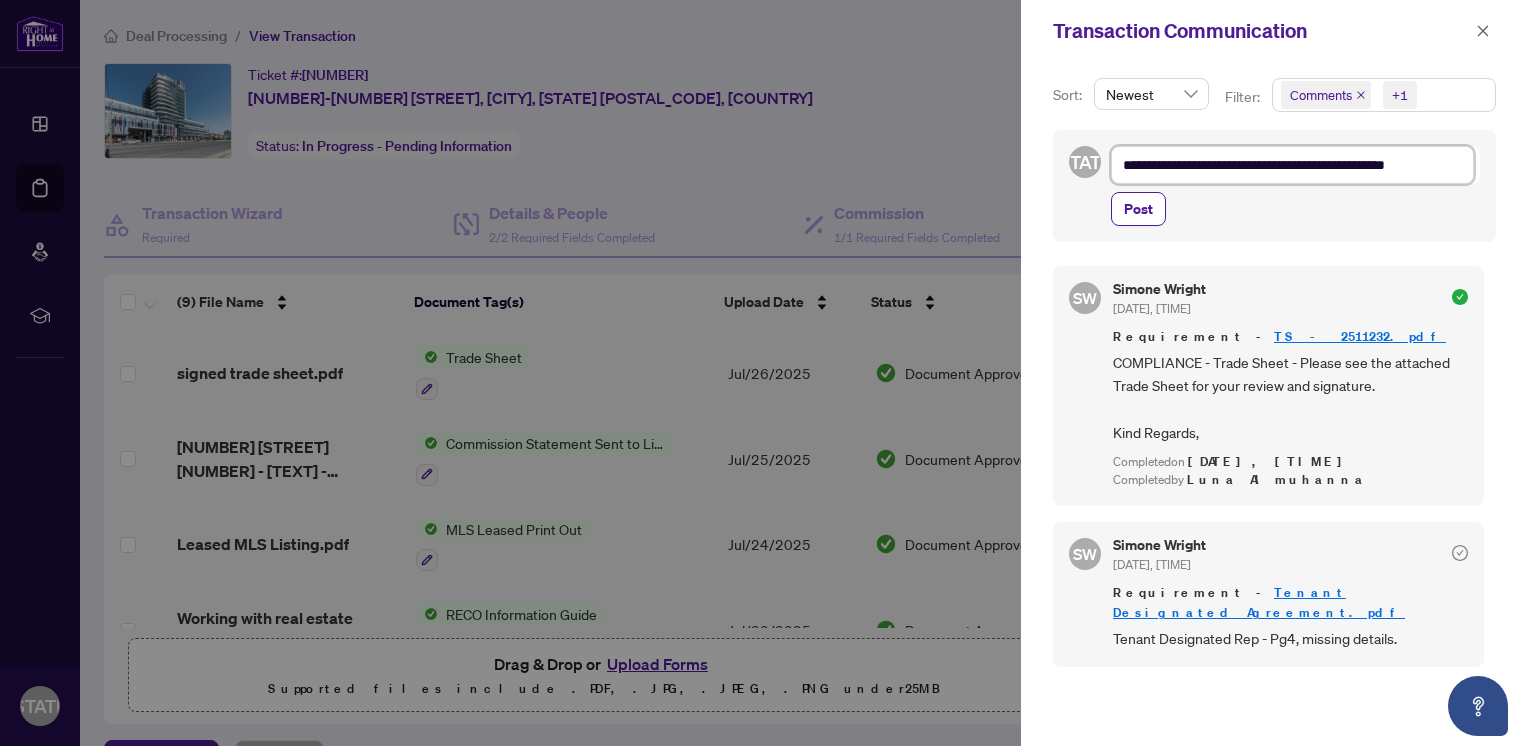 type on "**********" 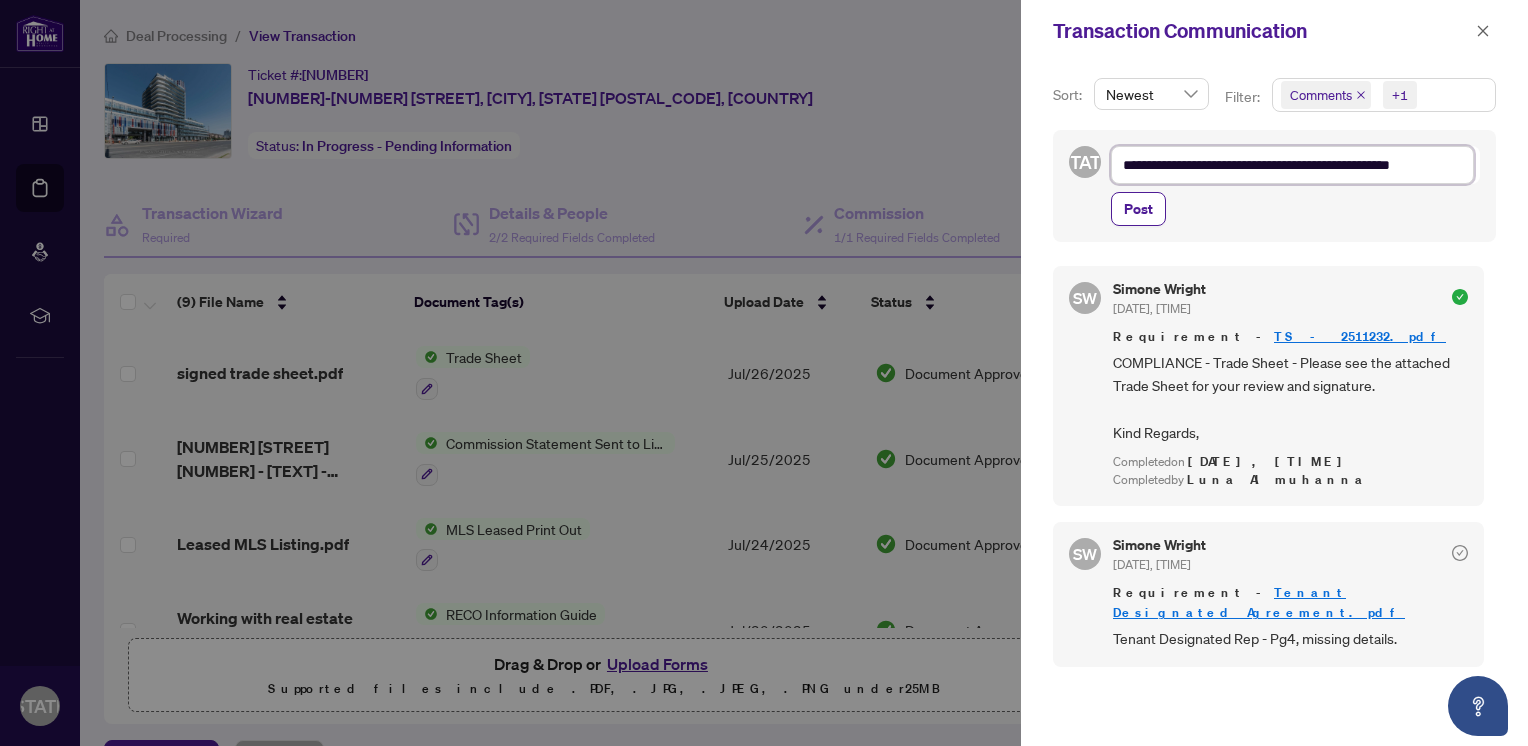 type on "**********" 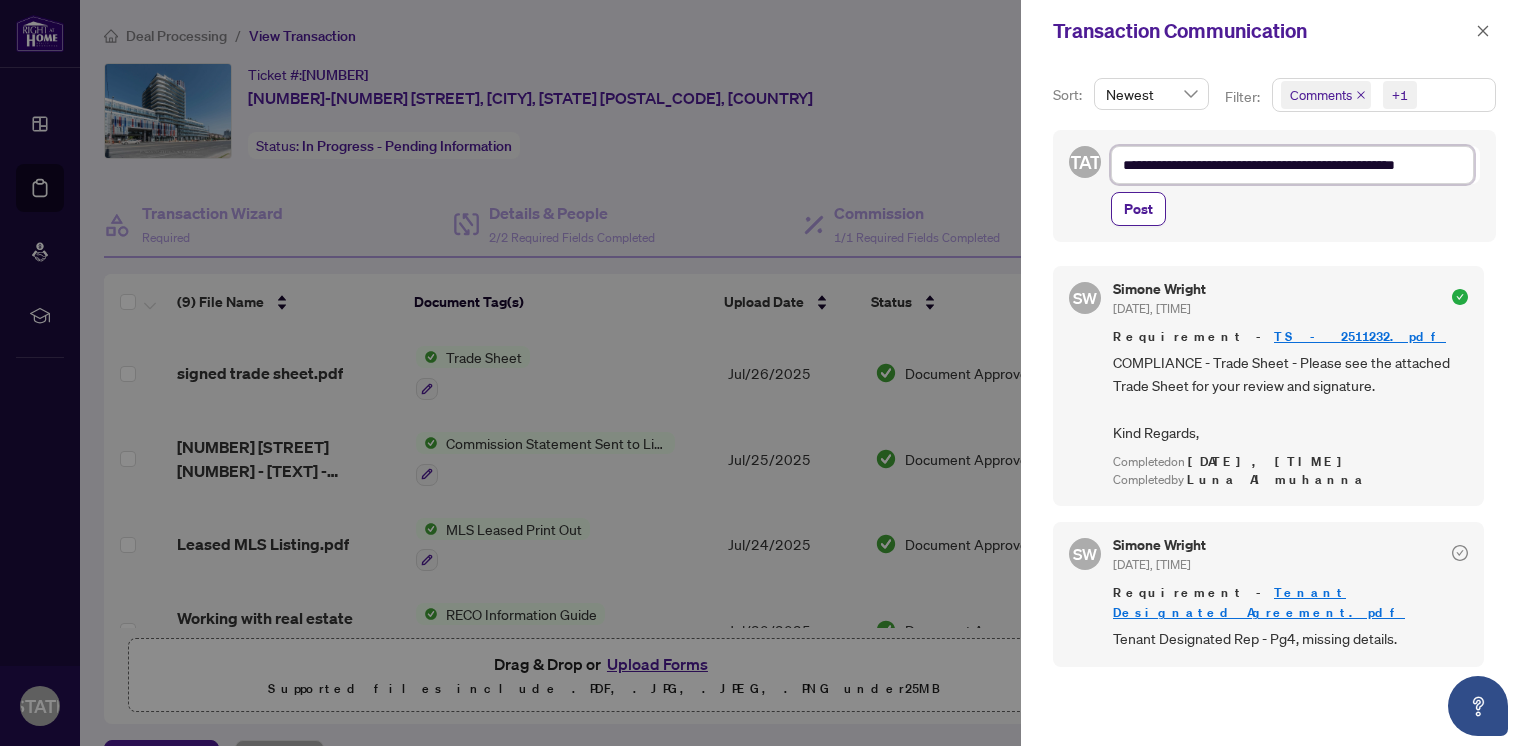 type on "**********" 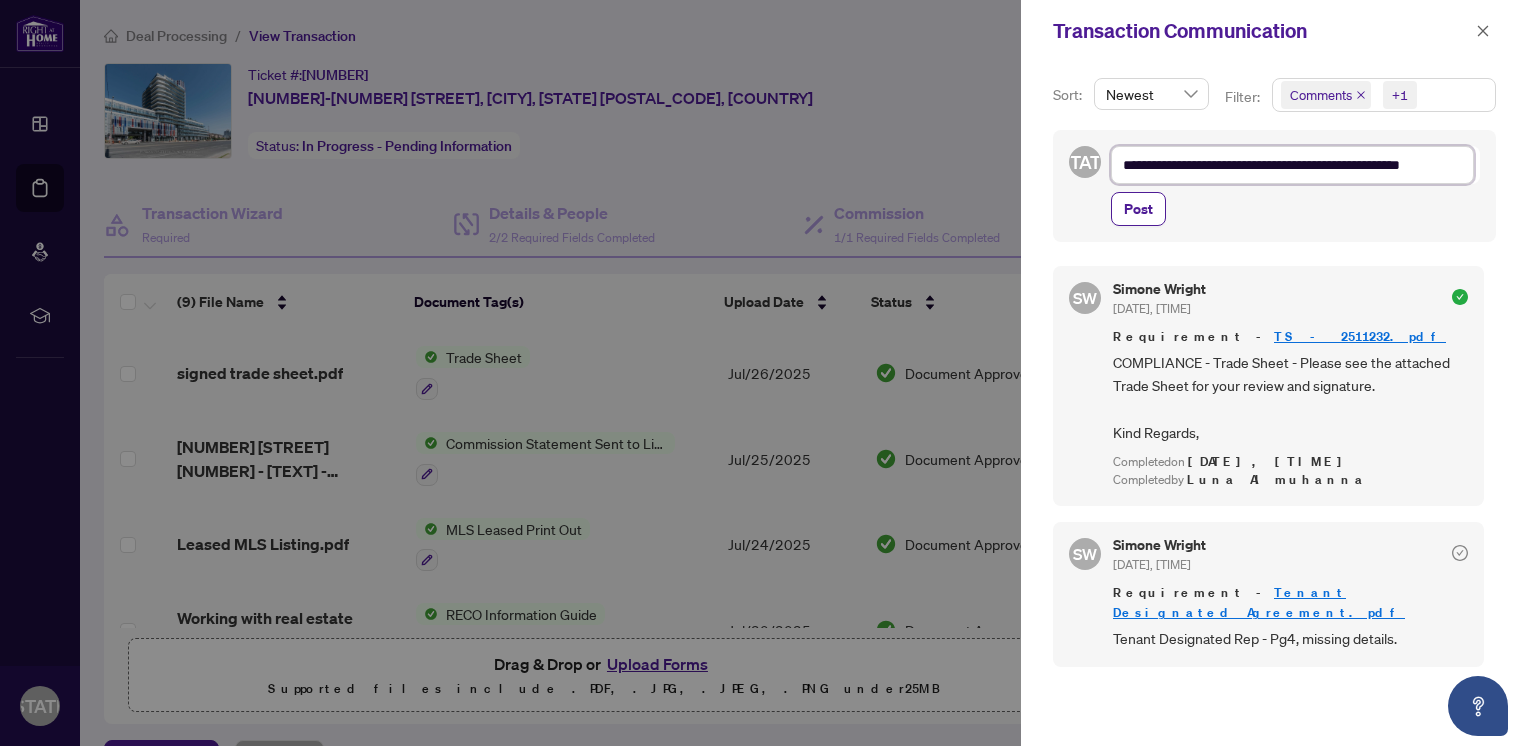 type on "**********" 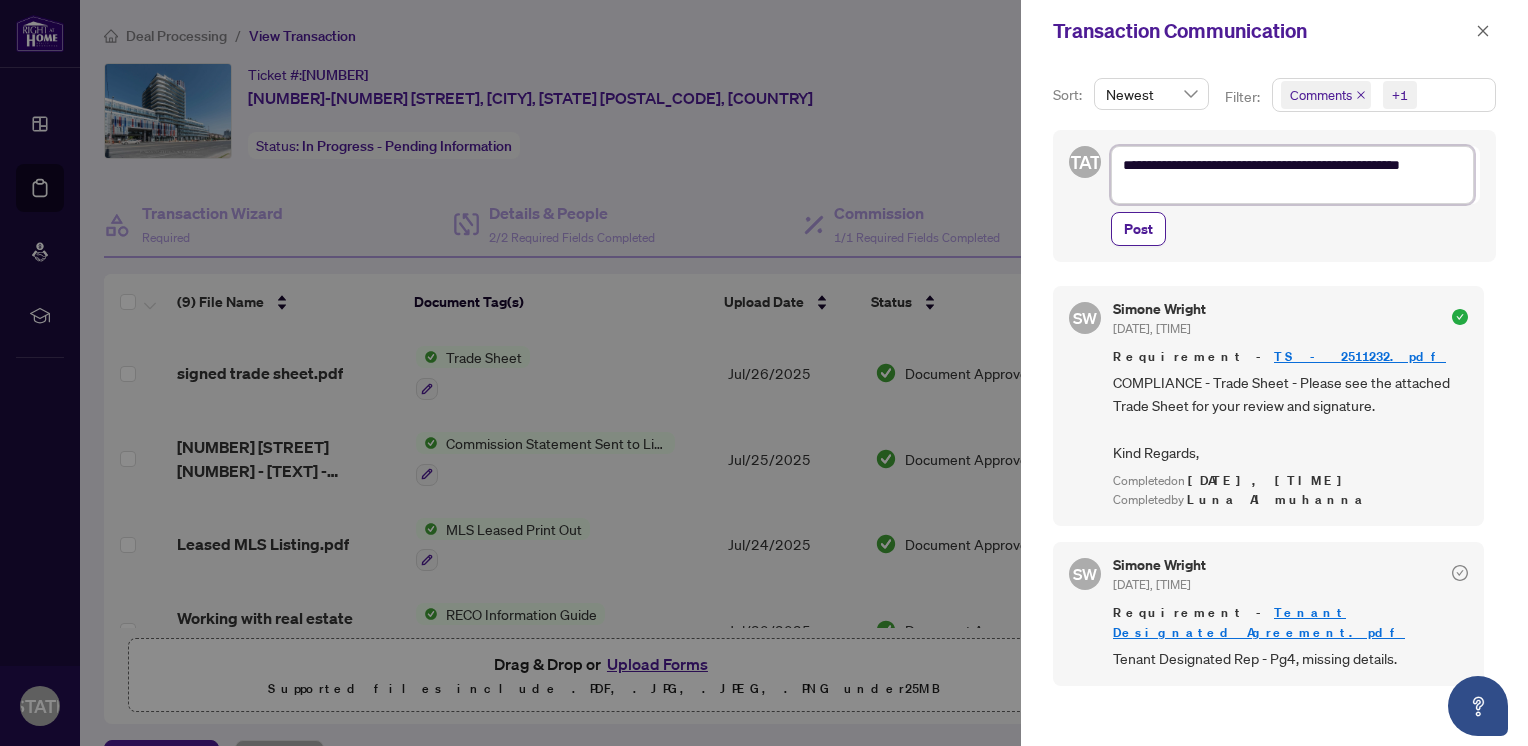 type on "**********" 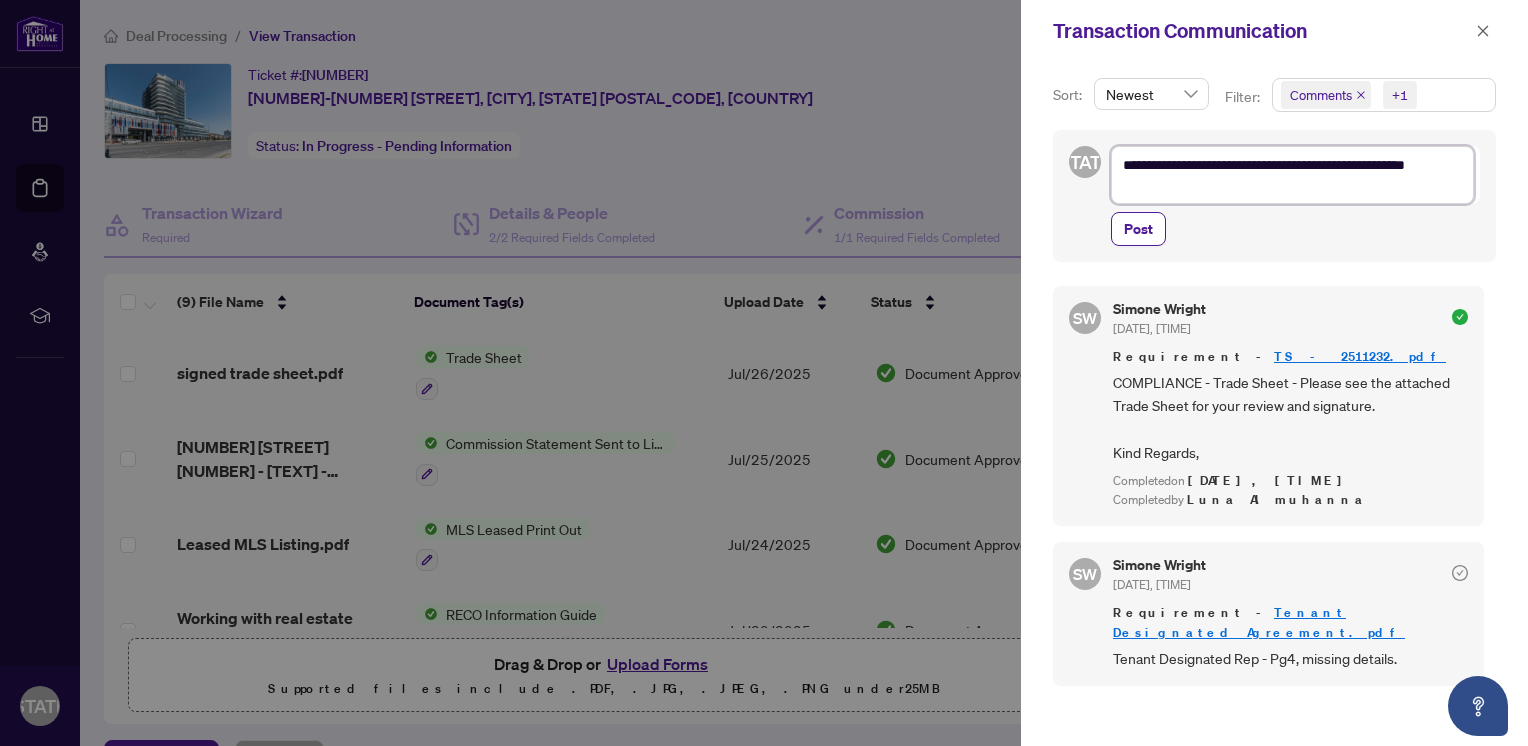 scroll, scrollTop: 0, scrollLeft: 0, axis: both 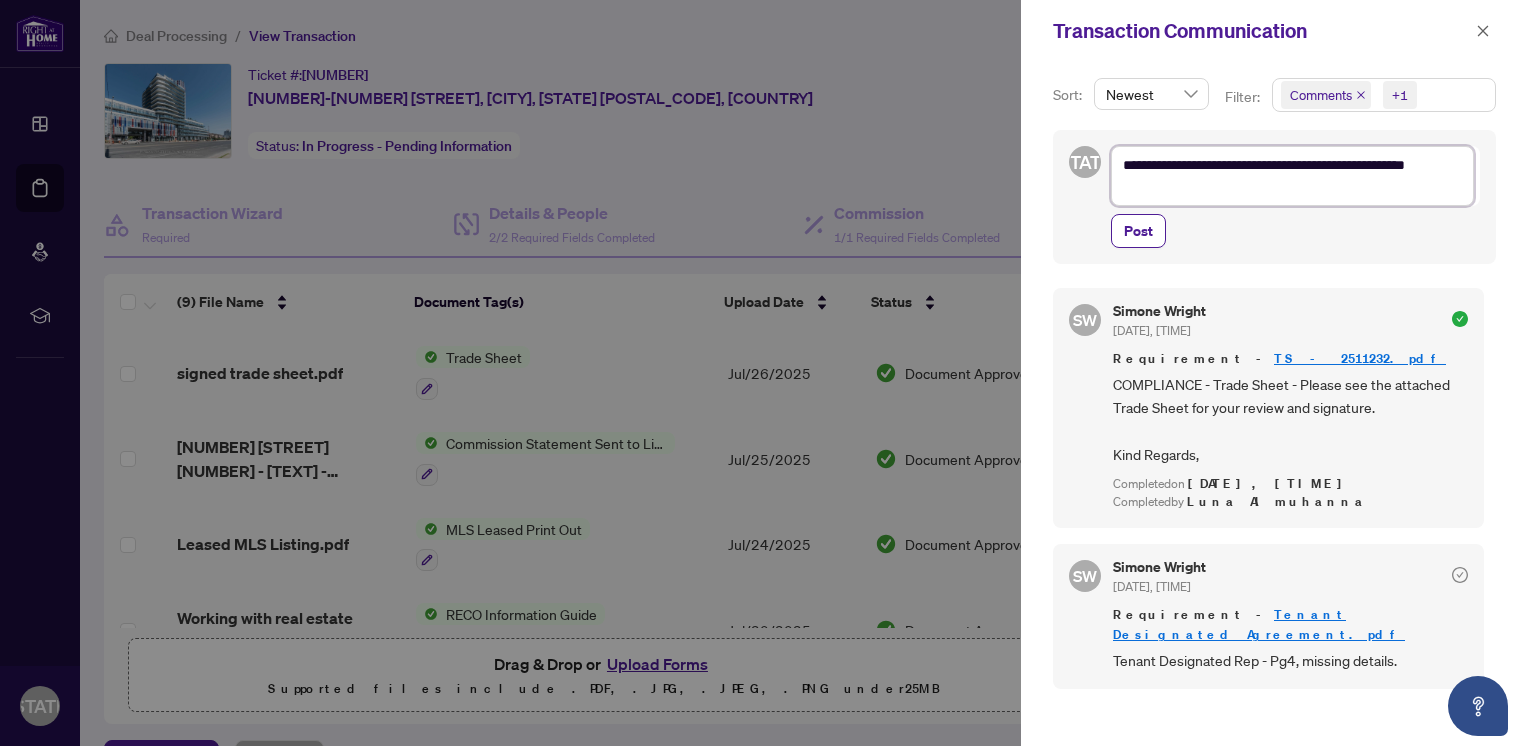 type on "**********" 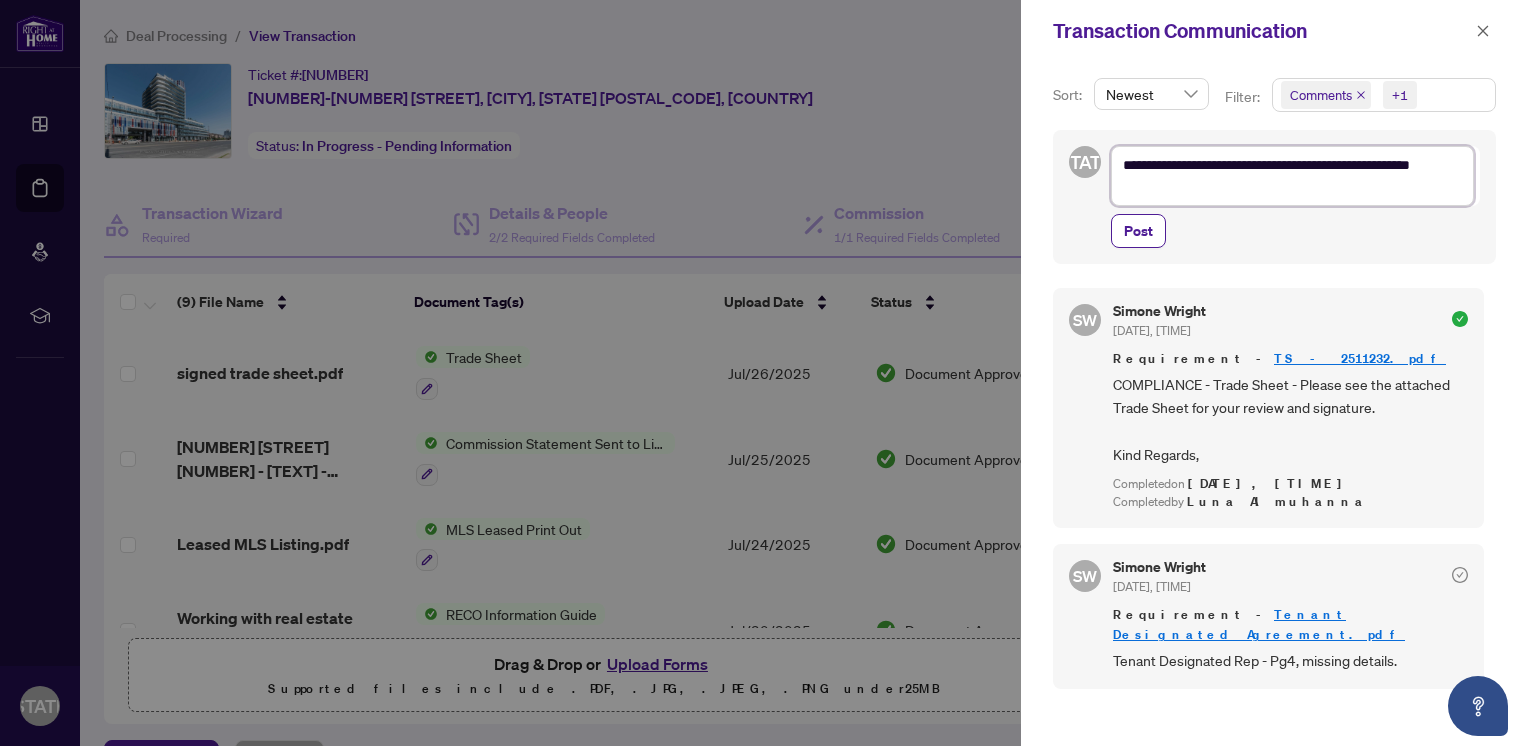 type on "**********" 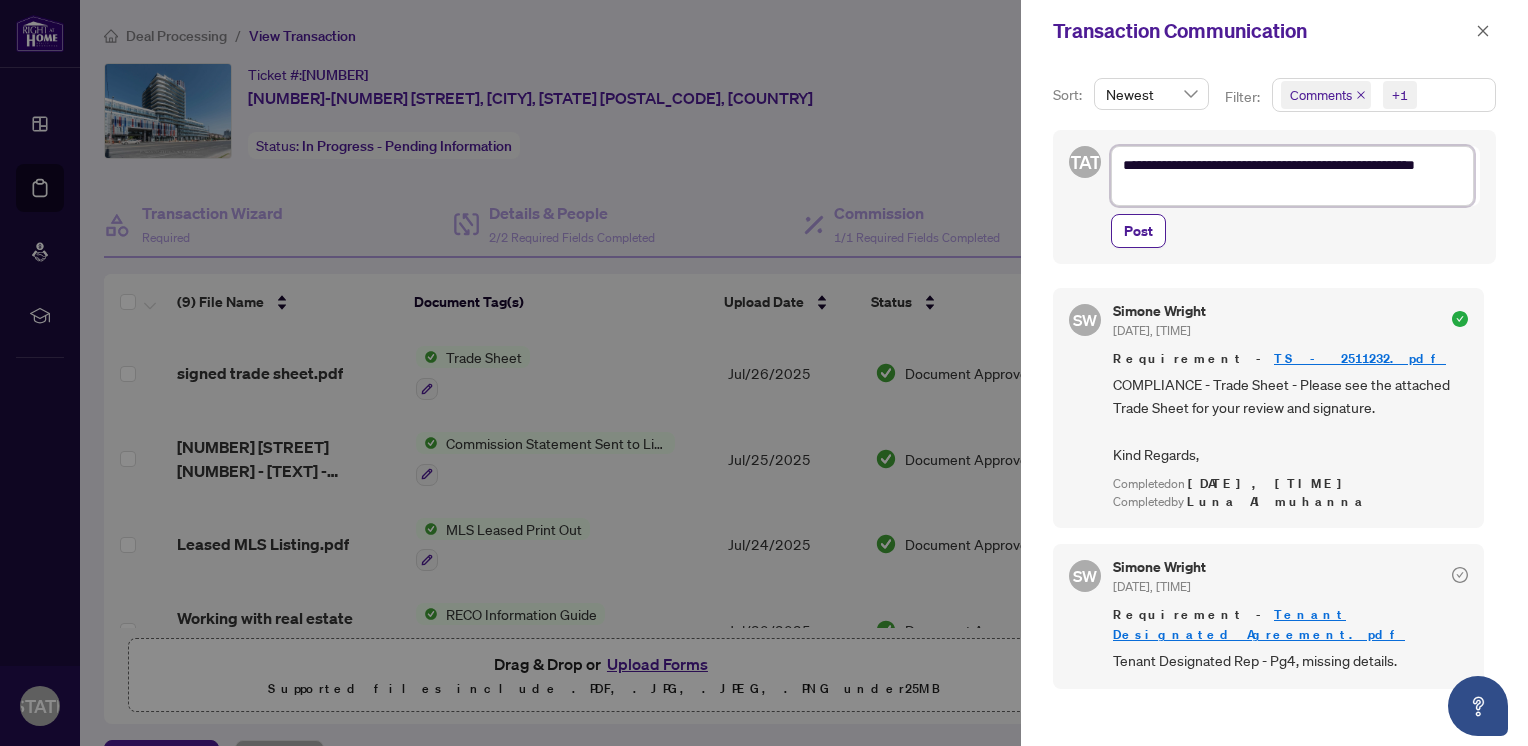 type on "**********" 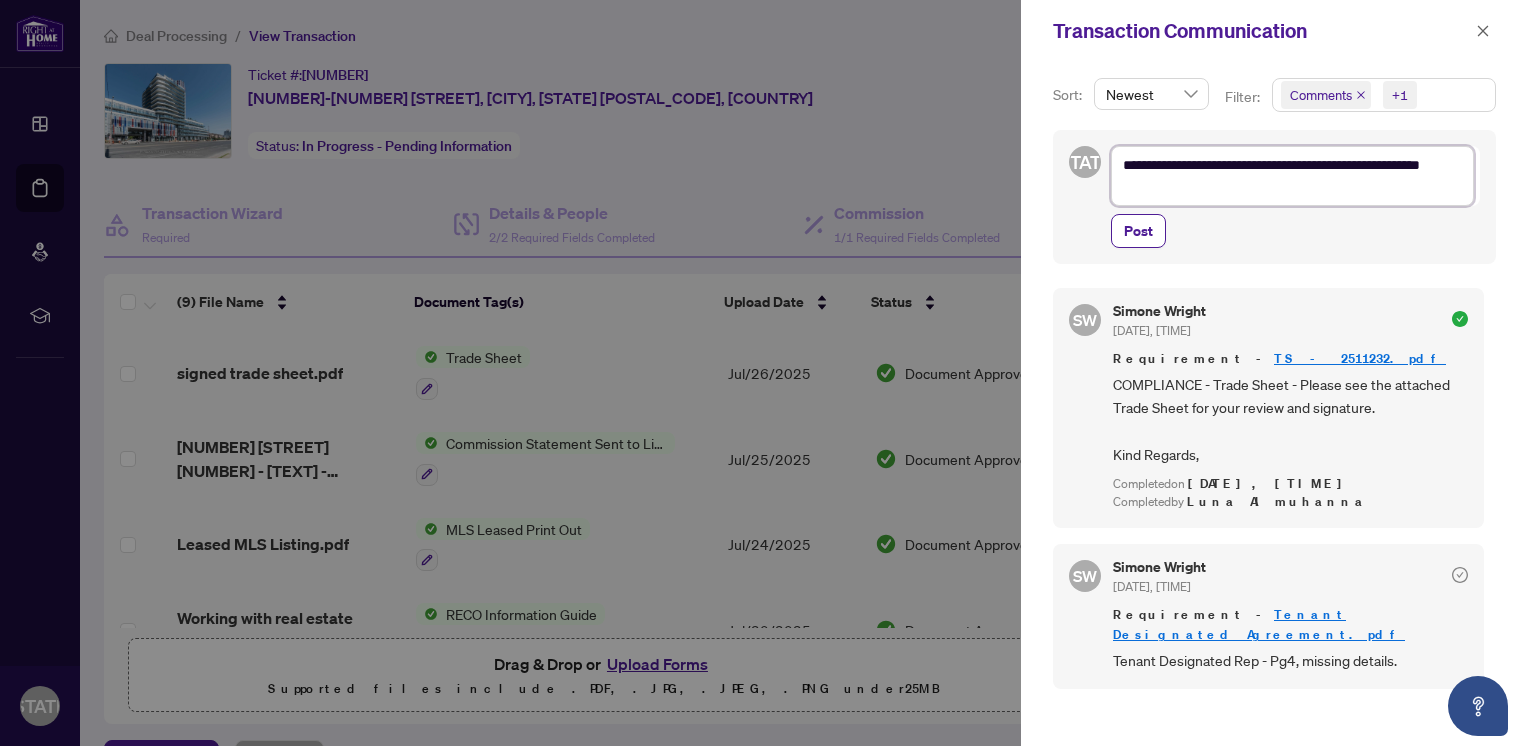 type on "**********" 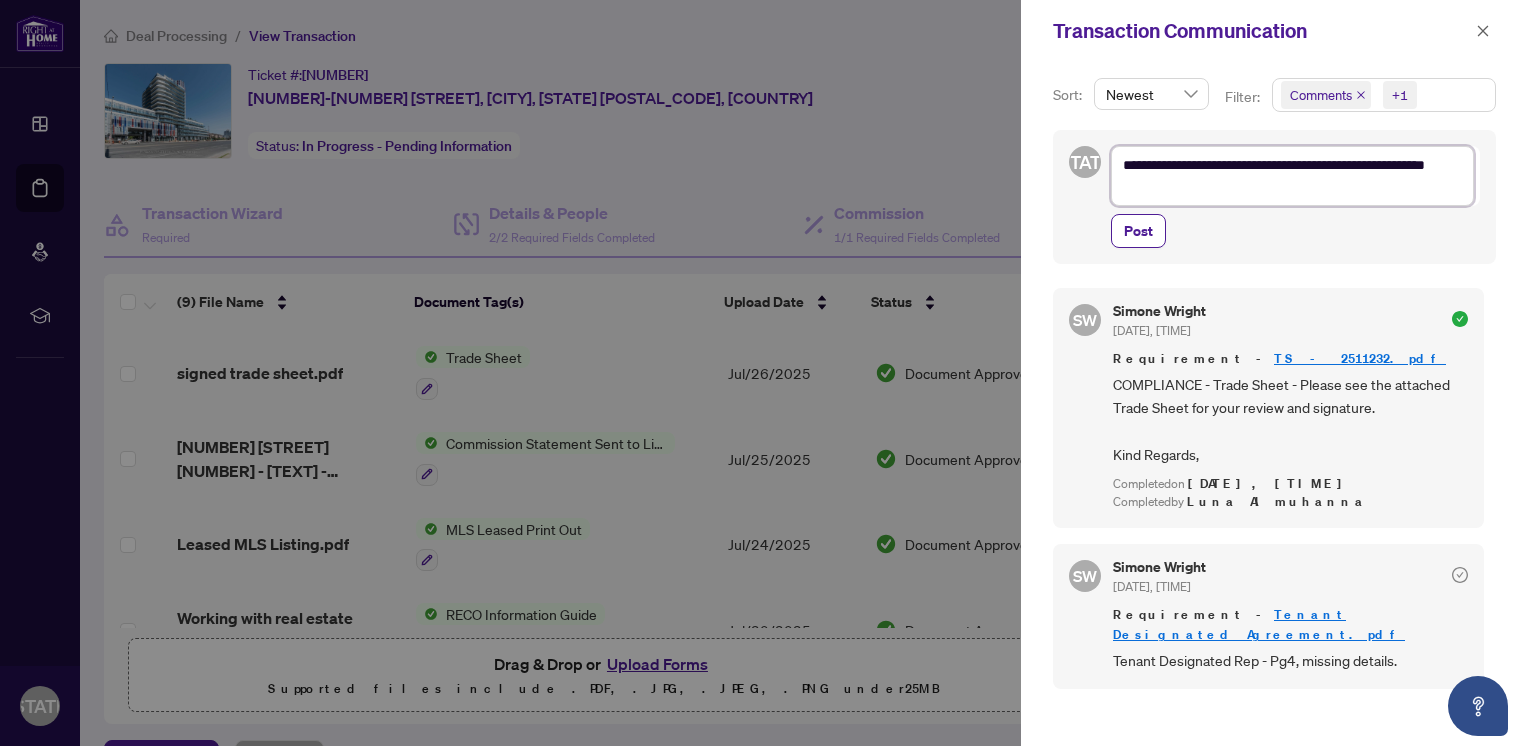type on "**********" 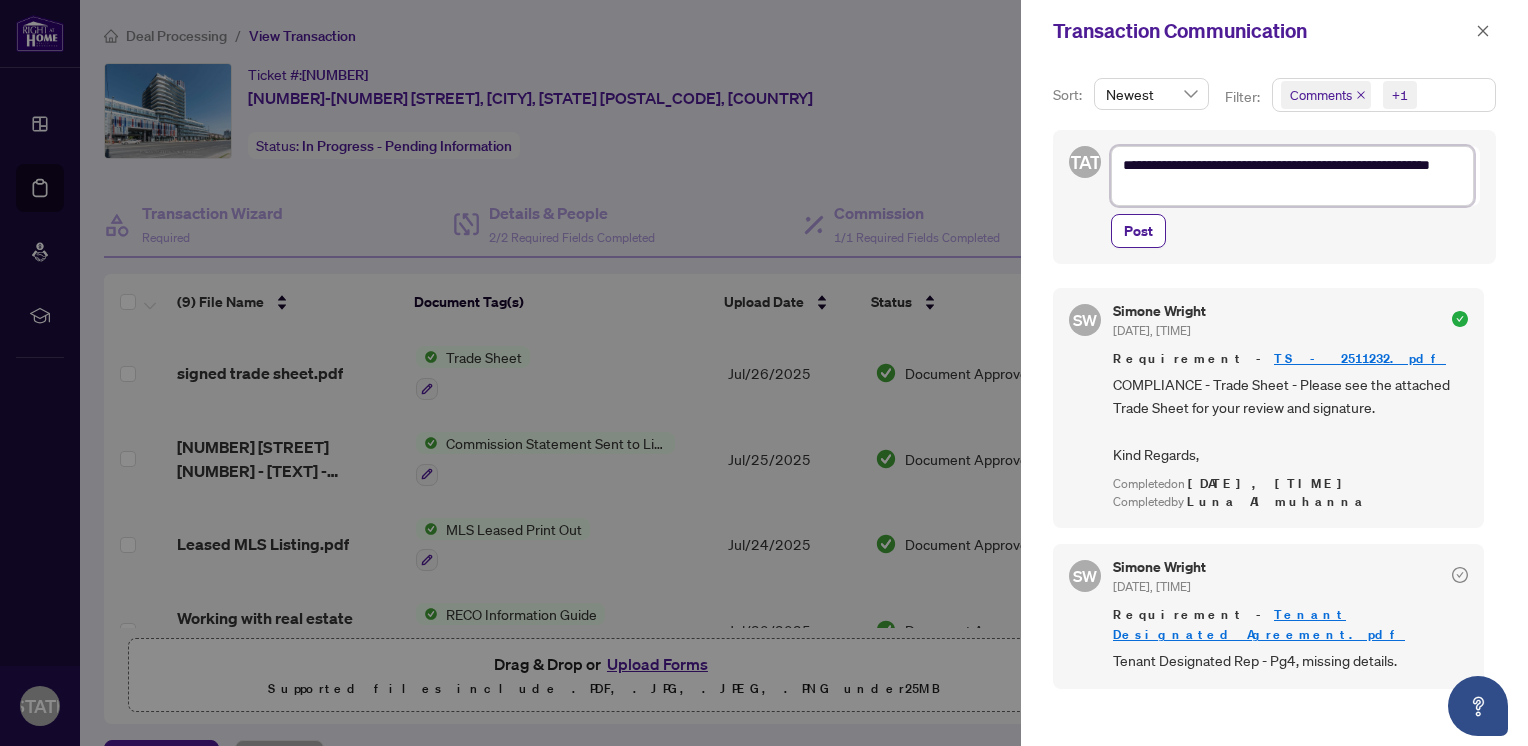 type on "**********" 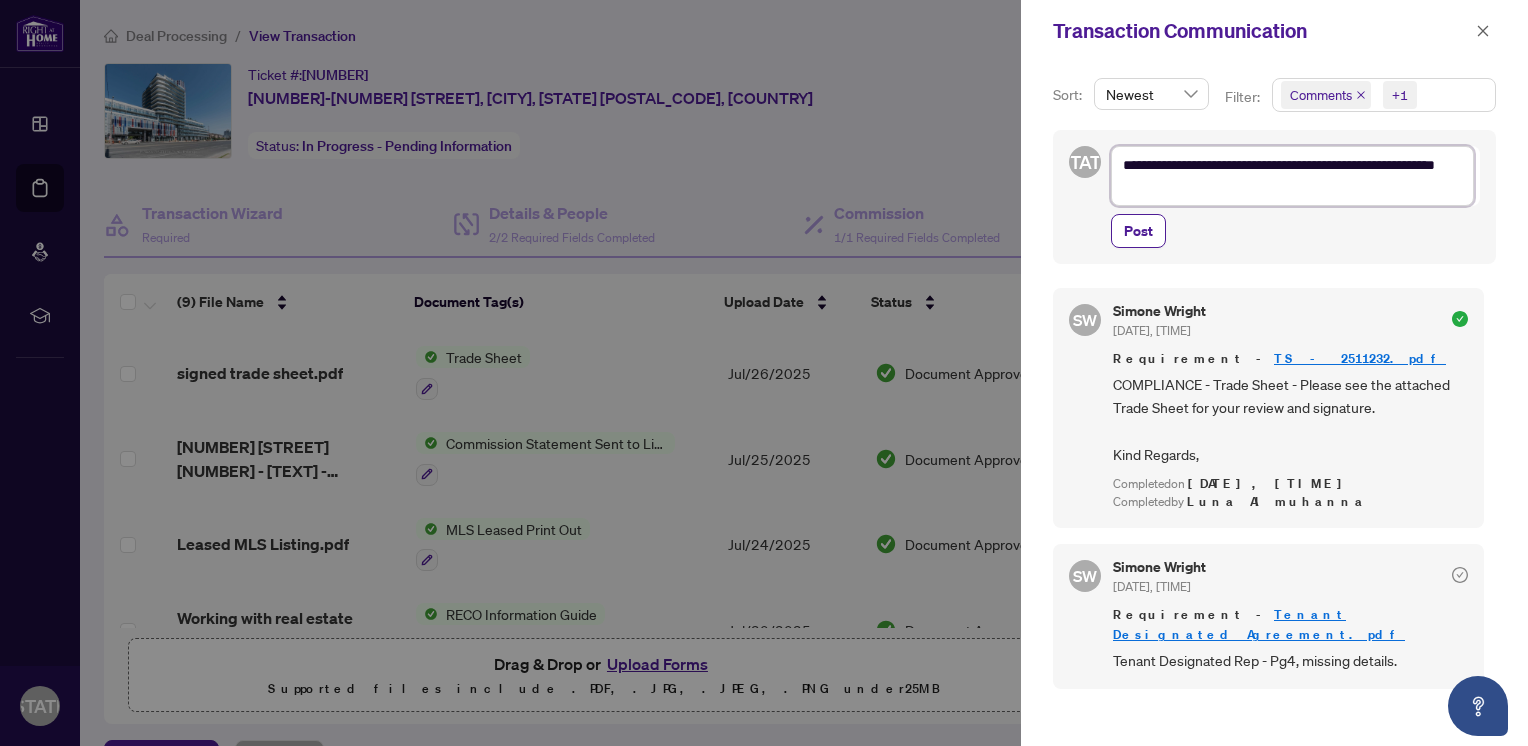 type on "**********" 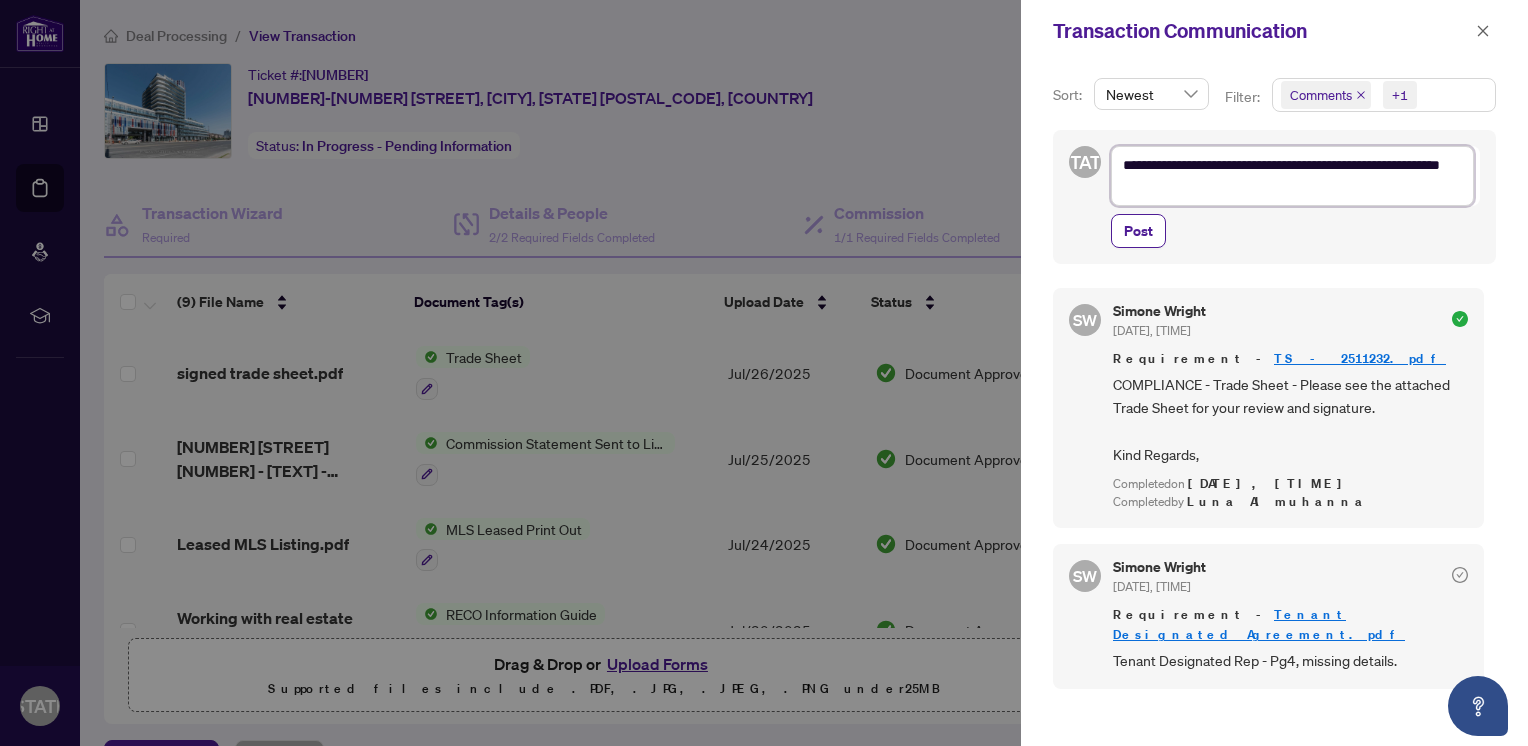 type on "**********" 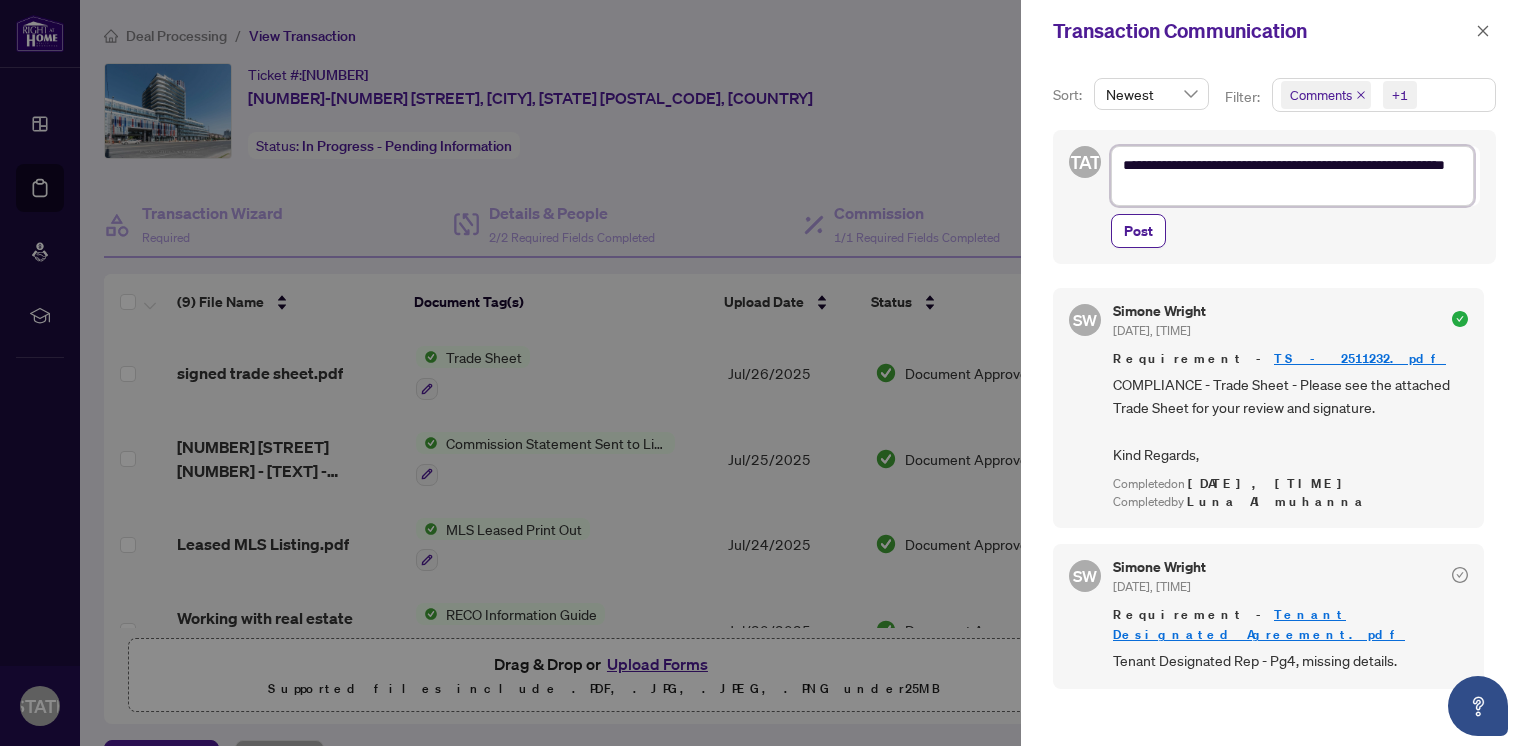 type on "**********" 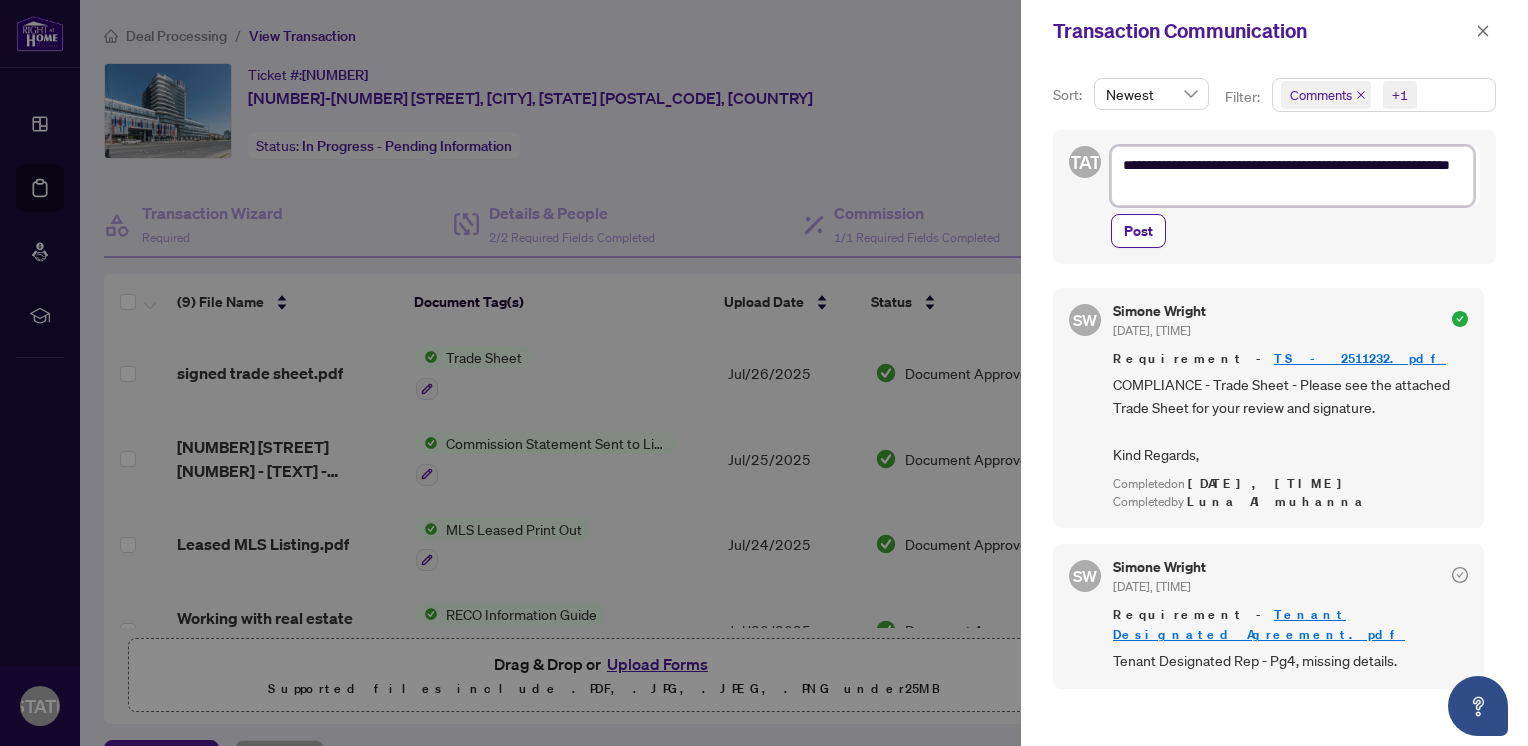 type on "**********" 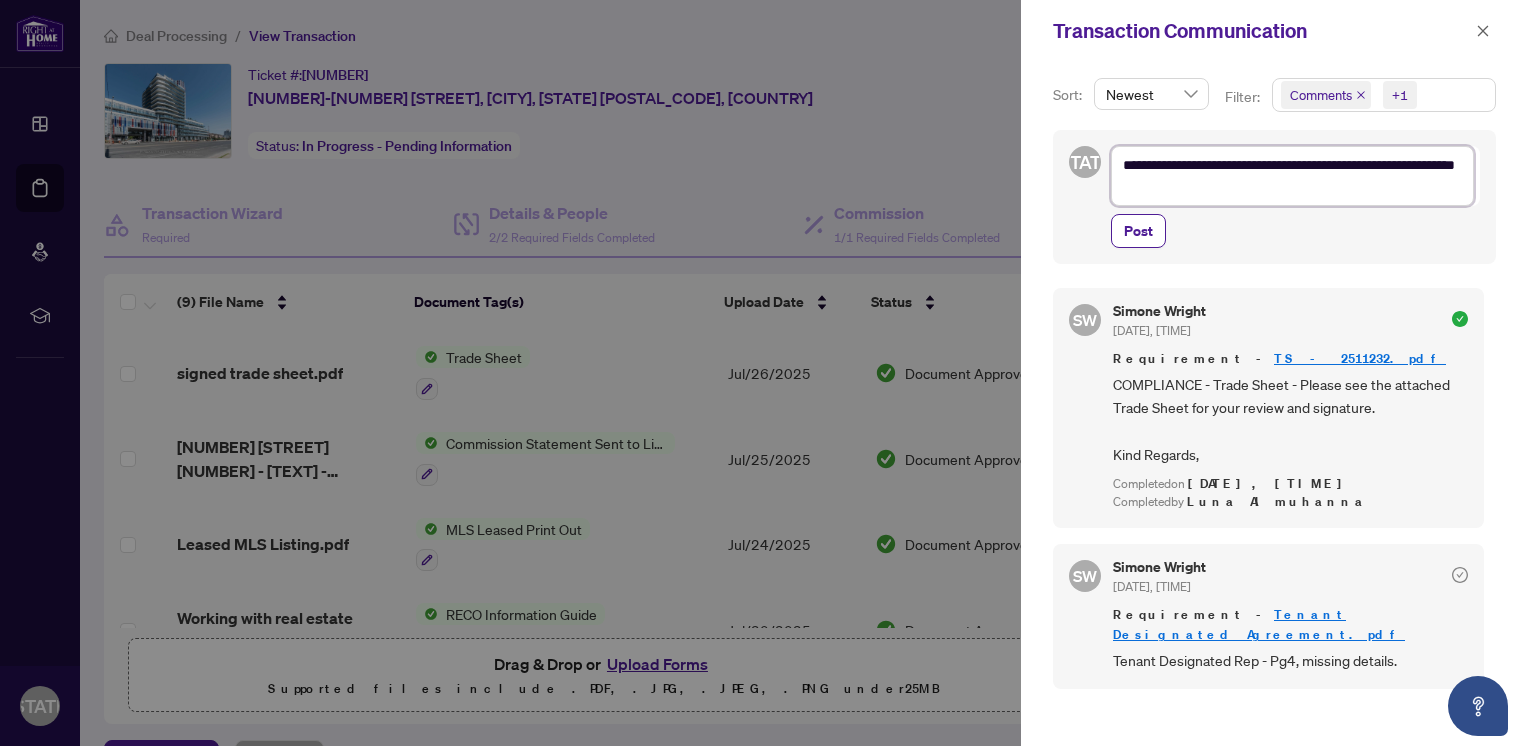 type on "**********" 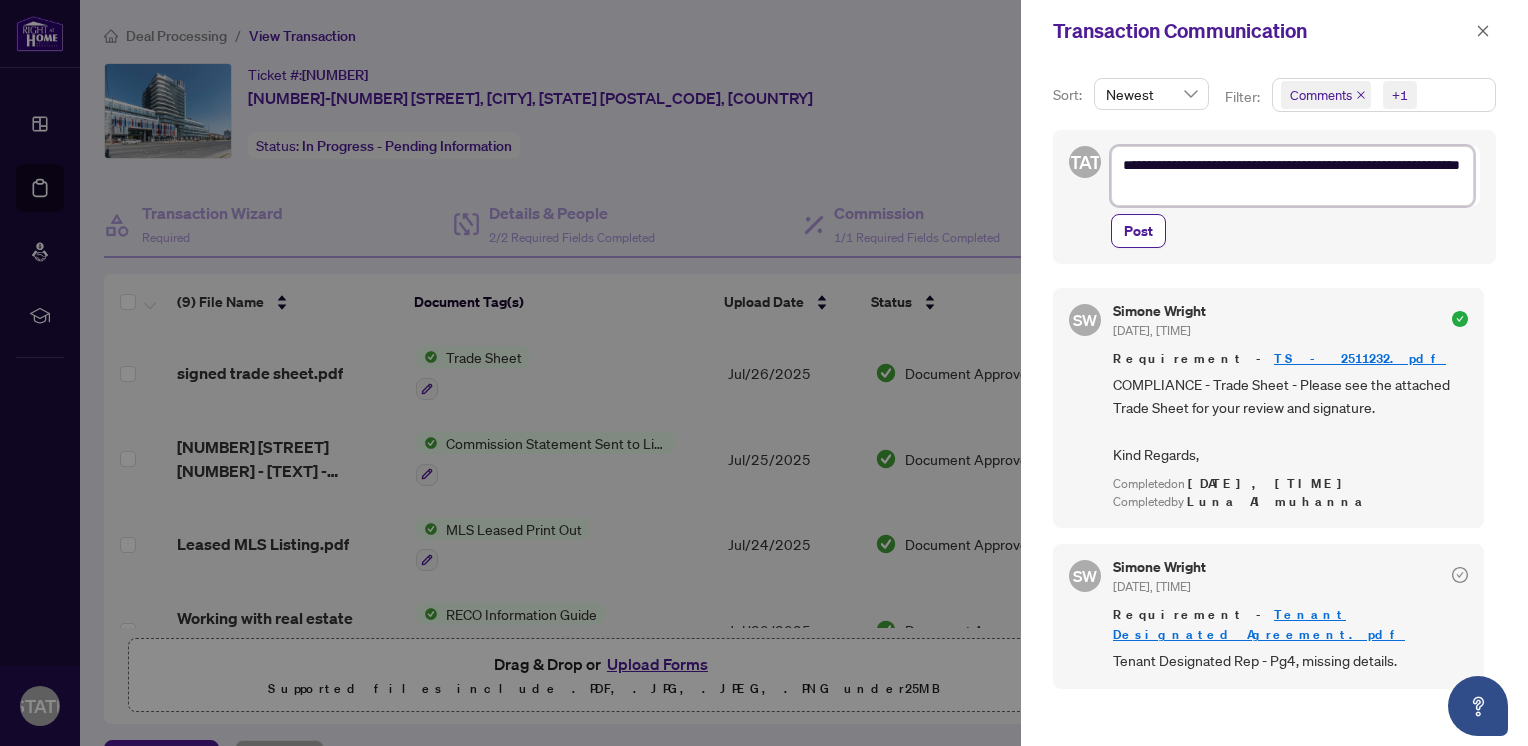 type on "**********" 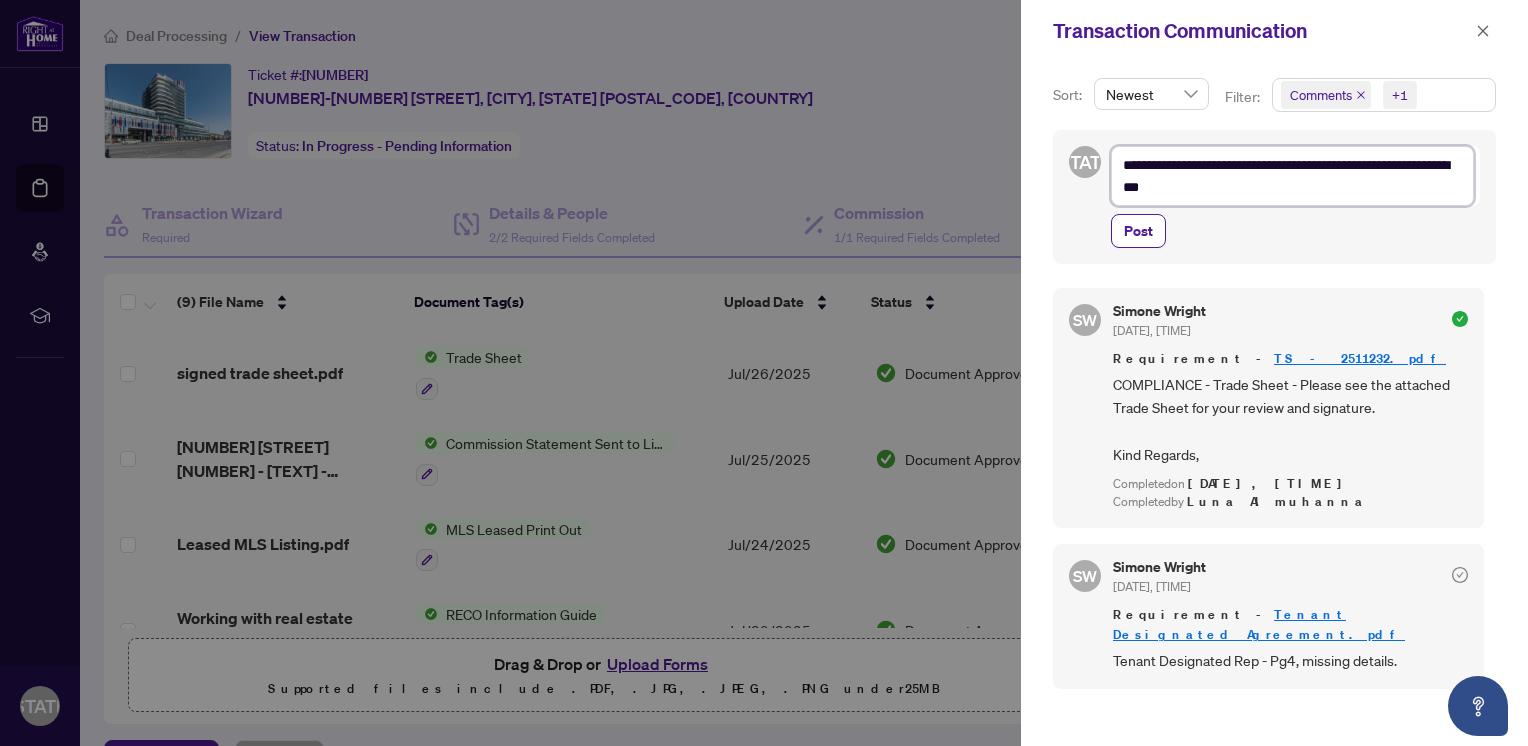 type on "**********" 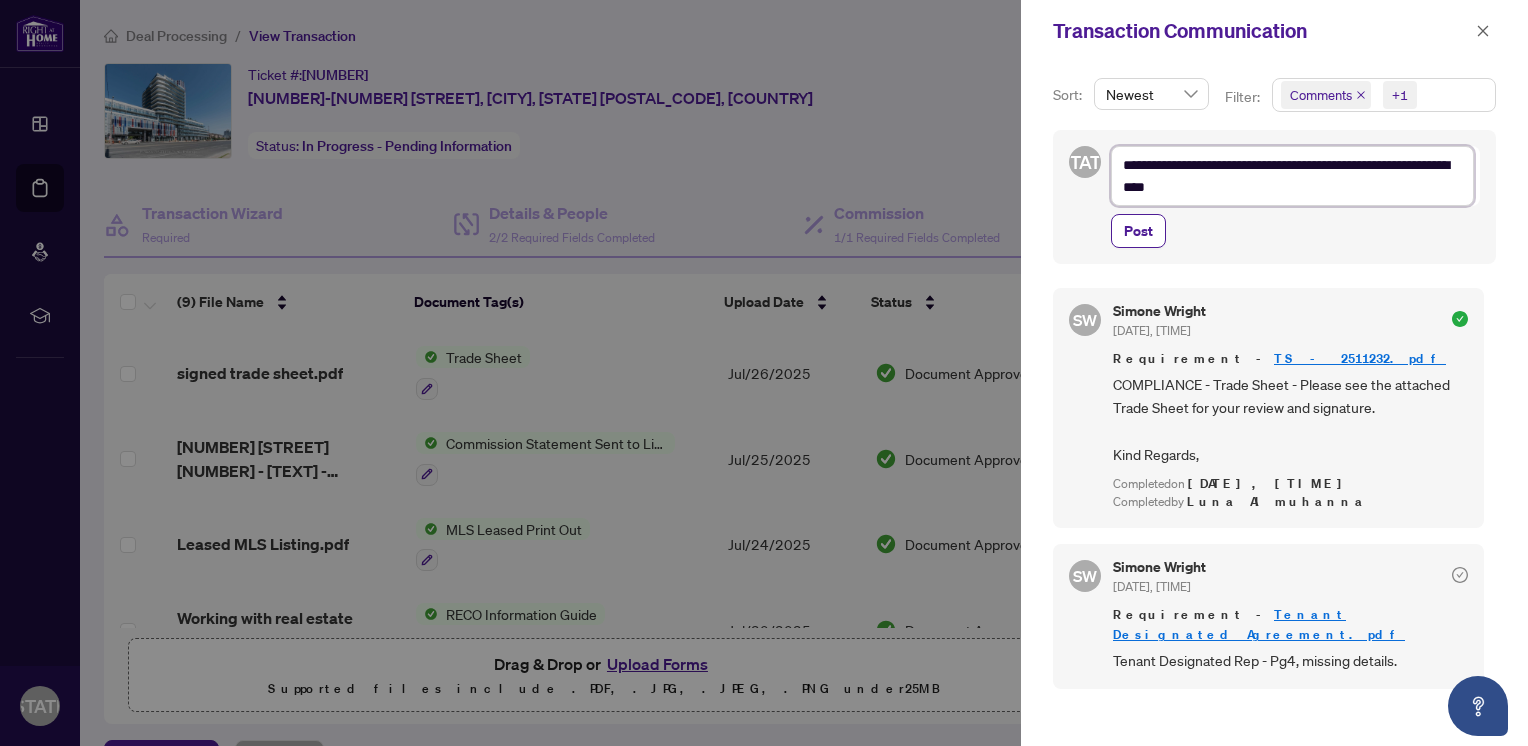 type on "**********" 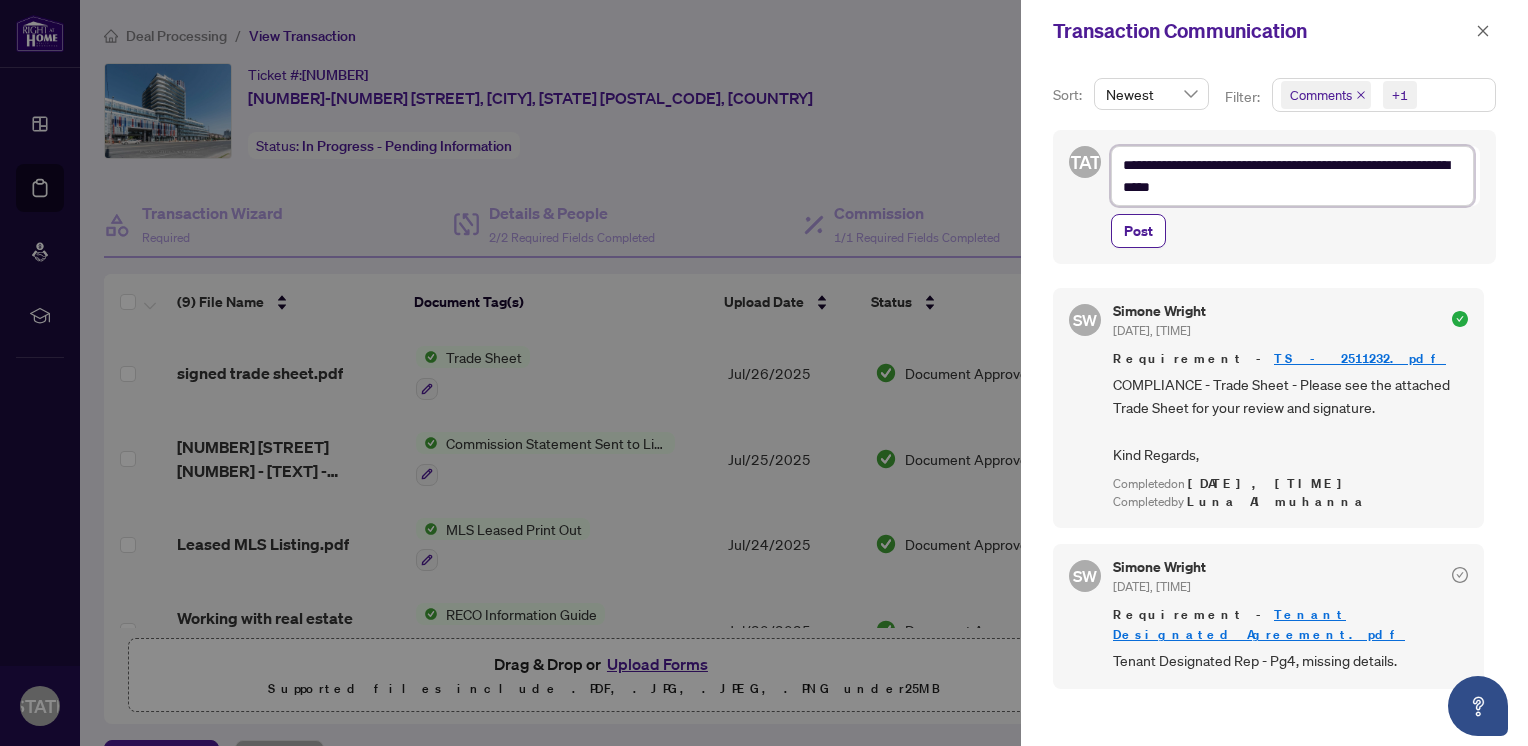 type on "**********" 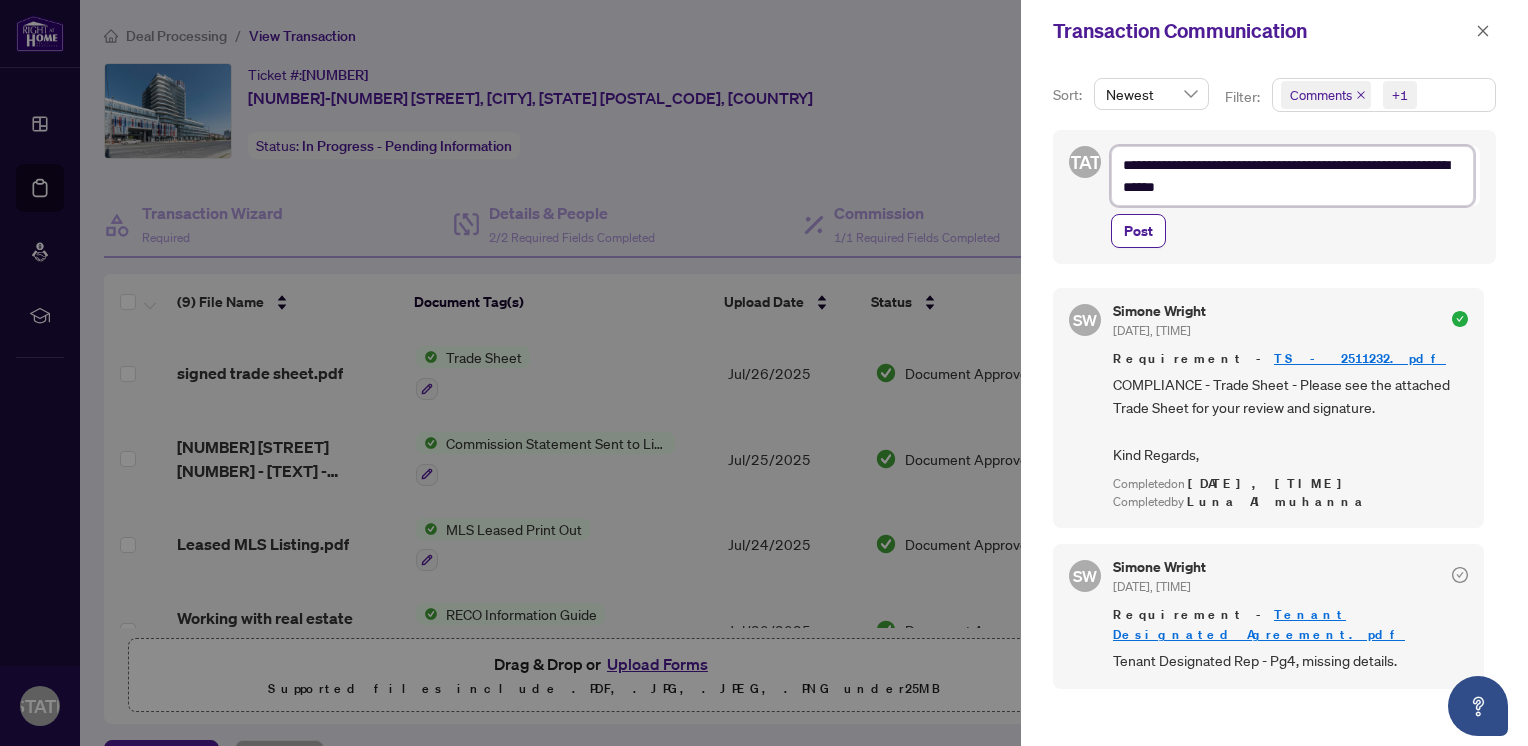 type on "**********" 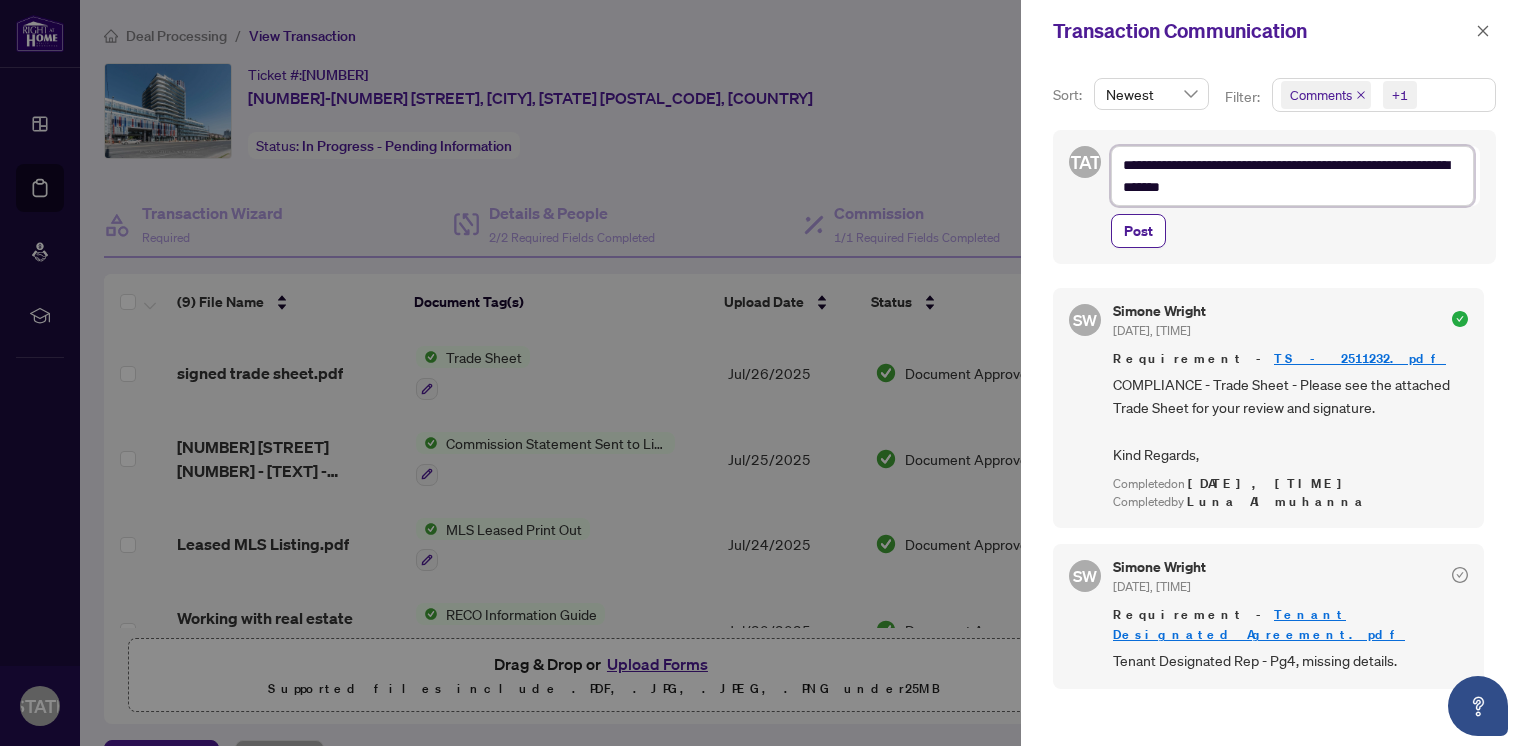 type on "**********" 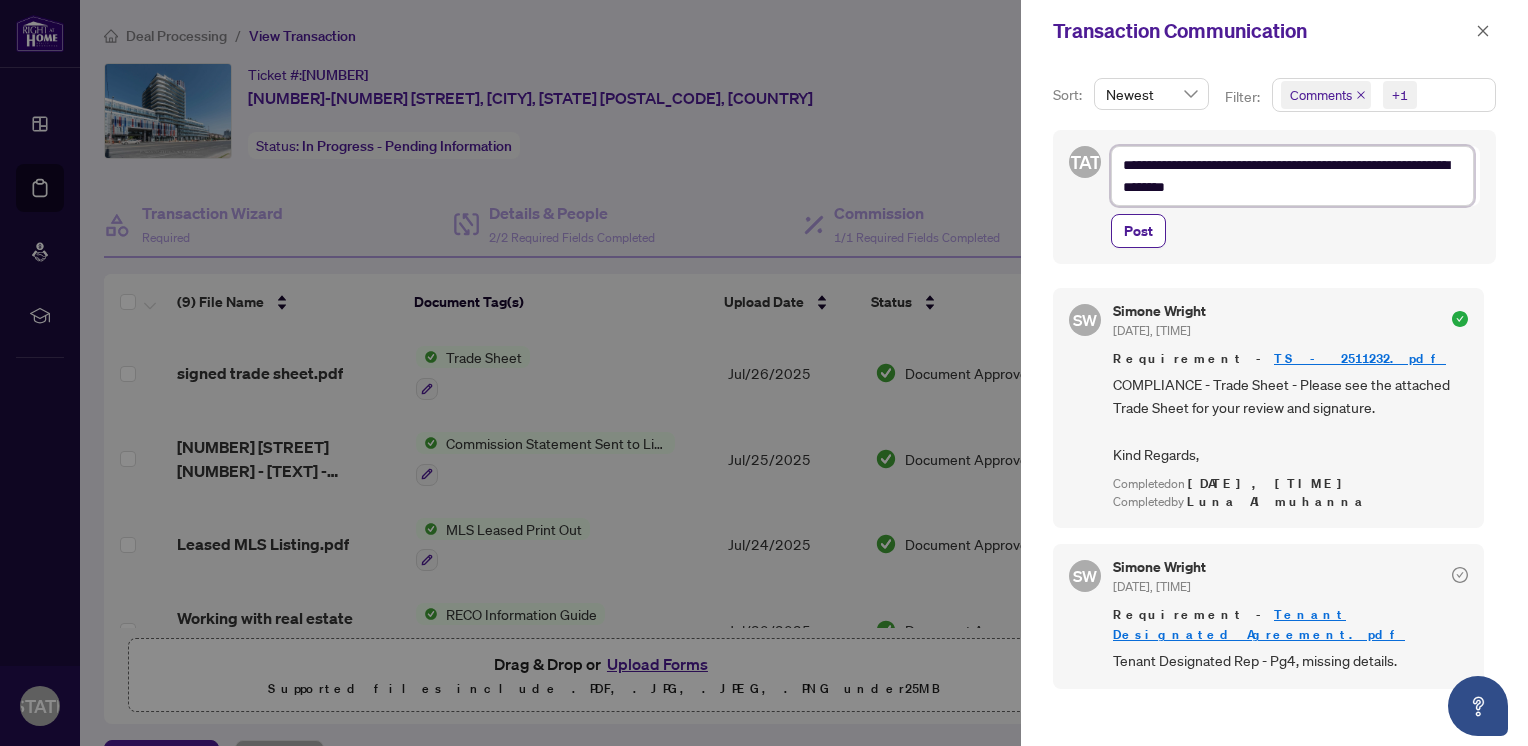 type on "**********" 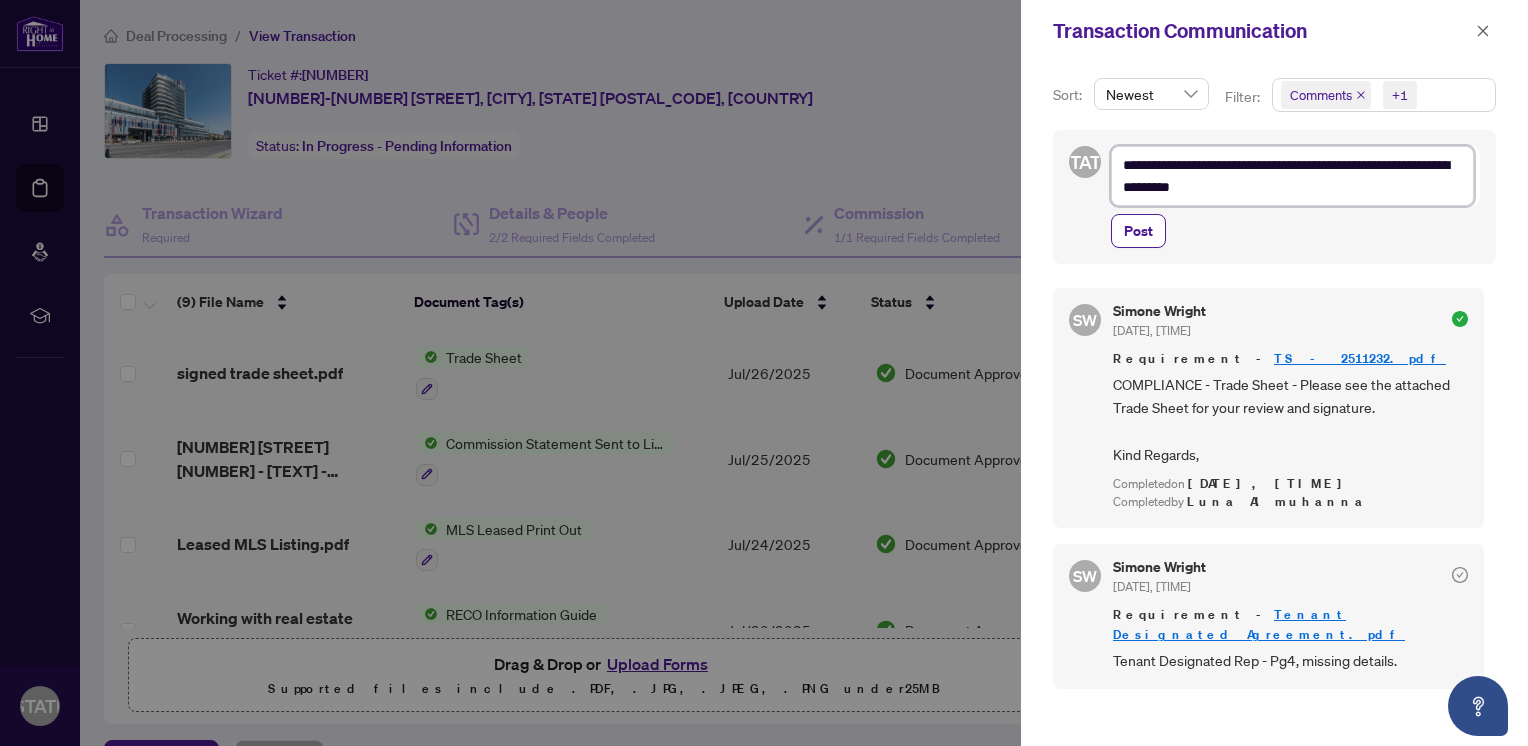type on "**********" 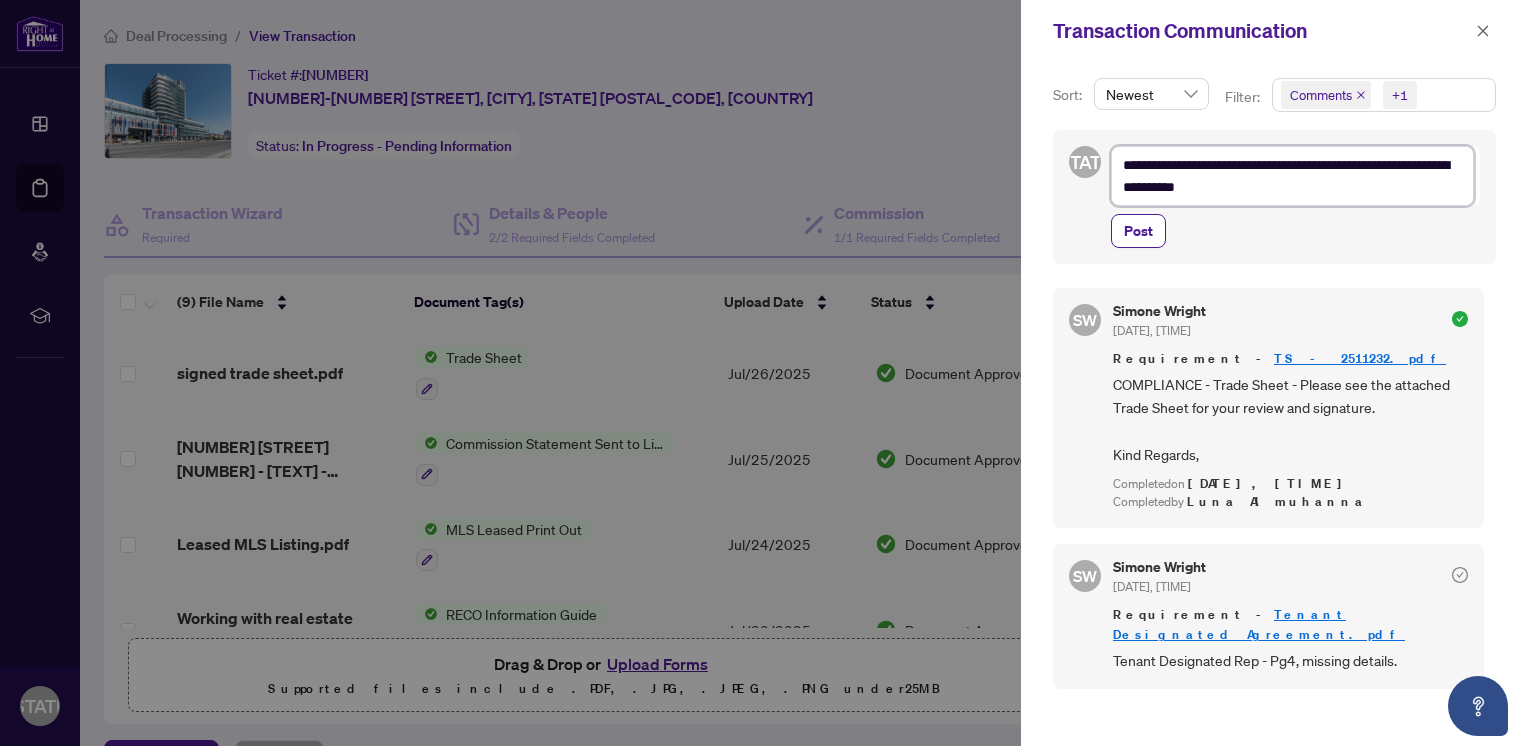 type on "**********" 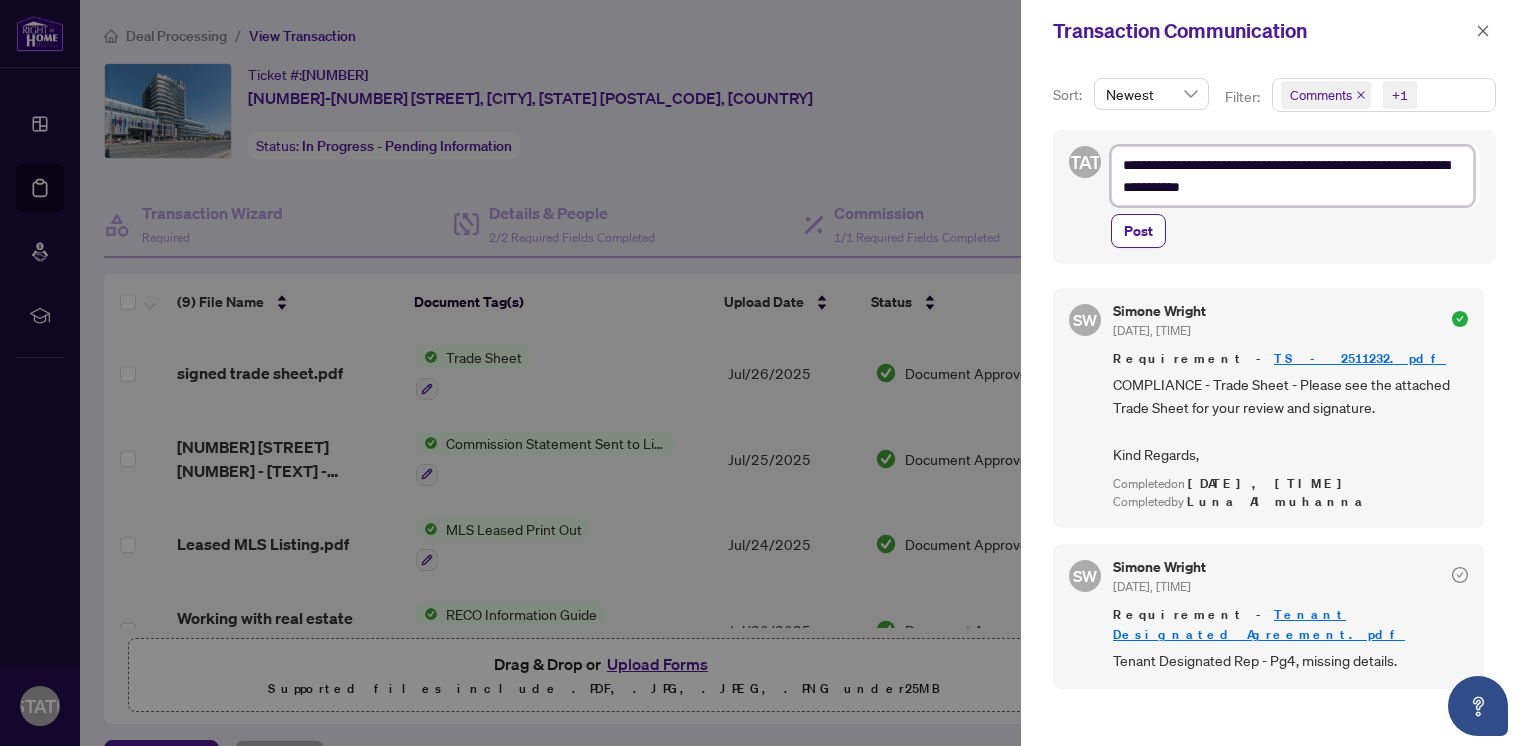 type on "**********" 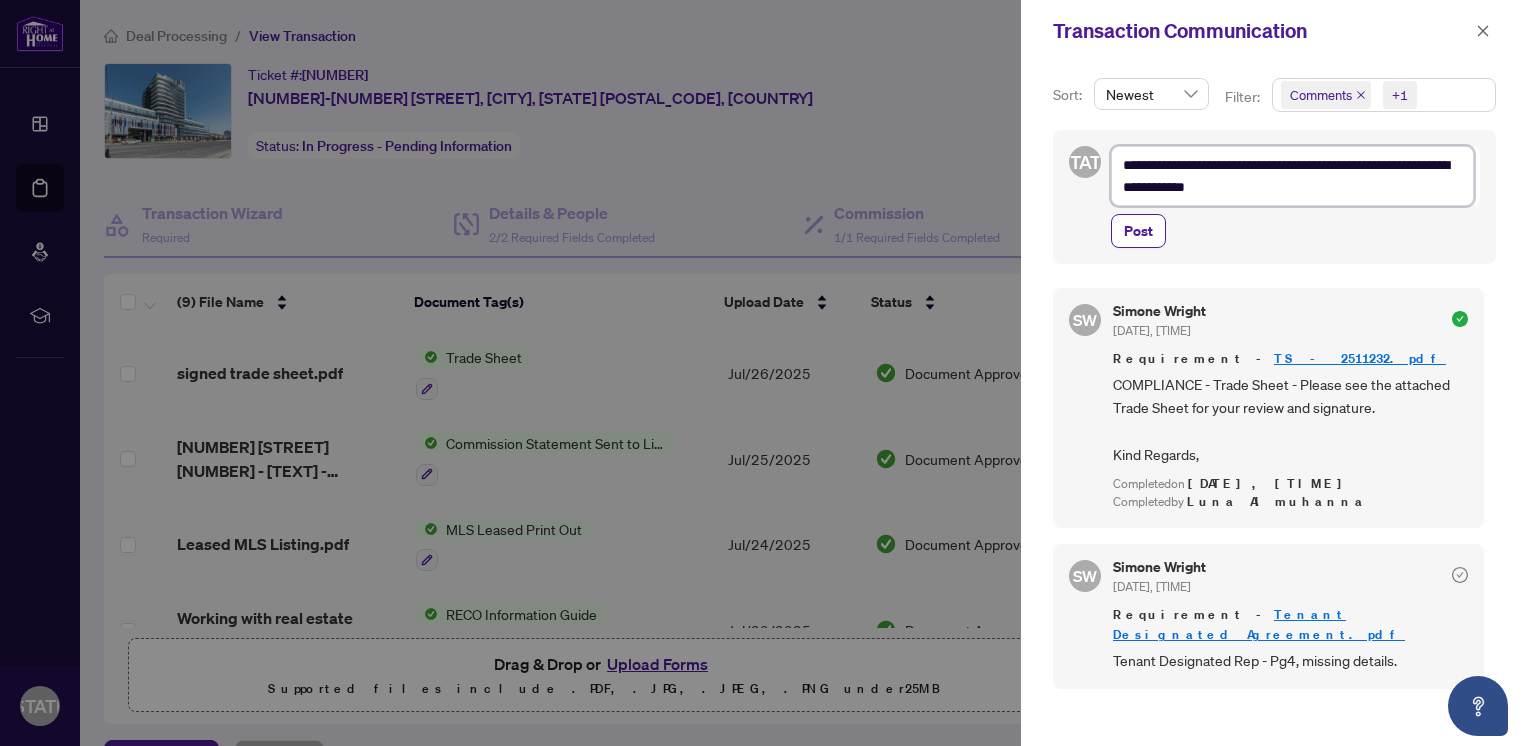 type on "**********" 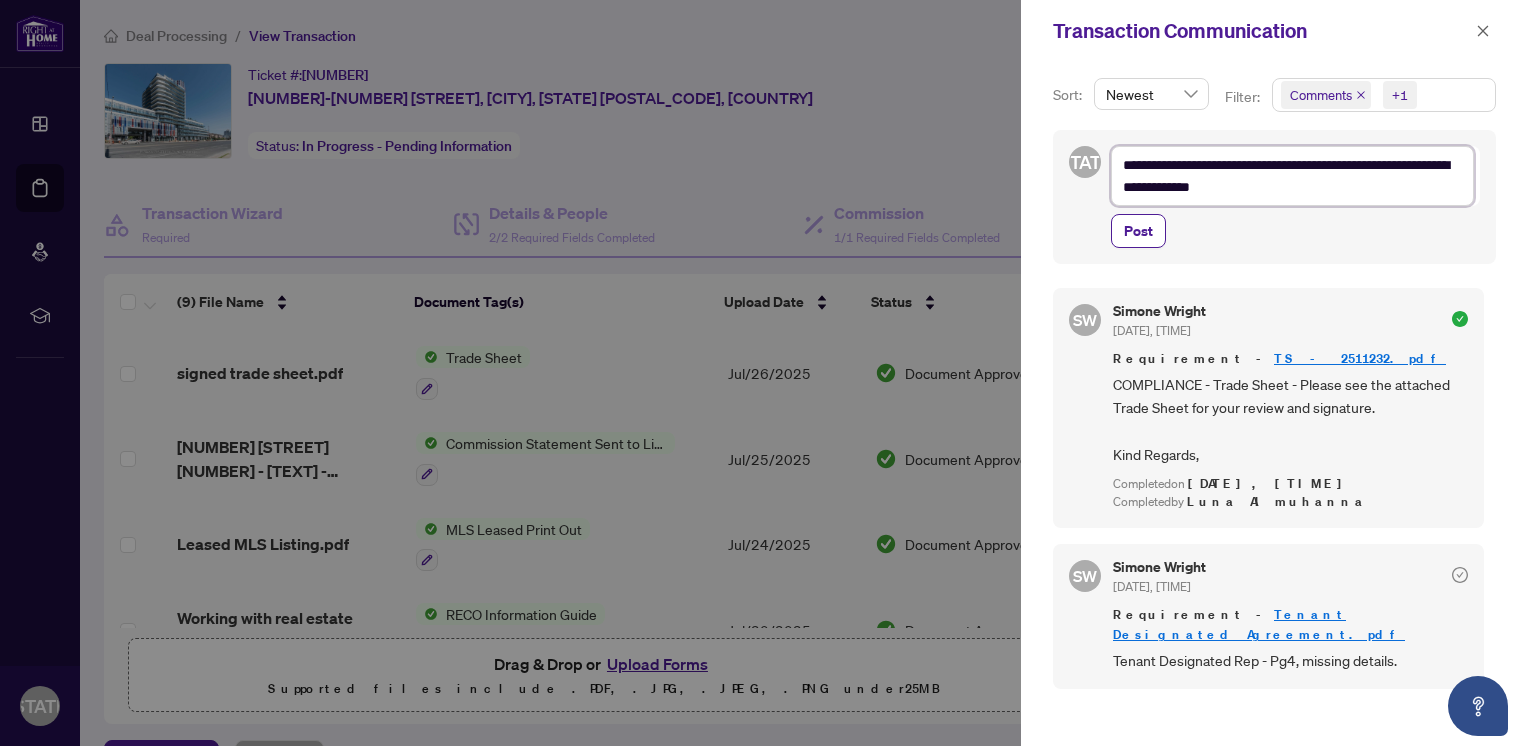 type on "**********" 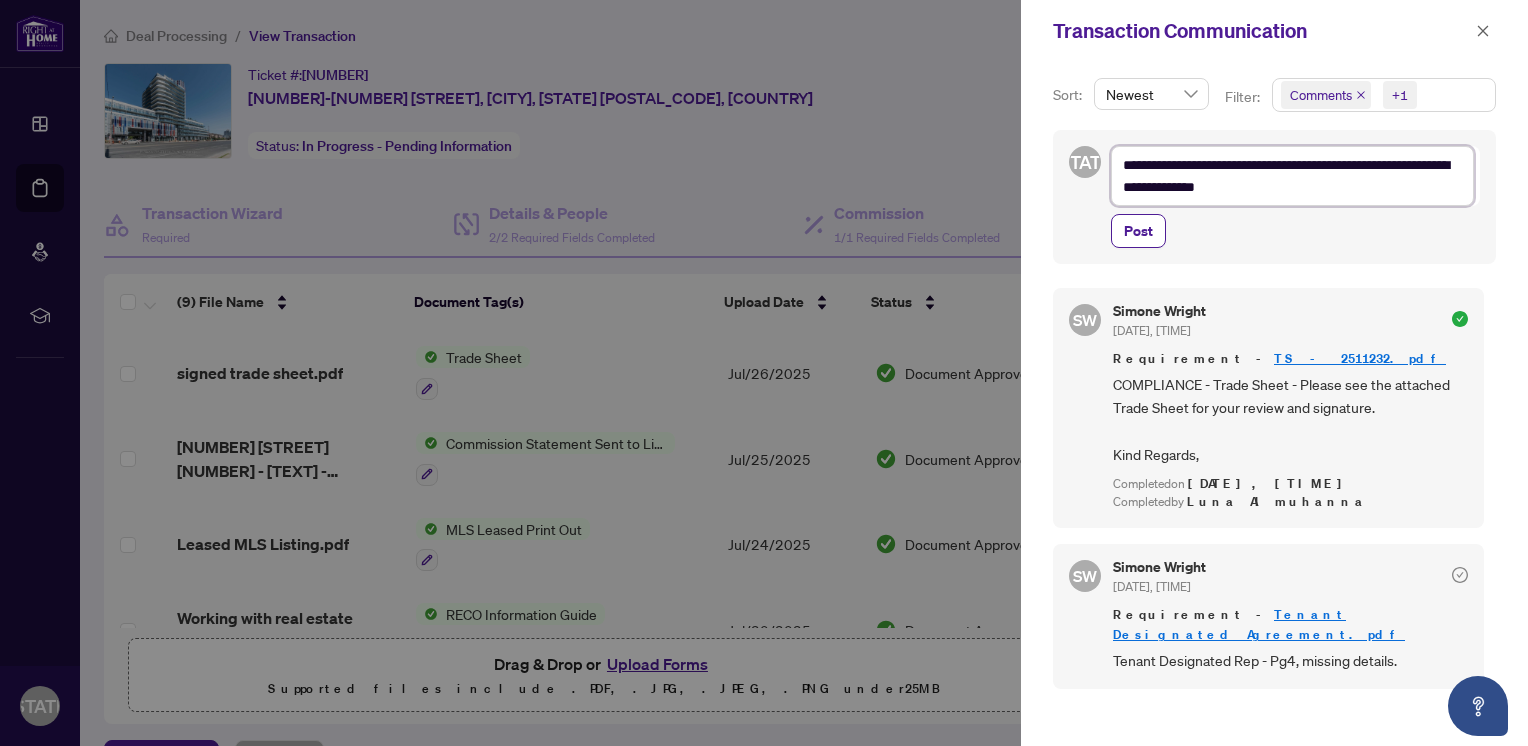 type on "**********" 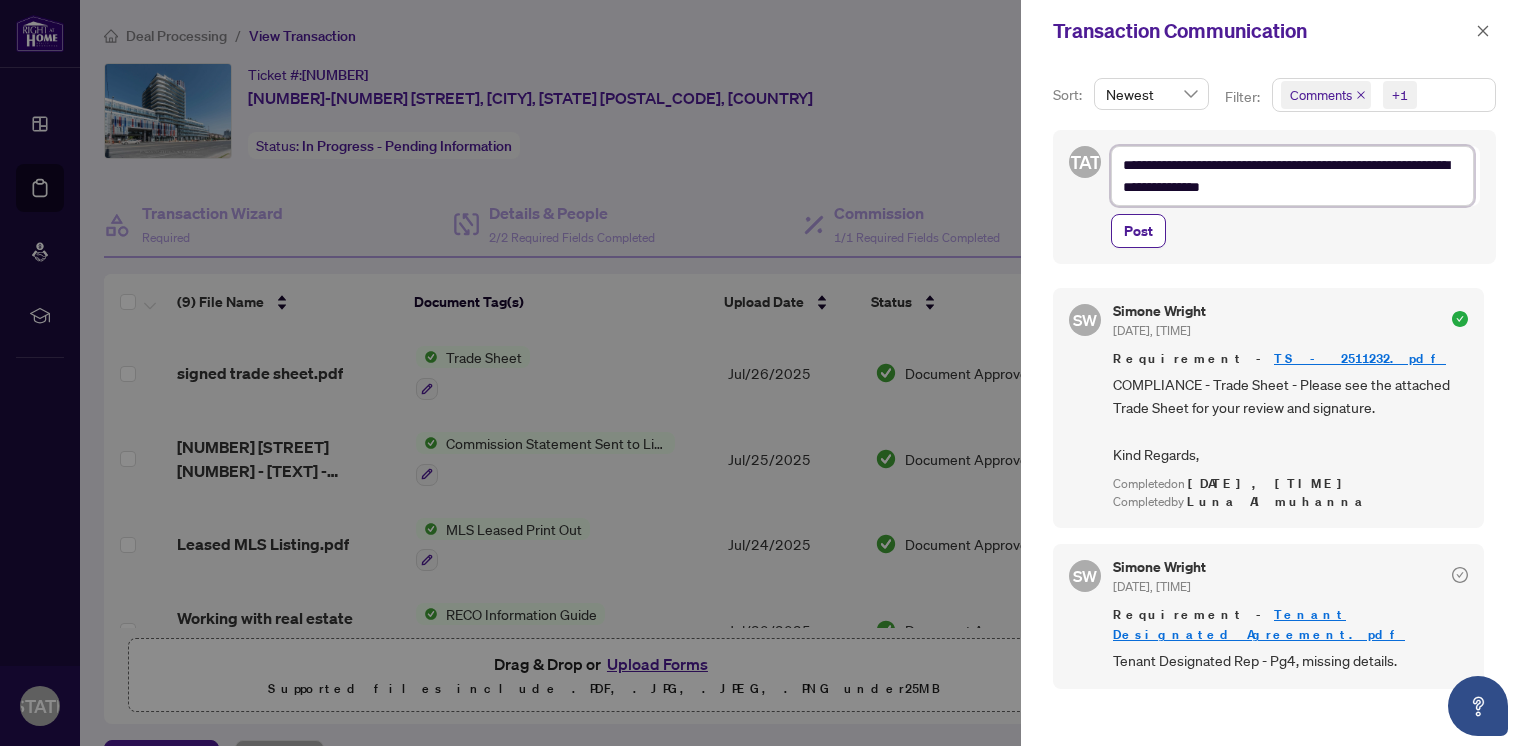 type on "**********" 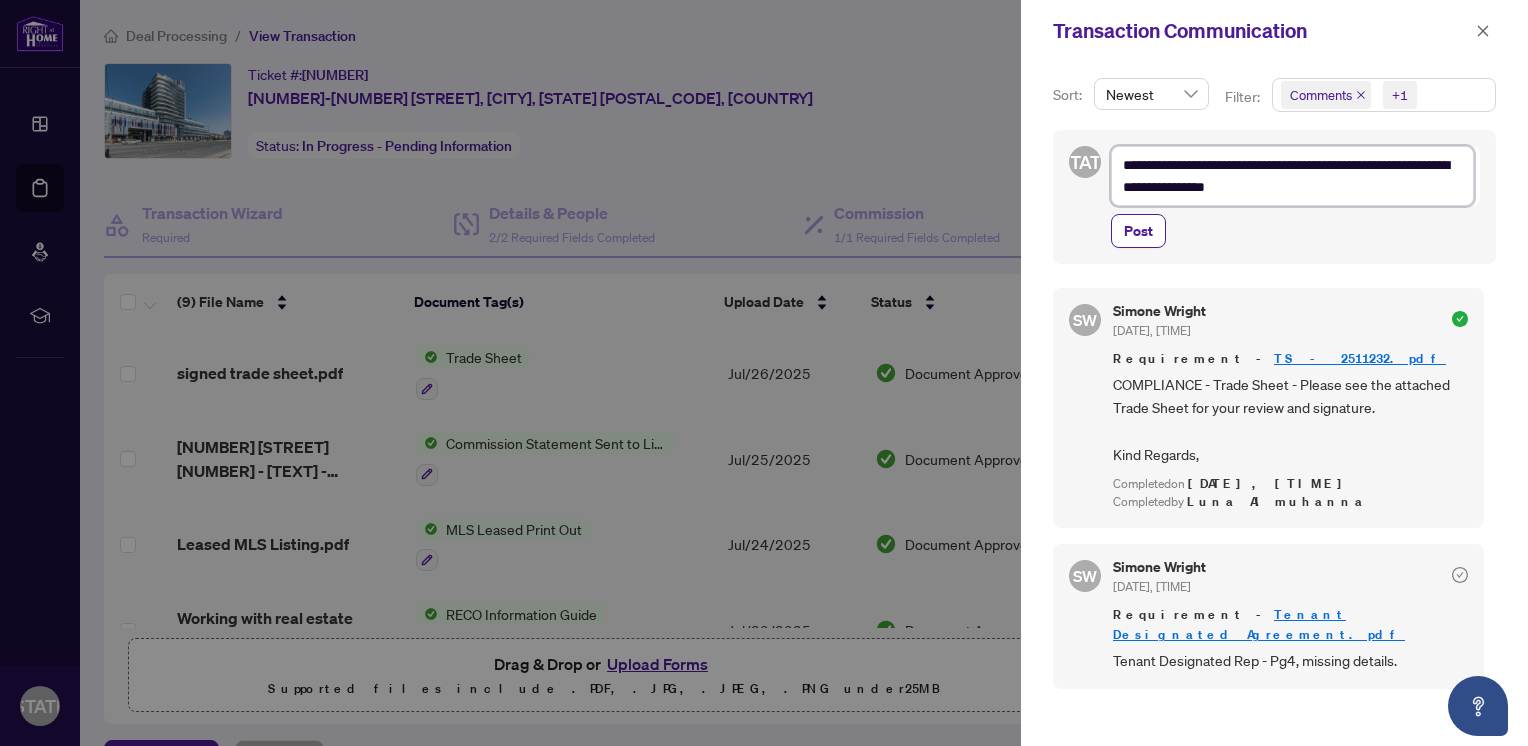 type on "**********" 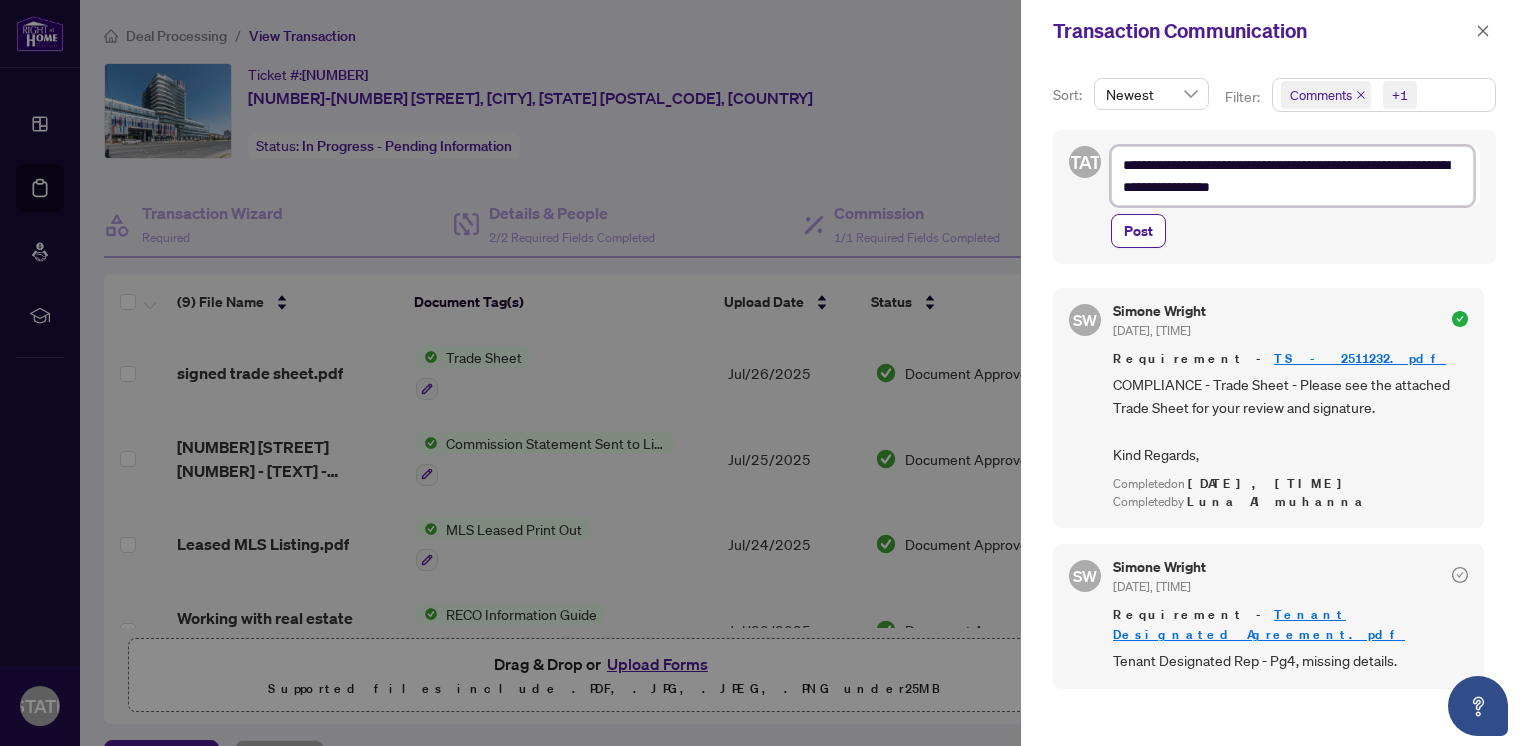 type on "**********" 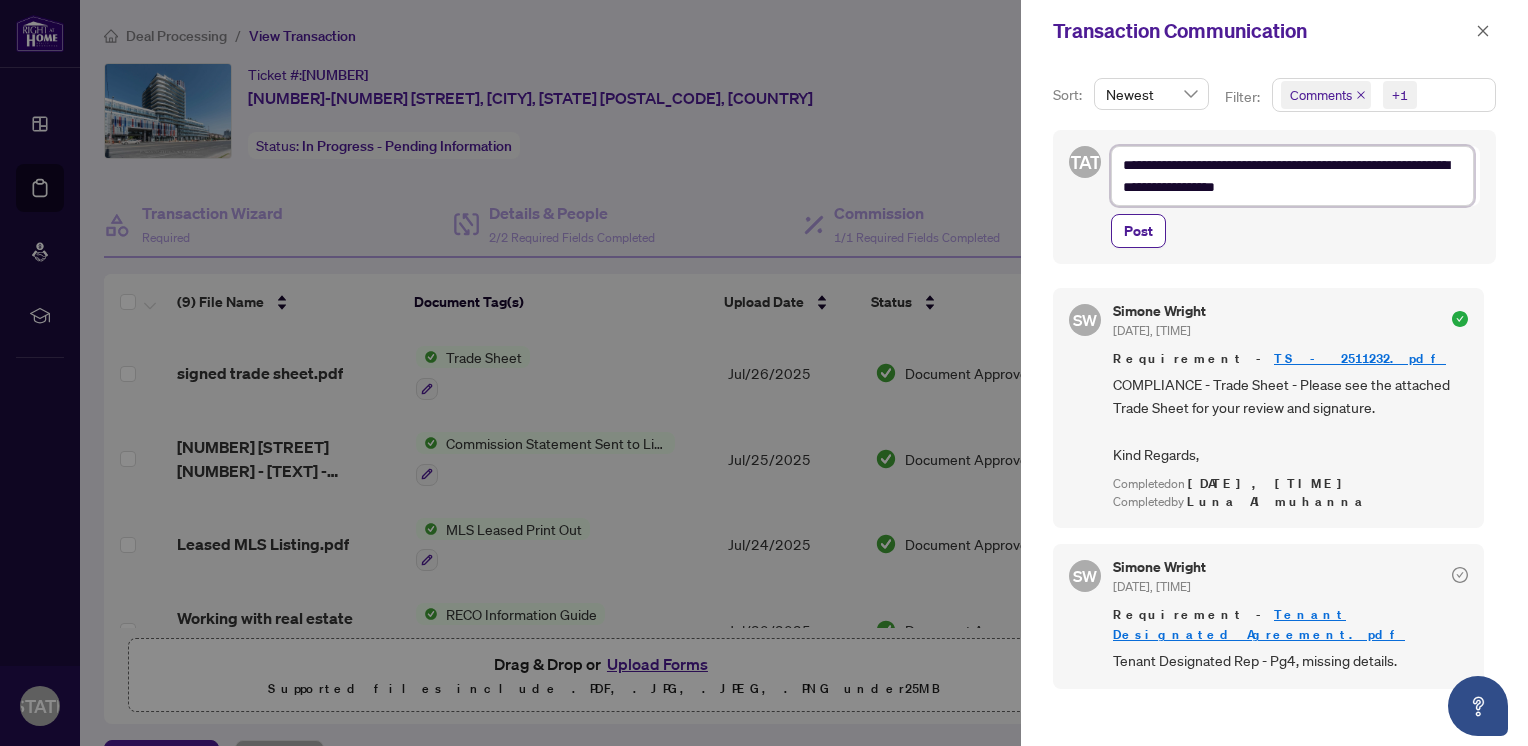 type on "**********" 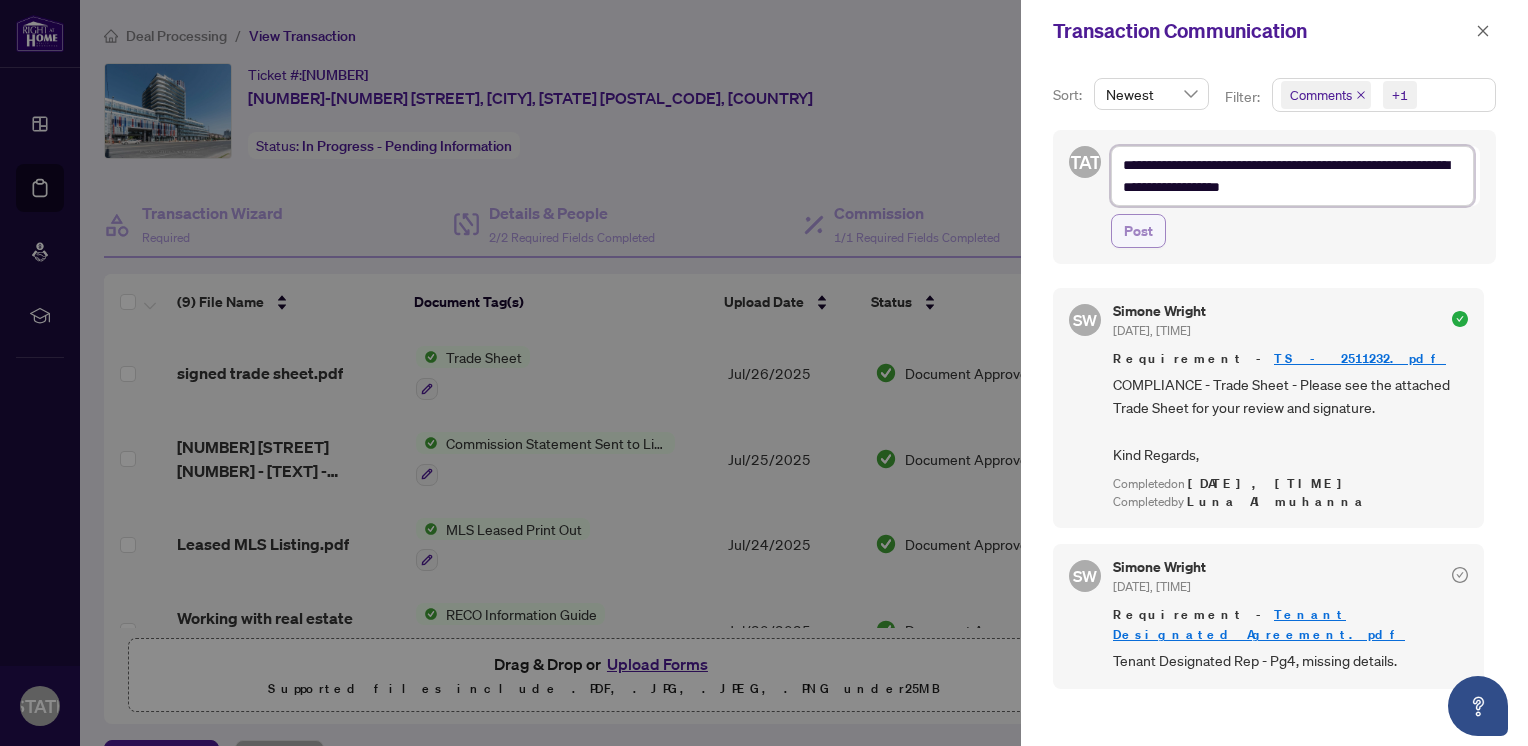 type on "**********" 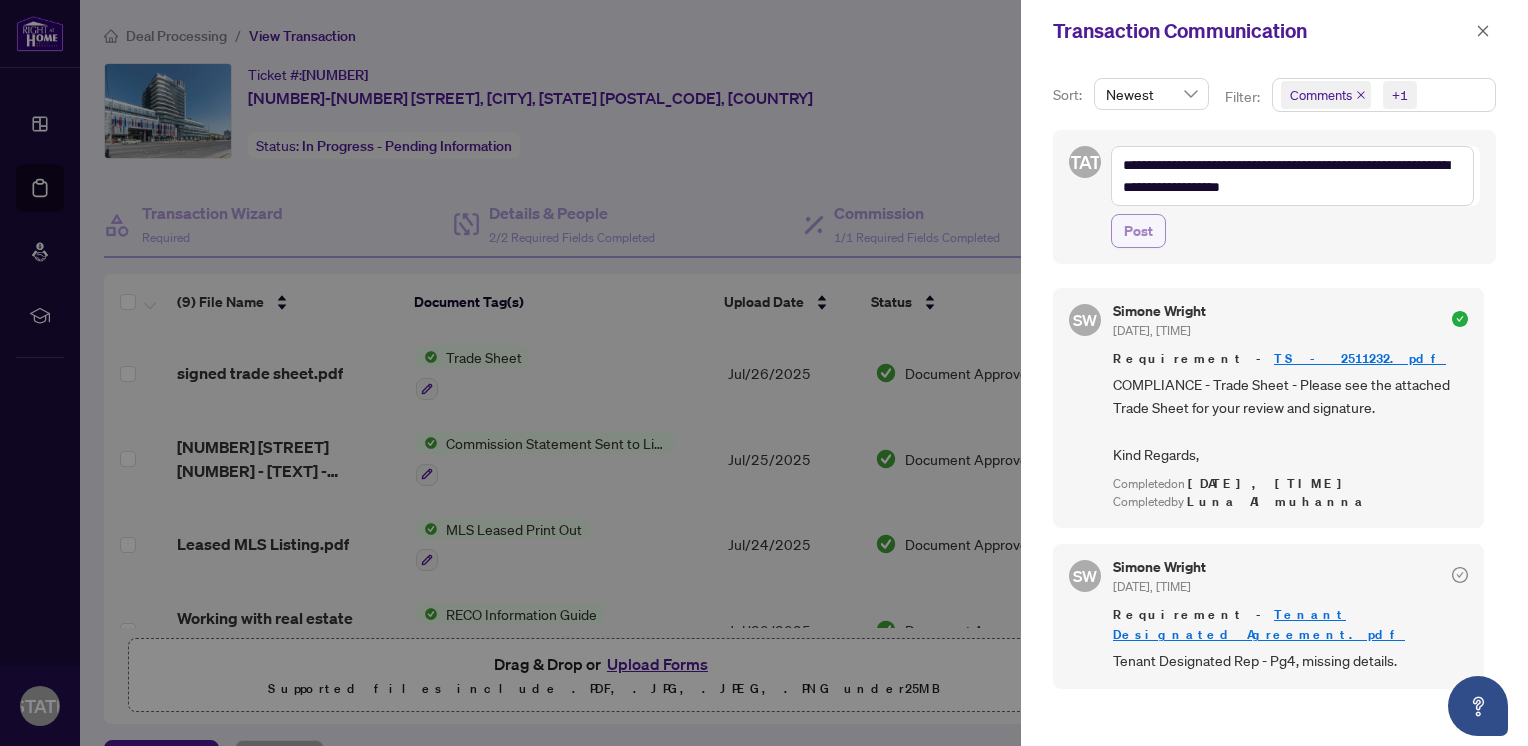 click on "Post" at bounding box center [1138, 231] 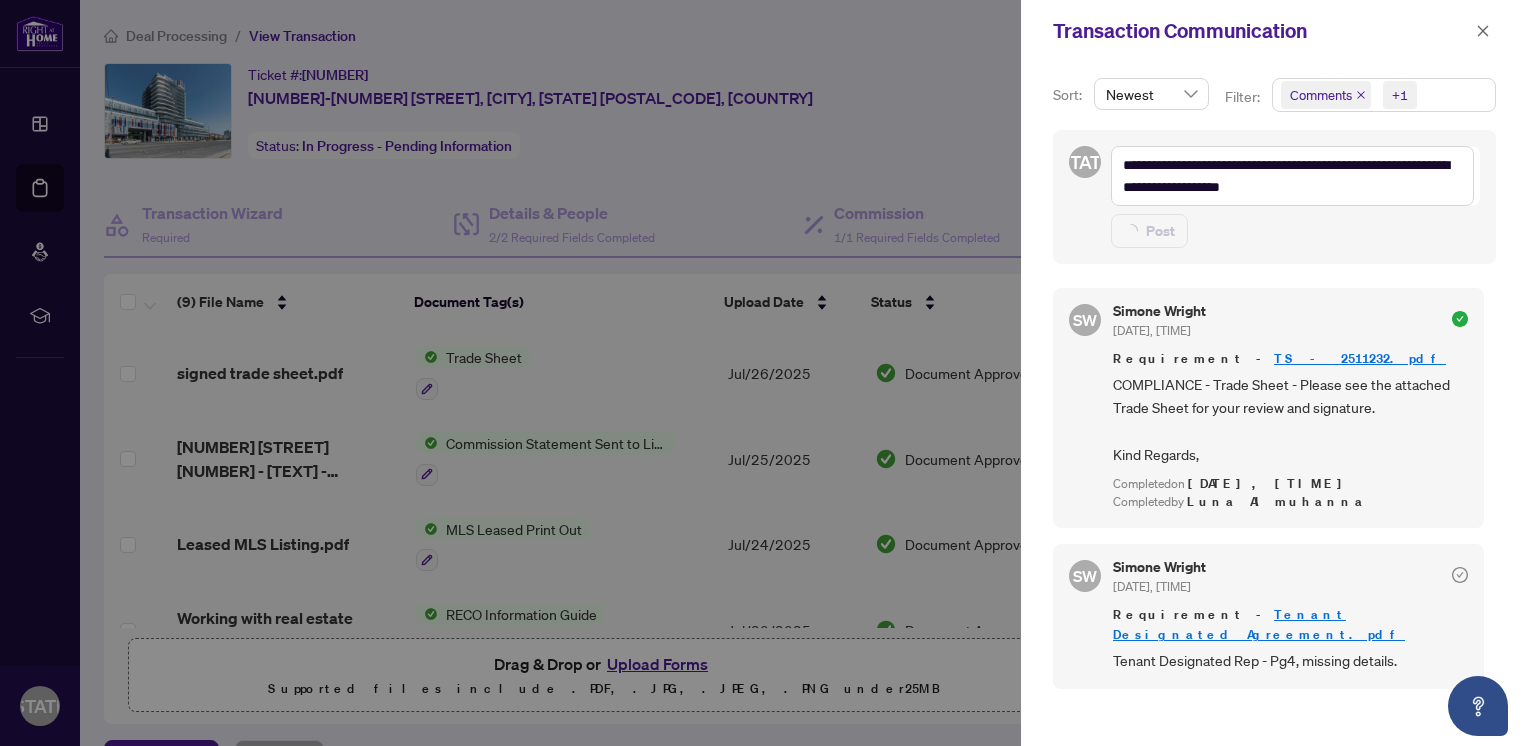 type 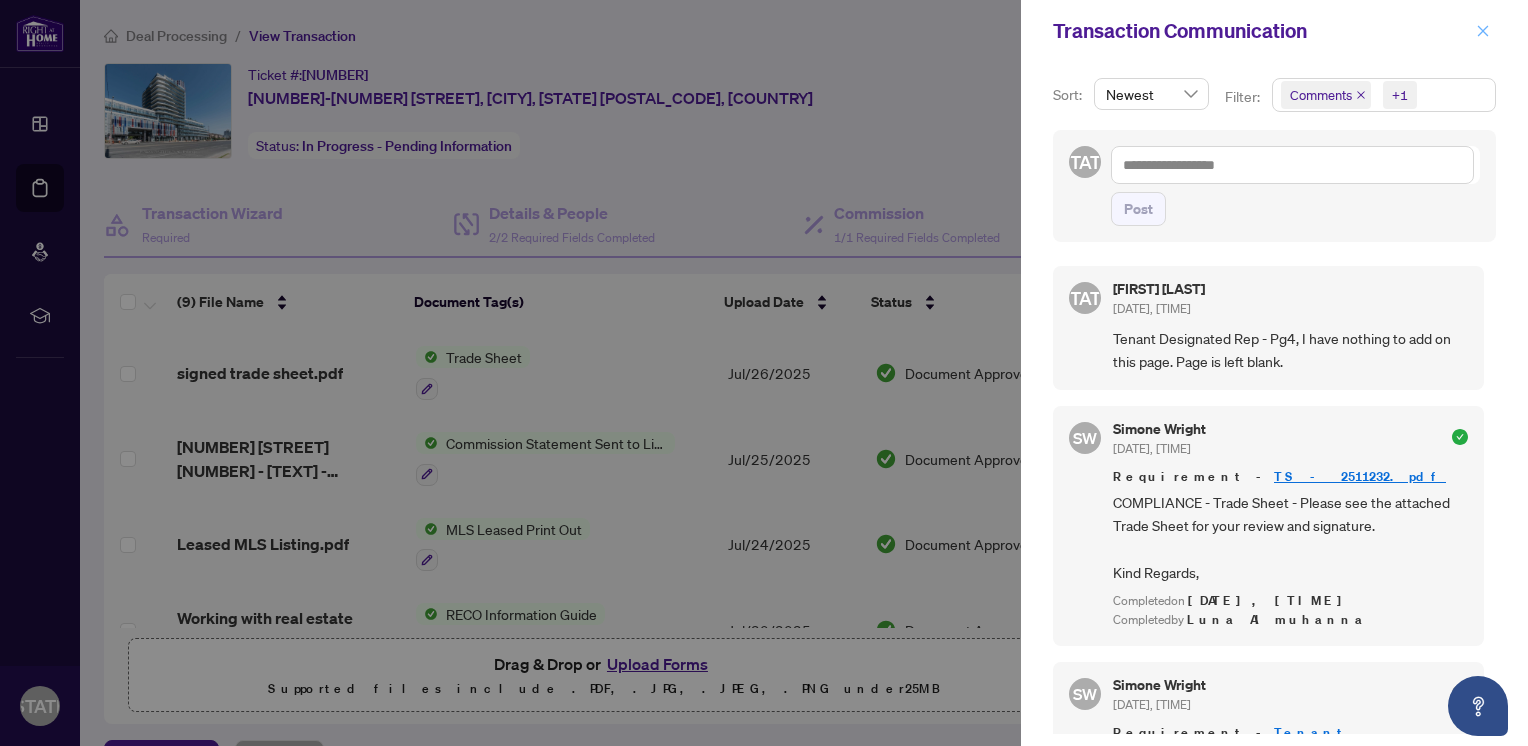 click 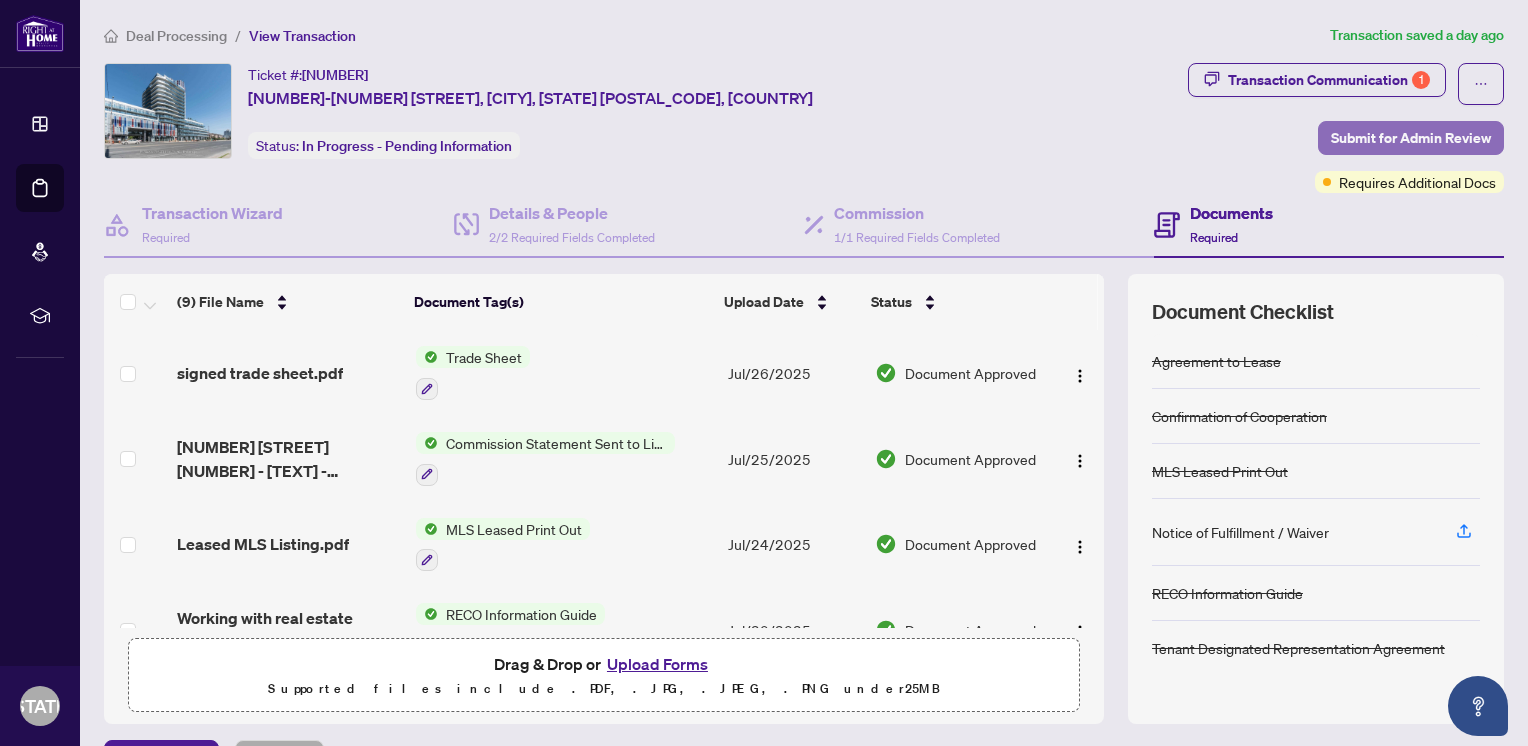 click on "Submit for Admin Review" at bounding box center (1411, 138) 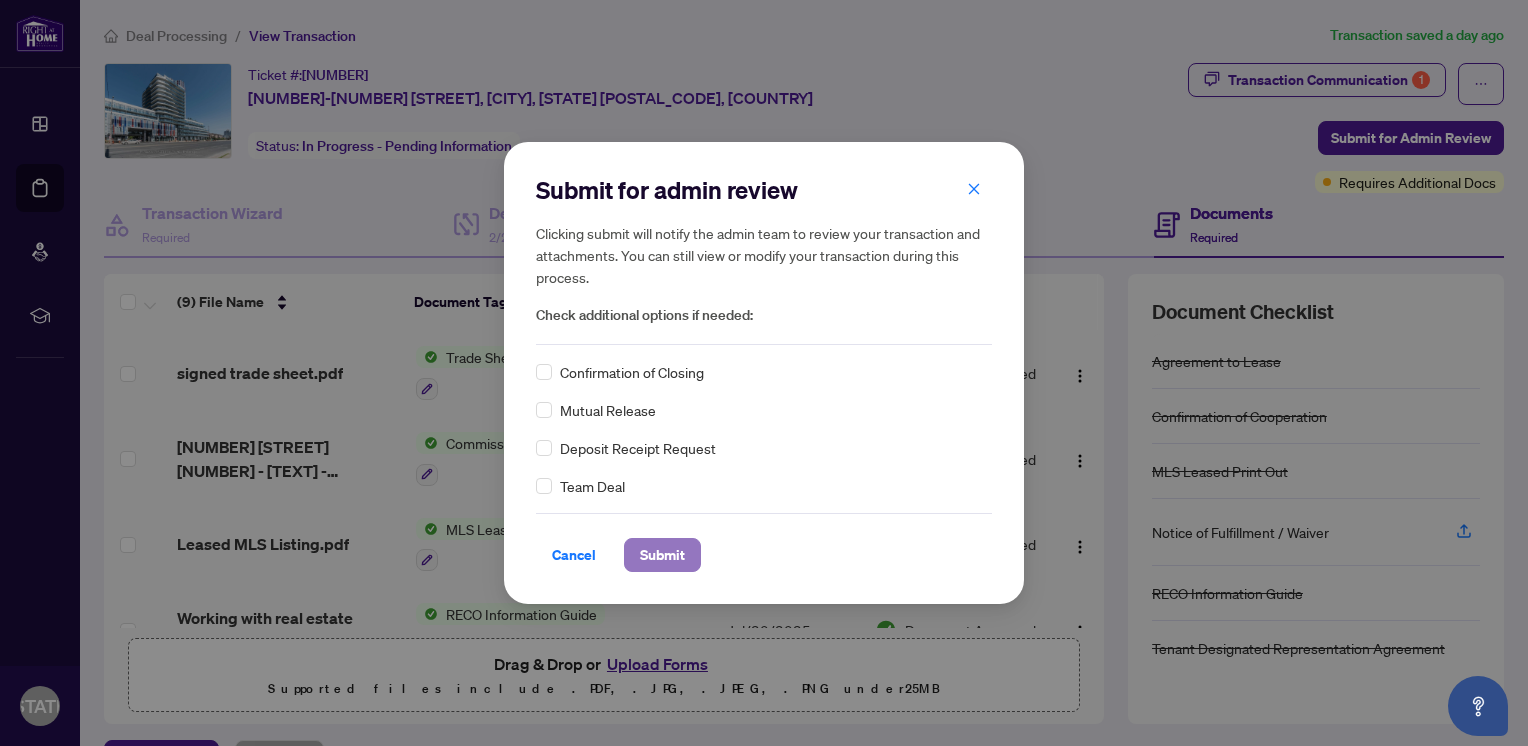 click on "Submit" at bounding box center (662, 555) 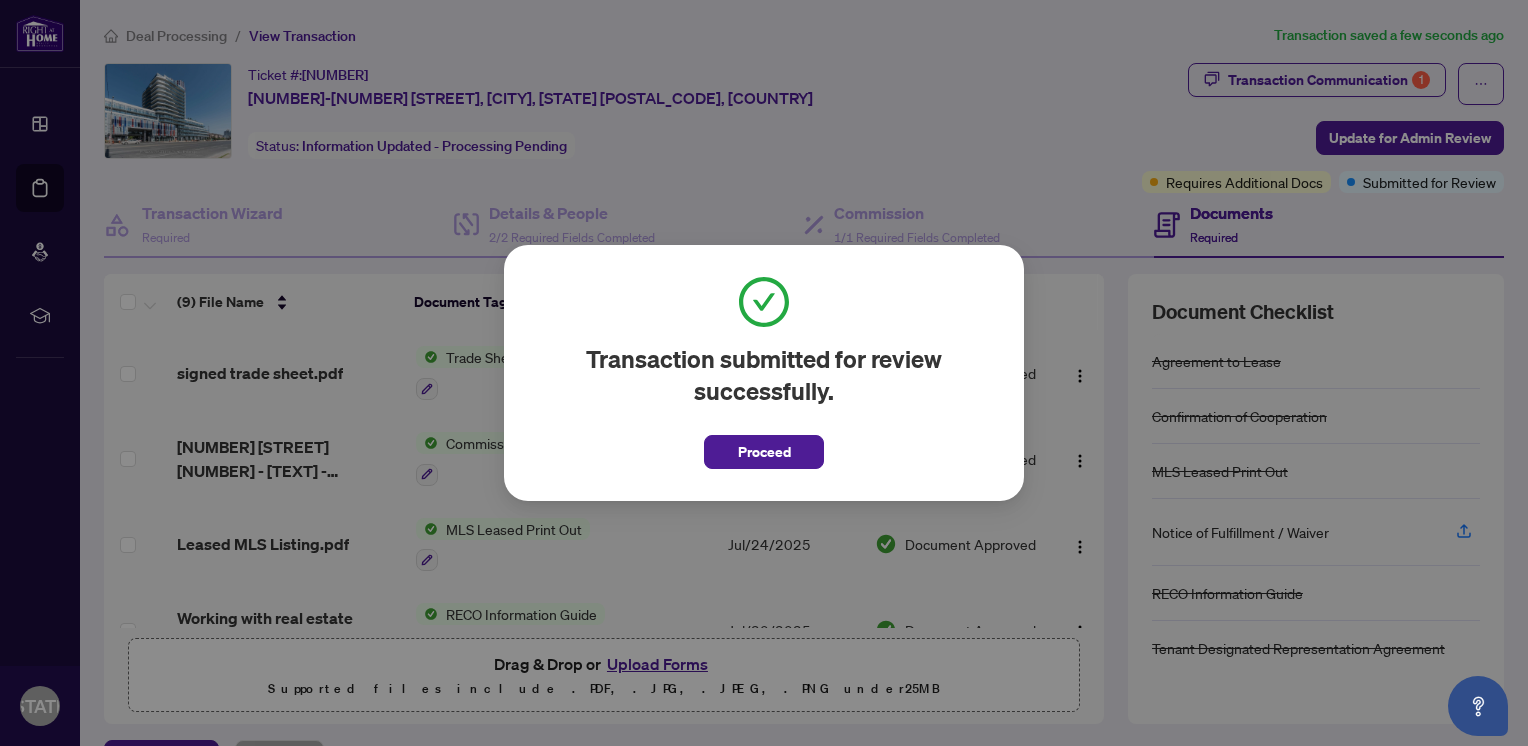 click on "Proceed" at bounding box center (764, 452) 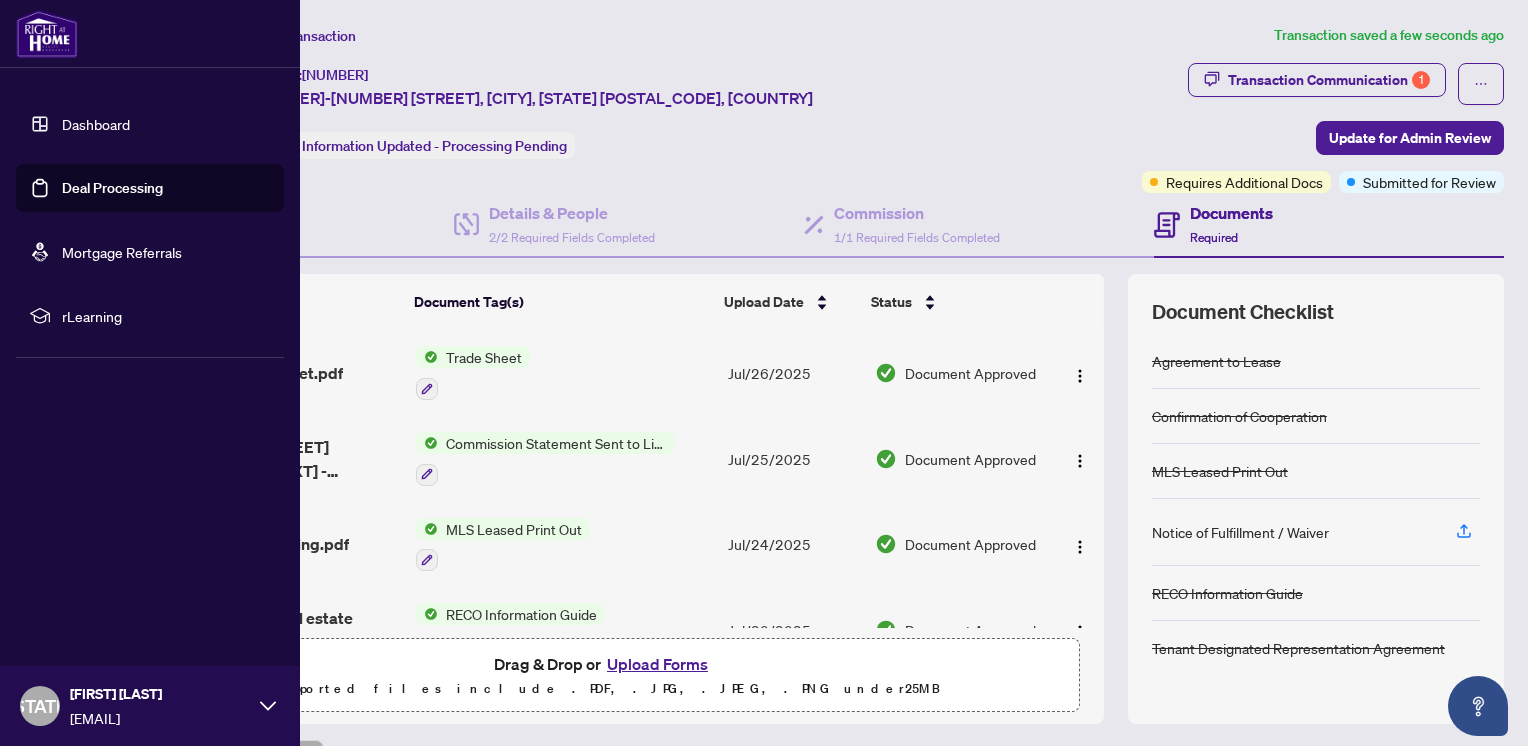 click on "Dashboard" at bounding box center (96, 124) 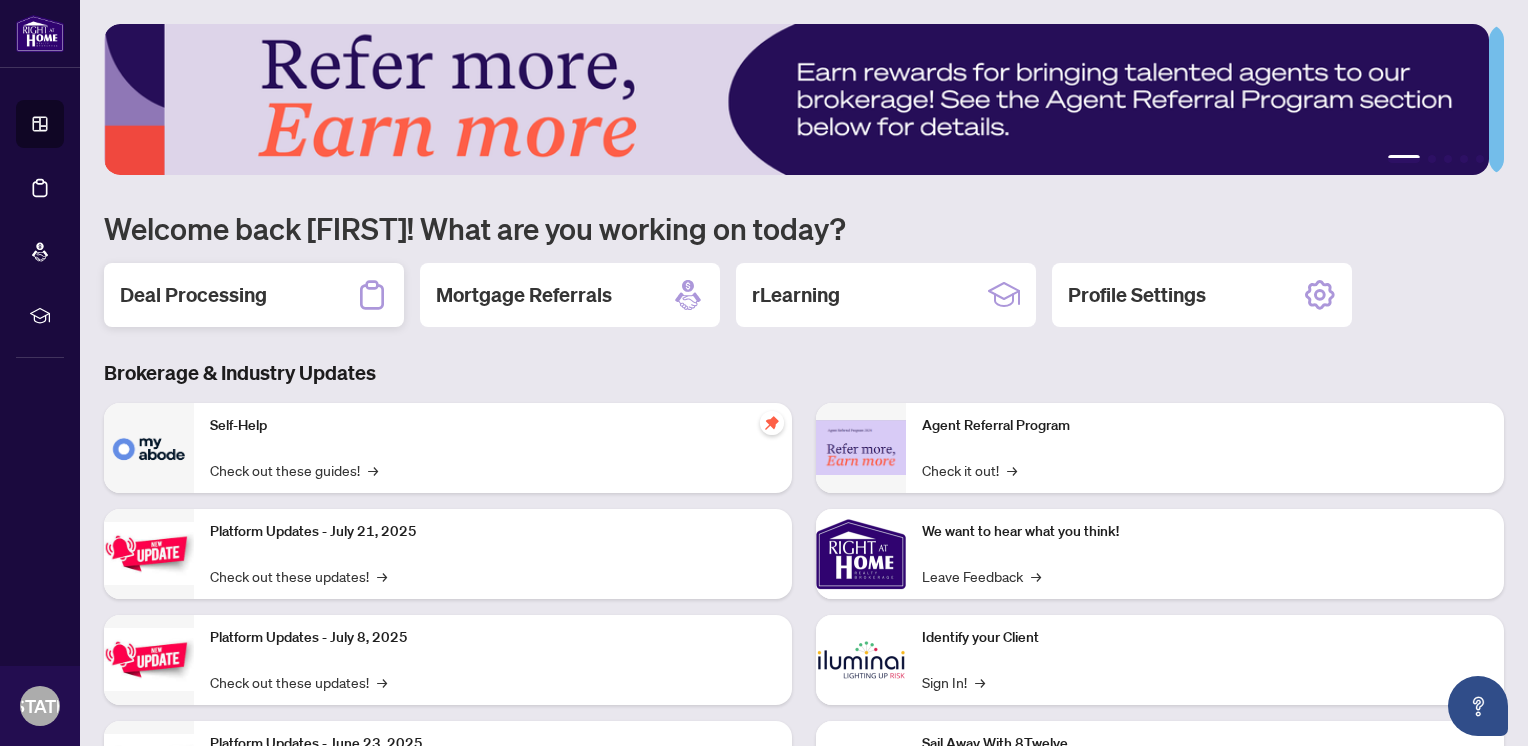 click on "Deal Processing" at bounding box center (193, 295) 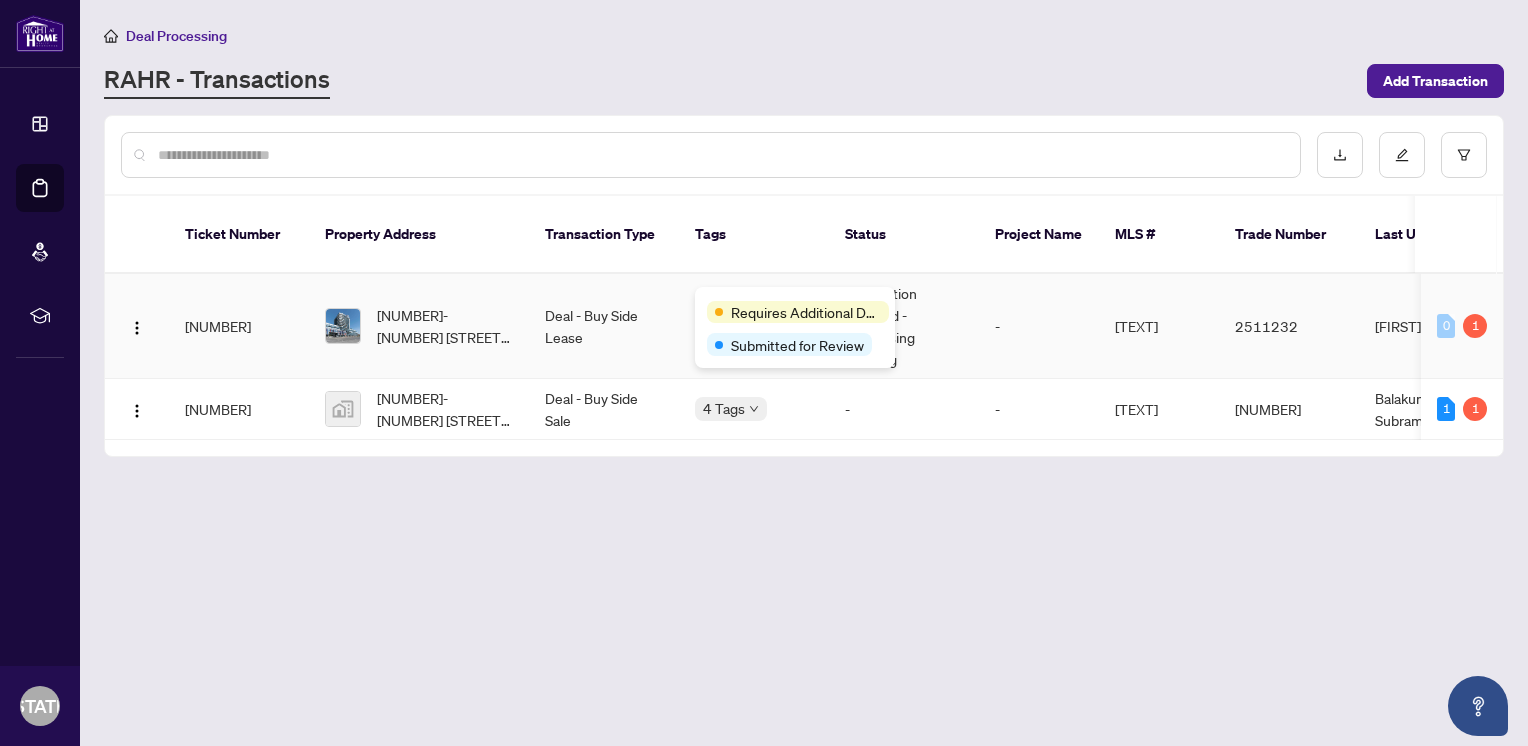 click on "Requires Additional Docs Submitted for Review" at bounding box center (795, 327) 